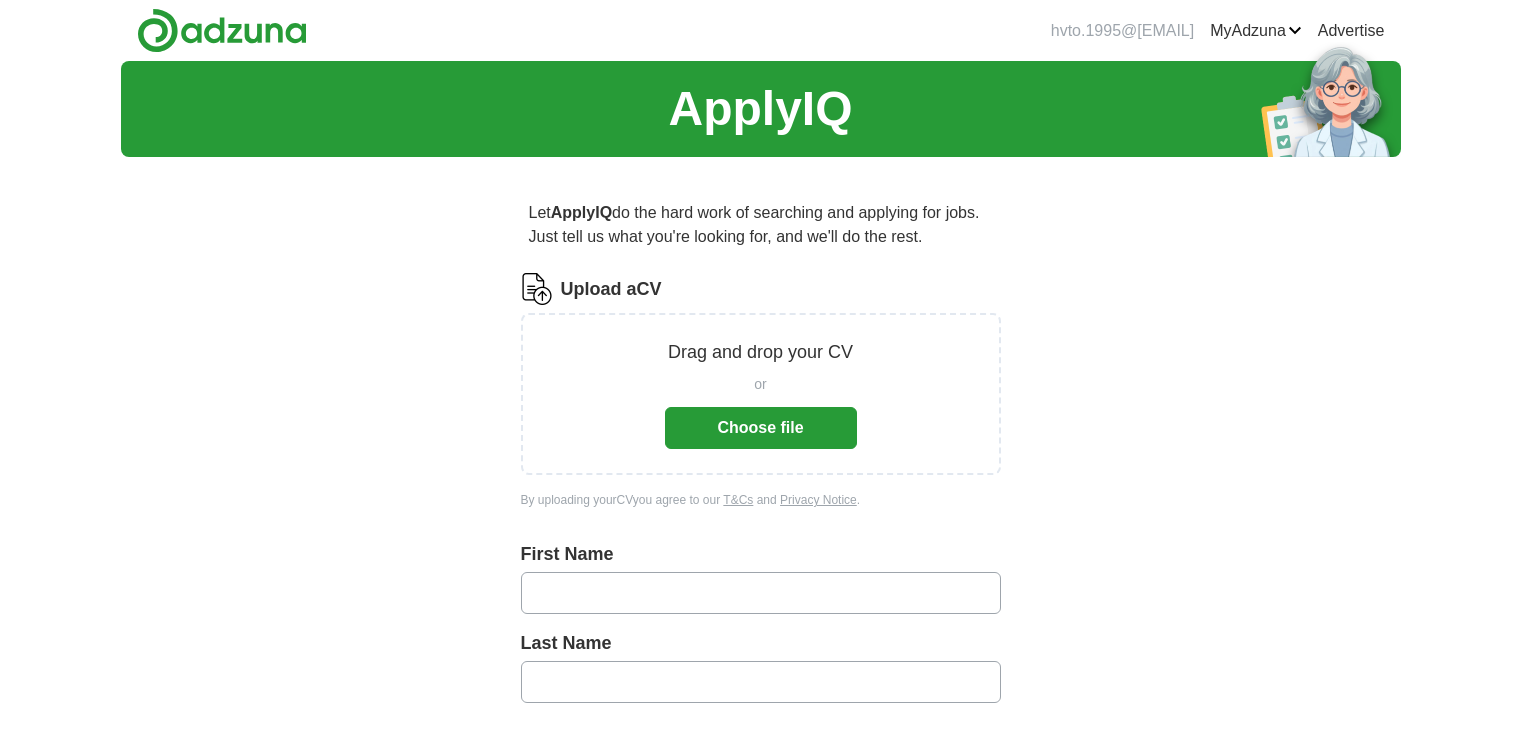 scroll, scrollTop: 0, scrollLeft: 0, axis: both 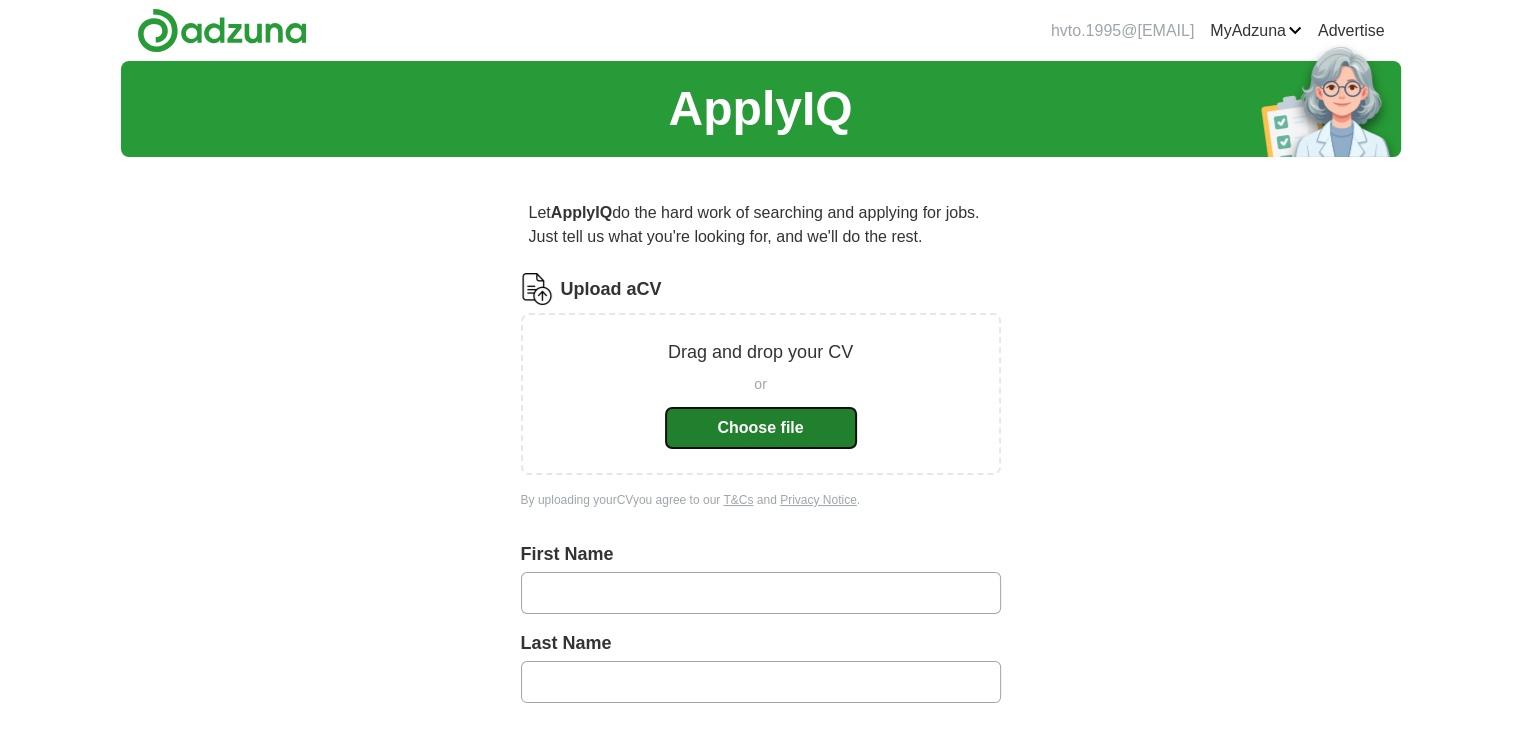 click on "Choose file" at bounding box center (761, 428) 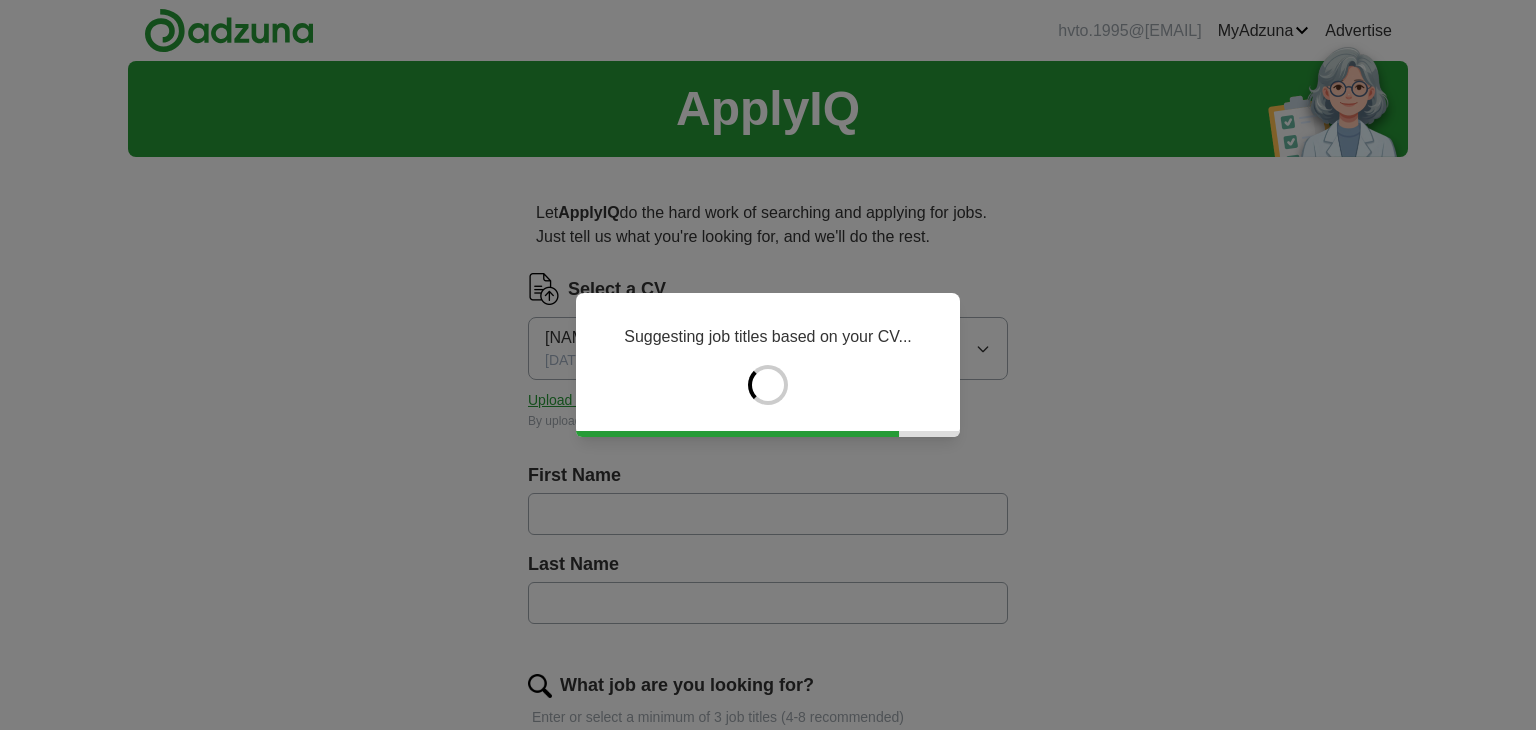 type on "*****" 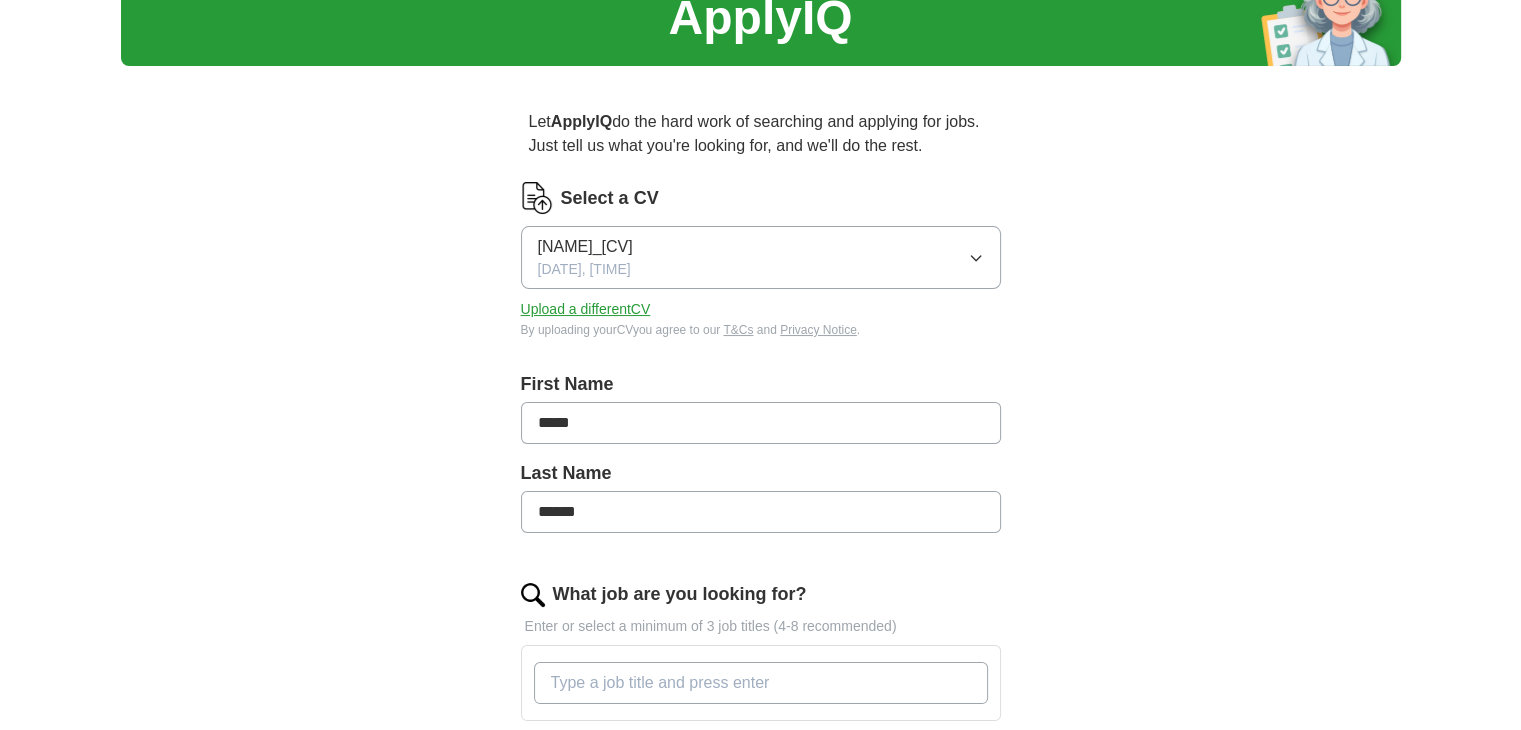 scroll, scrollTop: 96, scrollLeft: 0, axis: vertical 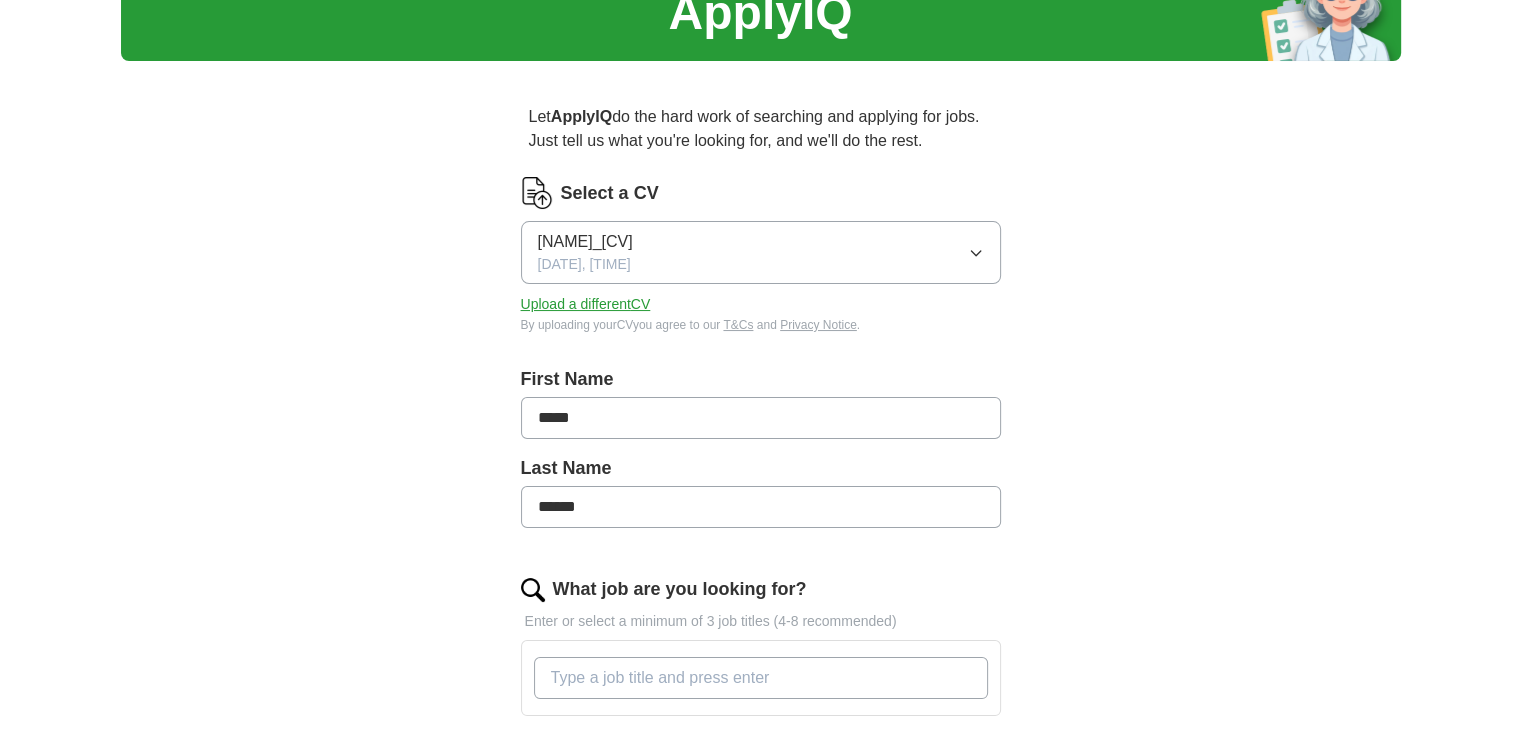 drag, startPoint x: 683, startPoint y: 499, endPoint x: 437, endPoint y: 479, distance: 246.81168 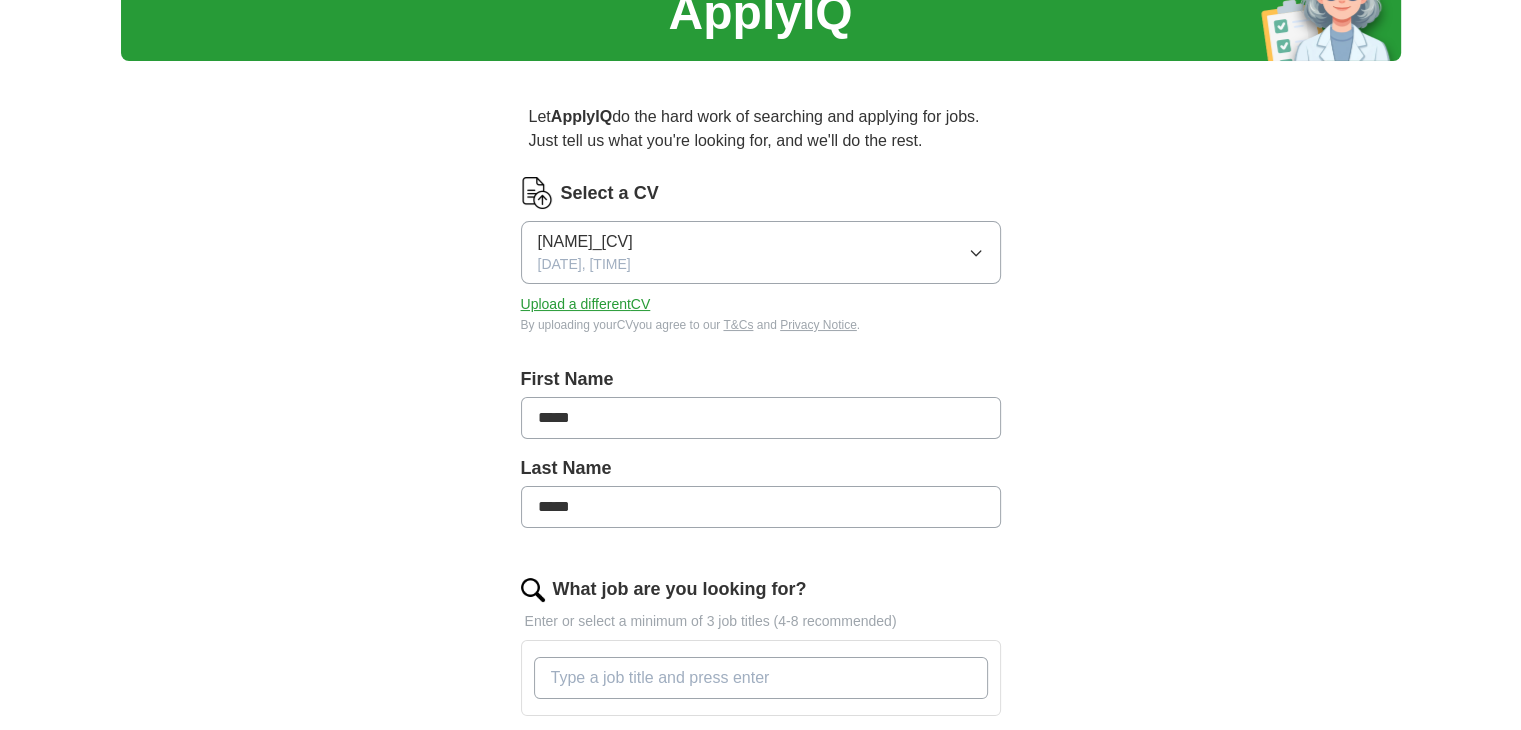 type on "*****" 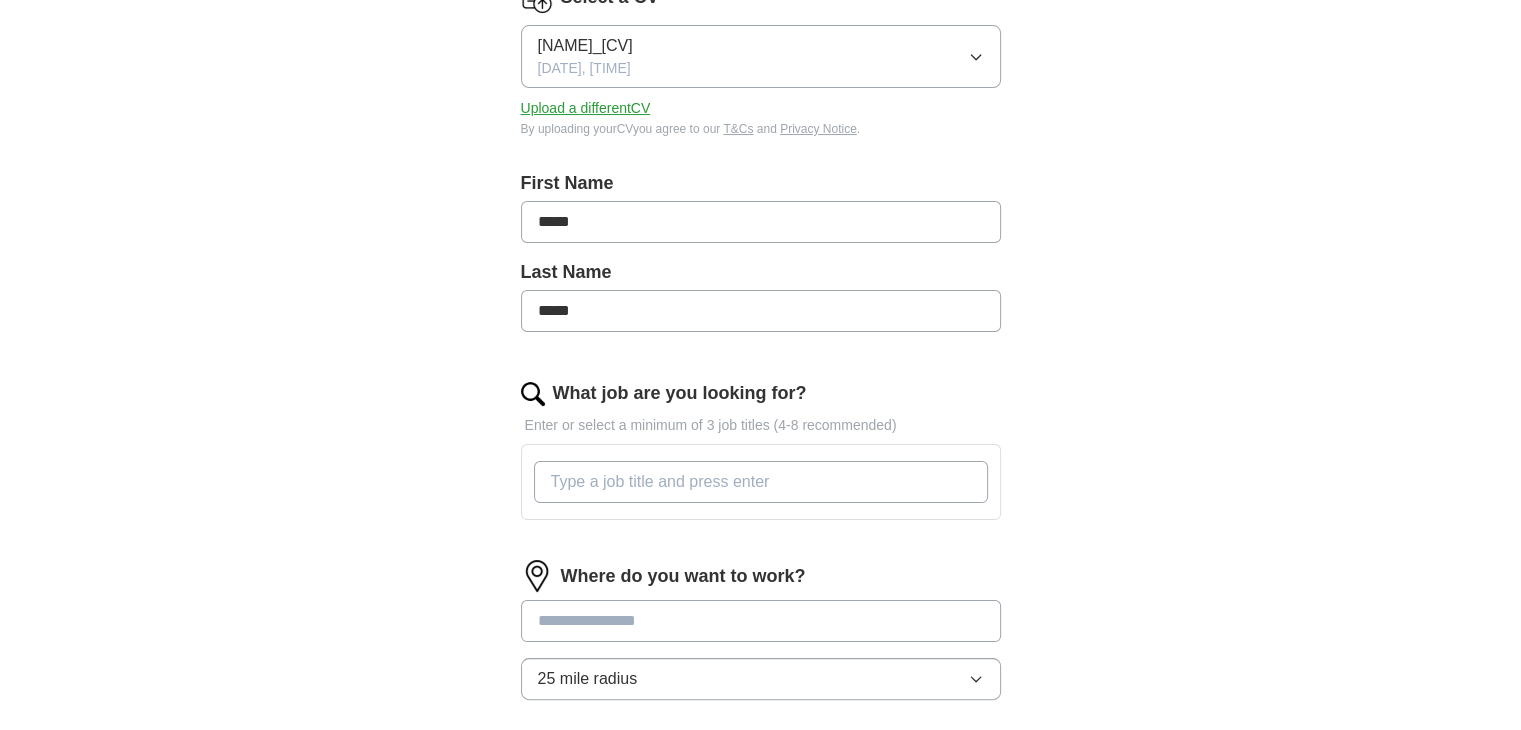 scroll, scrollTop: 327, scrollLeft: 0, axis: vertical 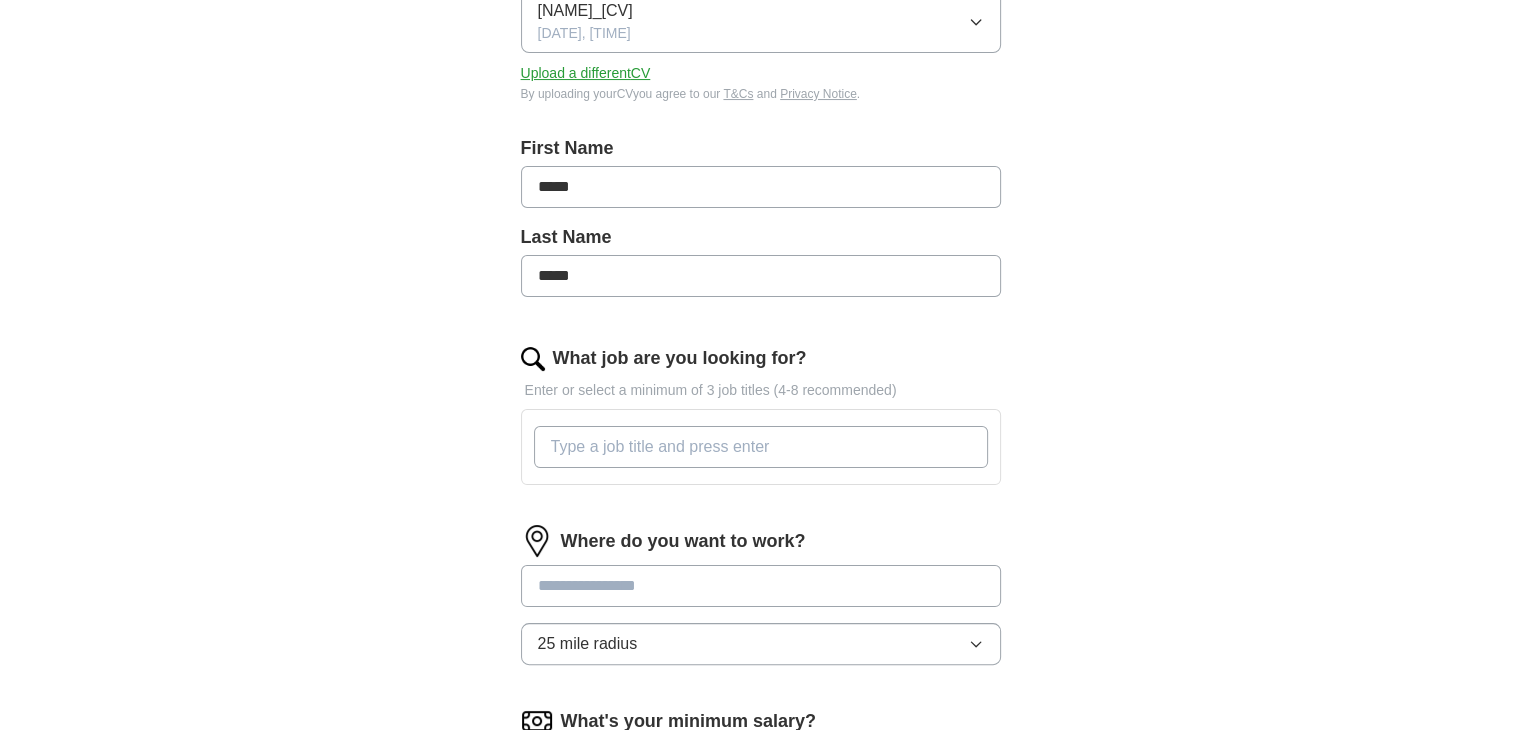 click on "What job are you looking for?" at bounding box center (761, 447) 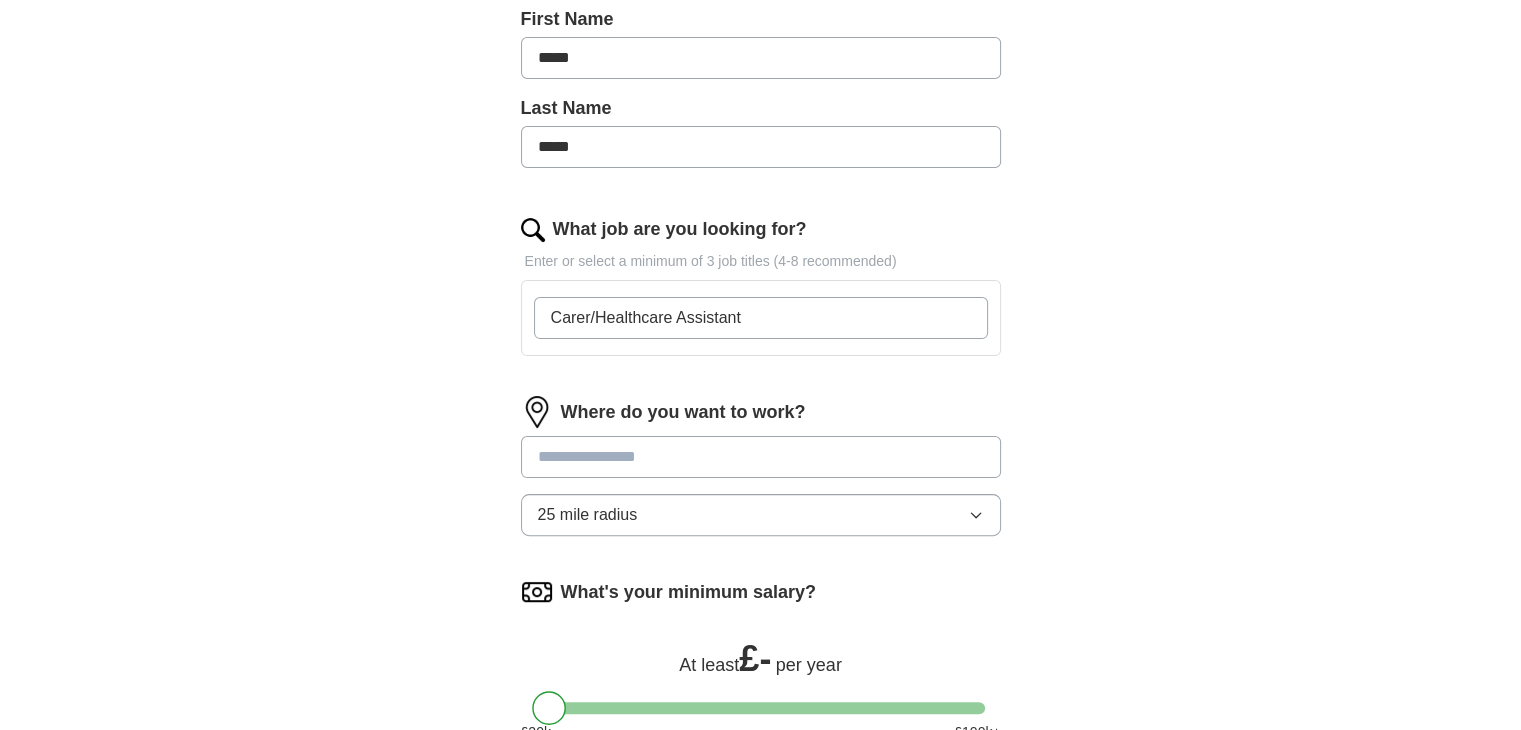 scroll, scrollTop: 459, scrollLeft: 0, axis: vertical 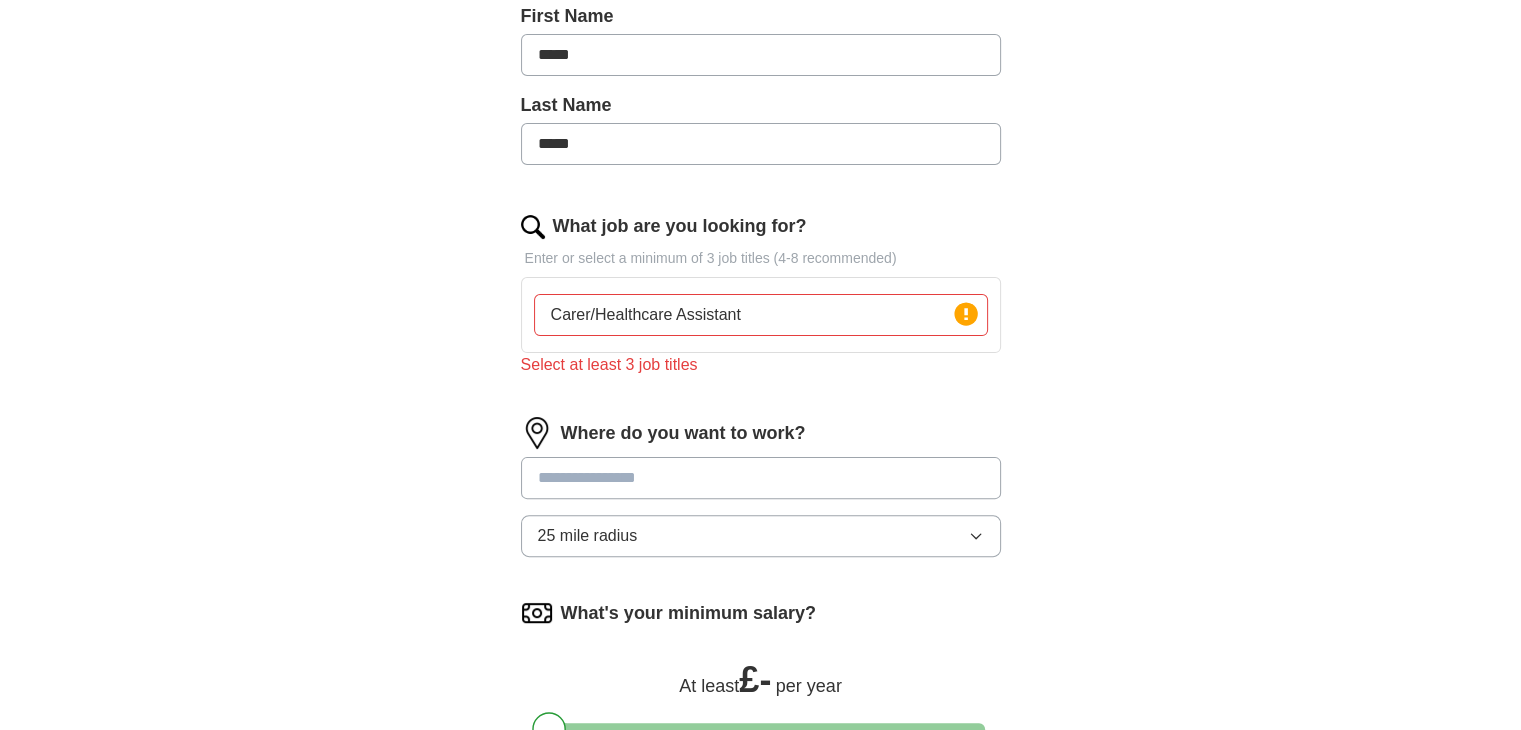 click on "Where do you want to work? 25 mile radius" at bounding box center [761, 495] 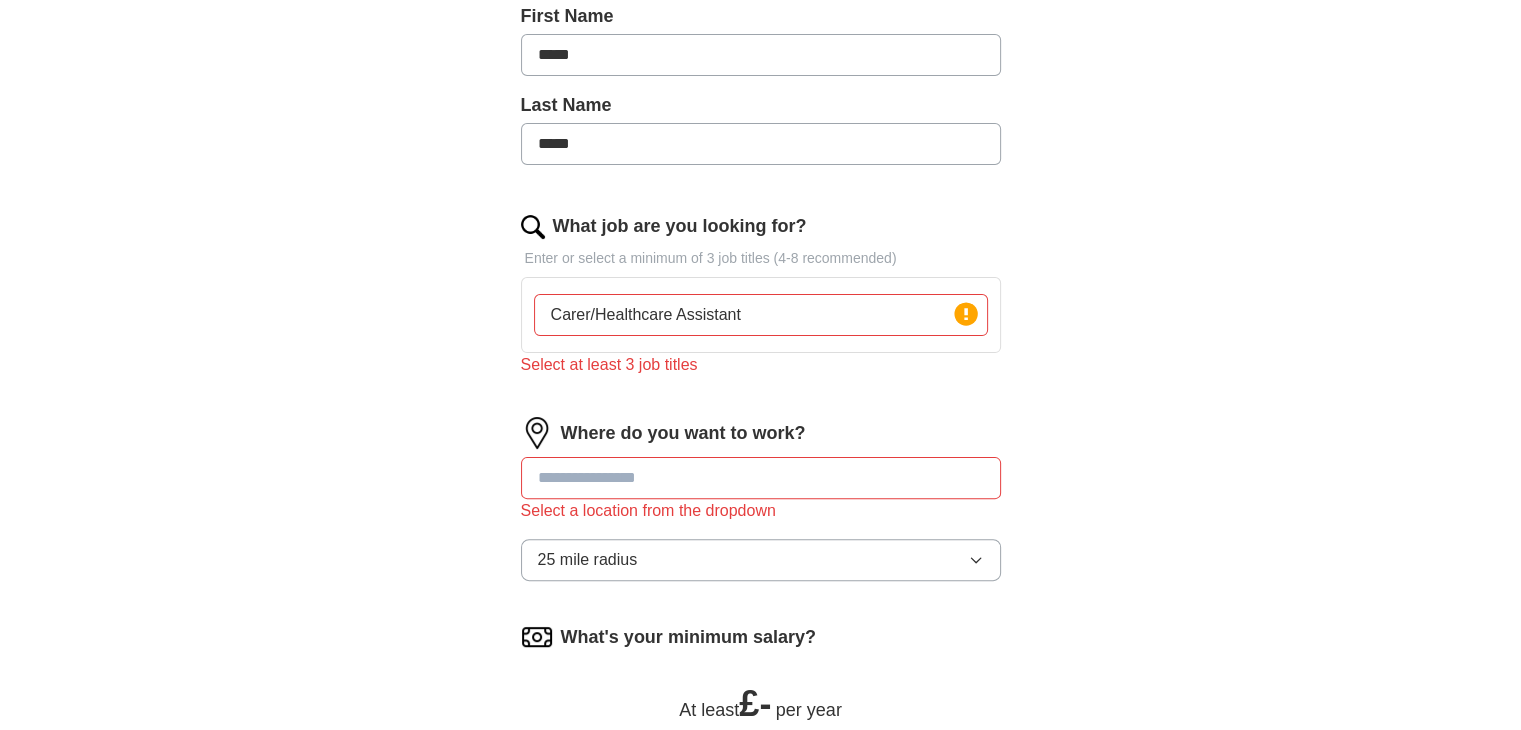 click on "Carer/Healthcare Assistant" at bounding box center (761, 315) 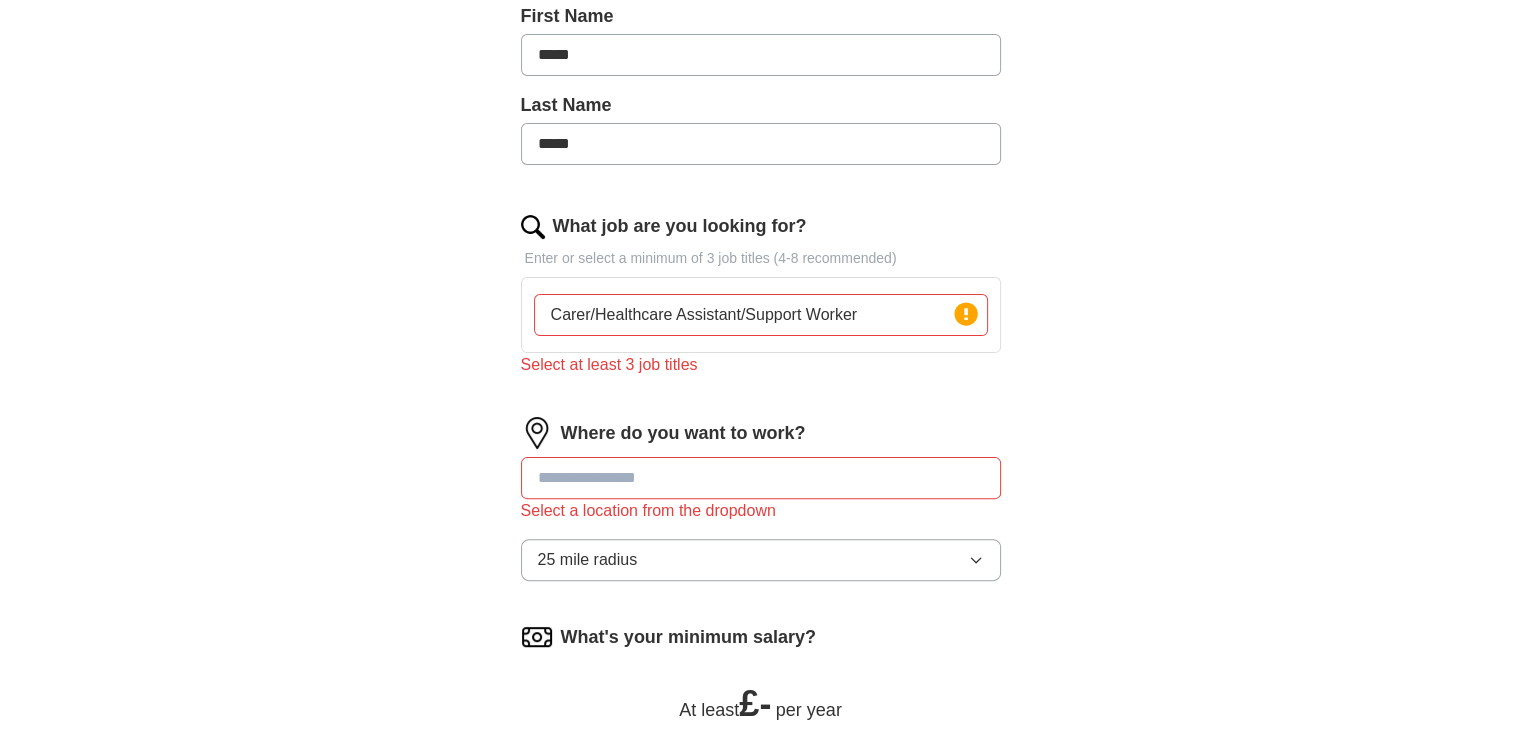drag, startPoint x: 855, startPoint y: 328, endPoint x: 830, endPoint y: 385, distance: 62.241467 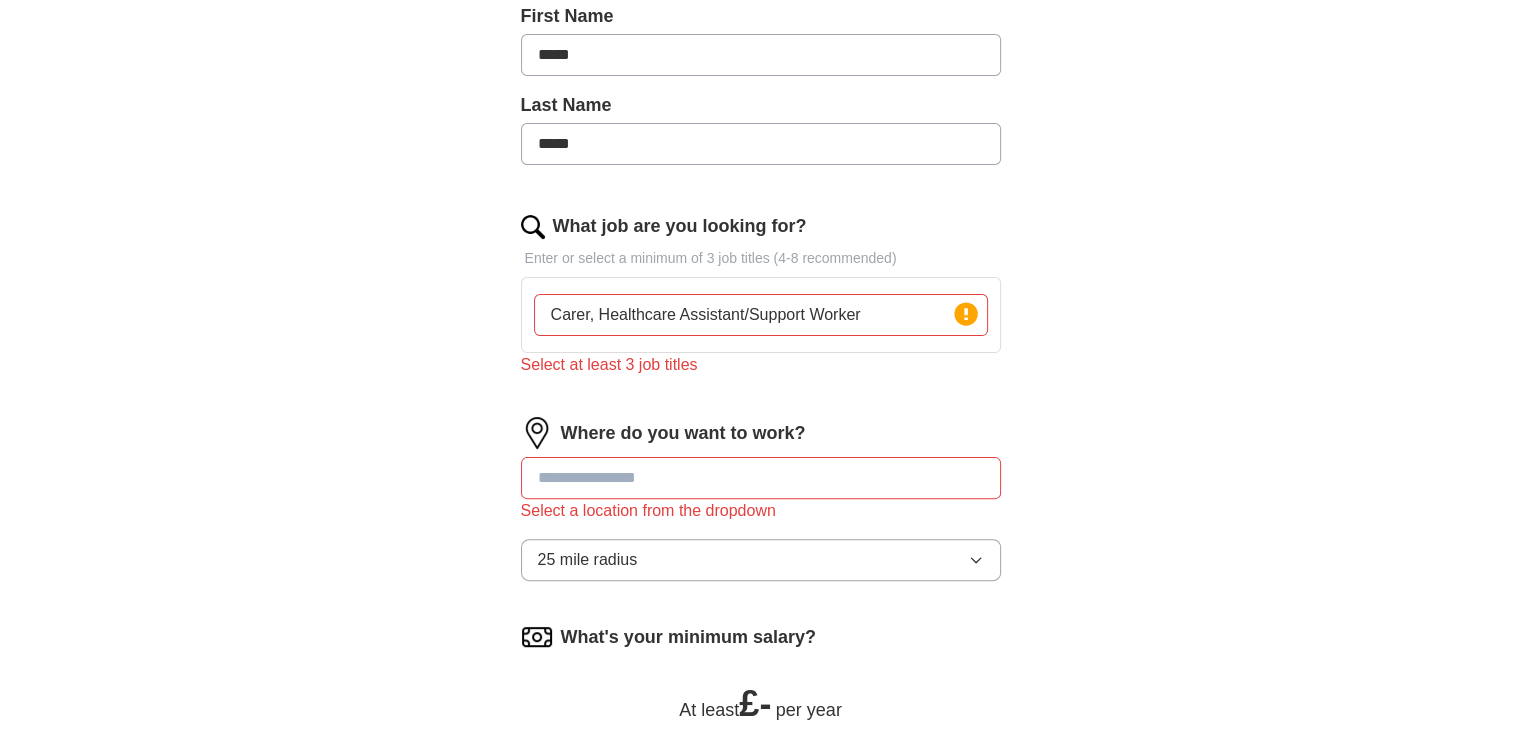 click on "Carer, Healthcare Assistant/Support Worker" at bounding box center [761, 315] 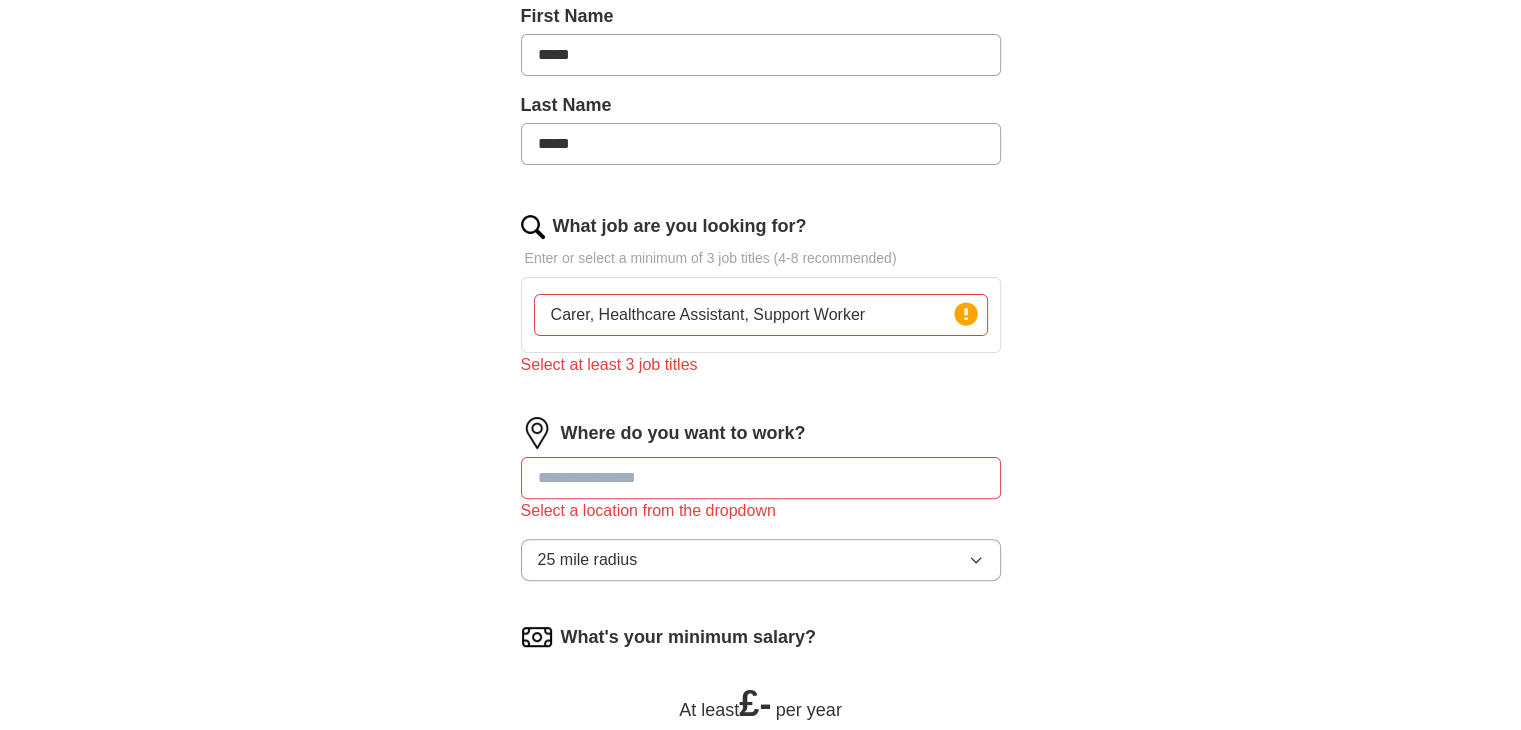 click on "Carer, Healthcare Assistant, Support Worker Press return to add title" at bounding box center (761, 315) 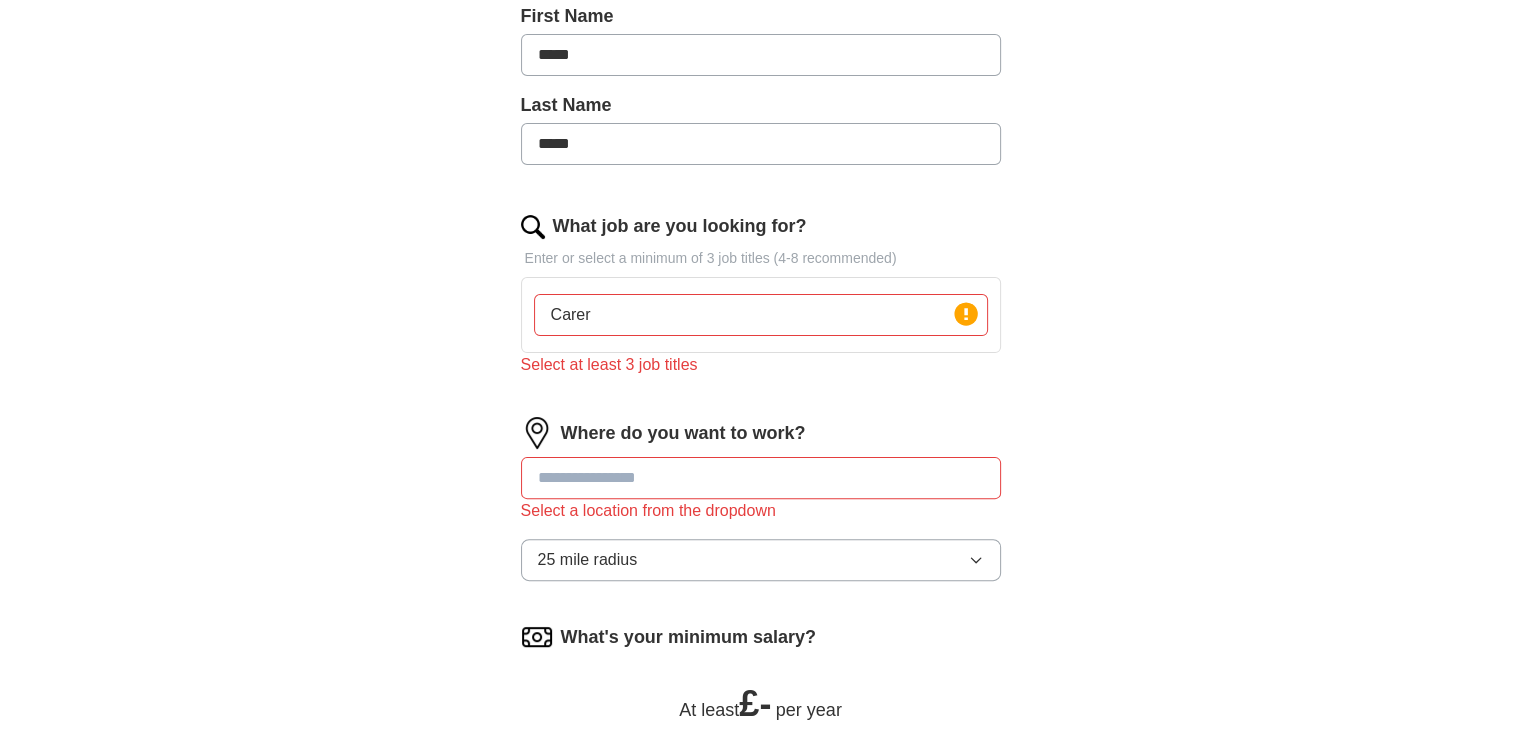 click on "Select a CV [NAME]_[CV] [DATE], [TIME] Upload a different CV By uploading your CV you agree to our T&Cs and Privacy Notice. First Name ***** Last Name ***** What job are you looking for? Enter or select a minimum of 3 job titles (4-8 recommended) Carer Press return to add title Select at least 3 job titles Where do you want to work? Select a location from the dropdown 25 mile radius What's your minimum salary? At least £ - per year £ 20 k £ 100 k+ Start applying for jobs By registering, you consent to us applying to suitable jobs for you" at bounding box center [761, 359] 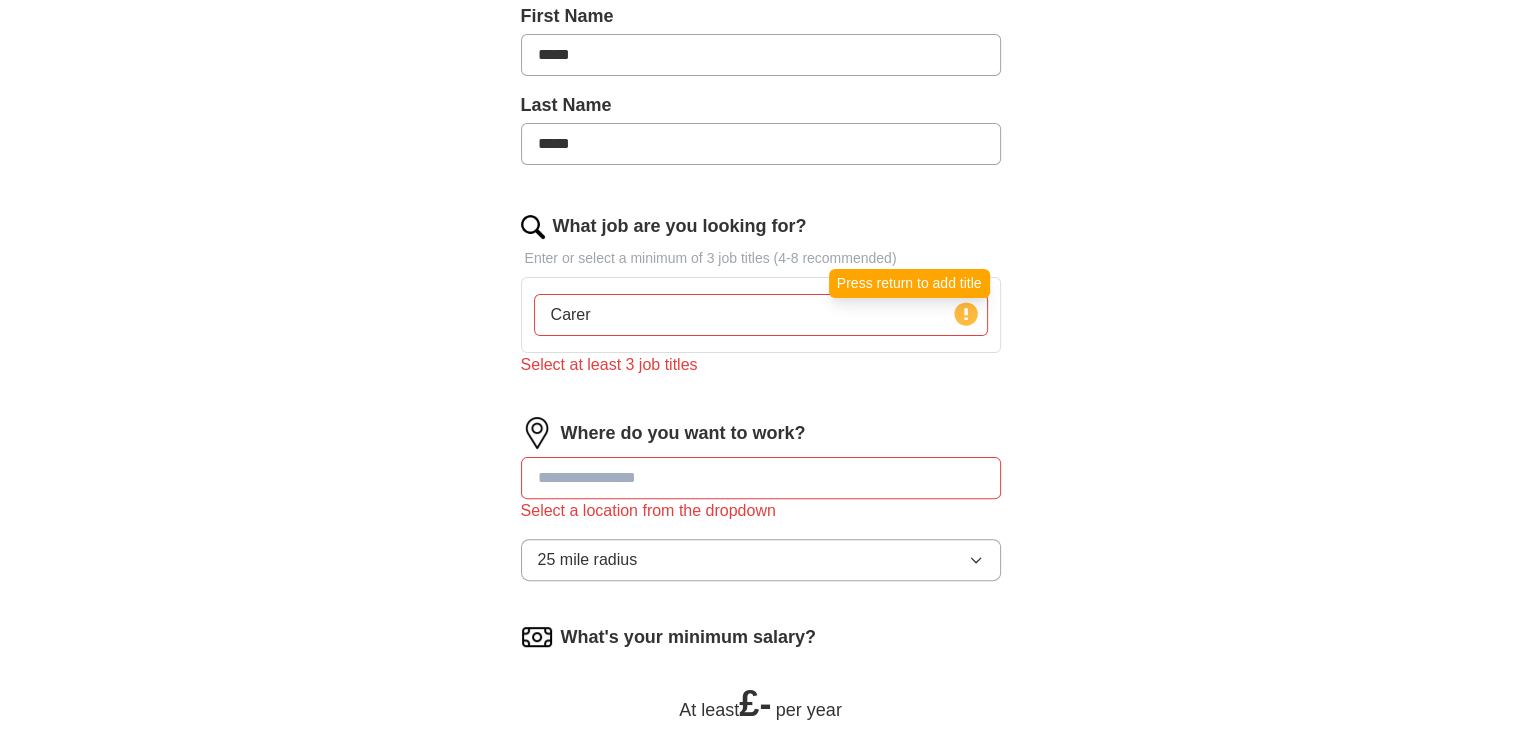 click 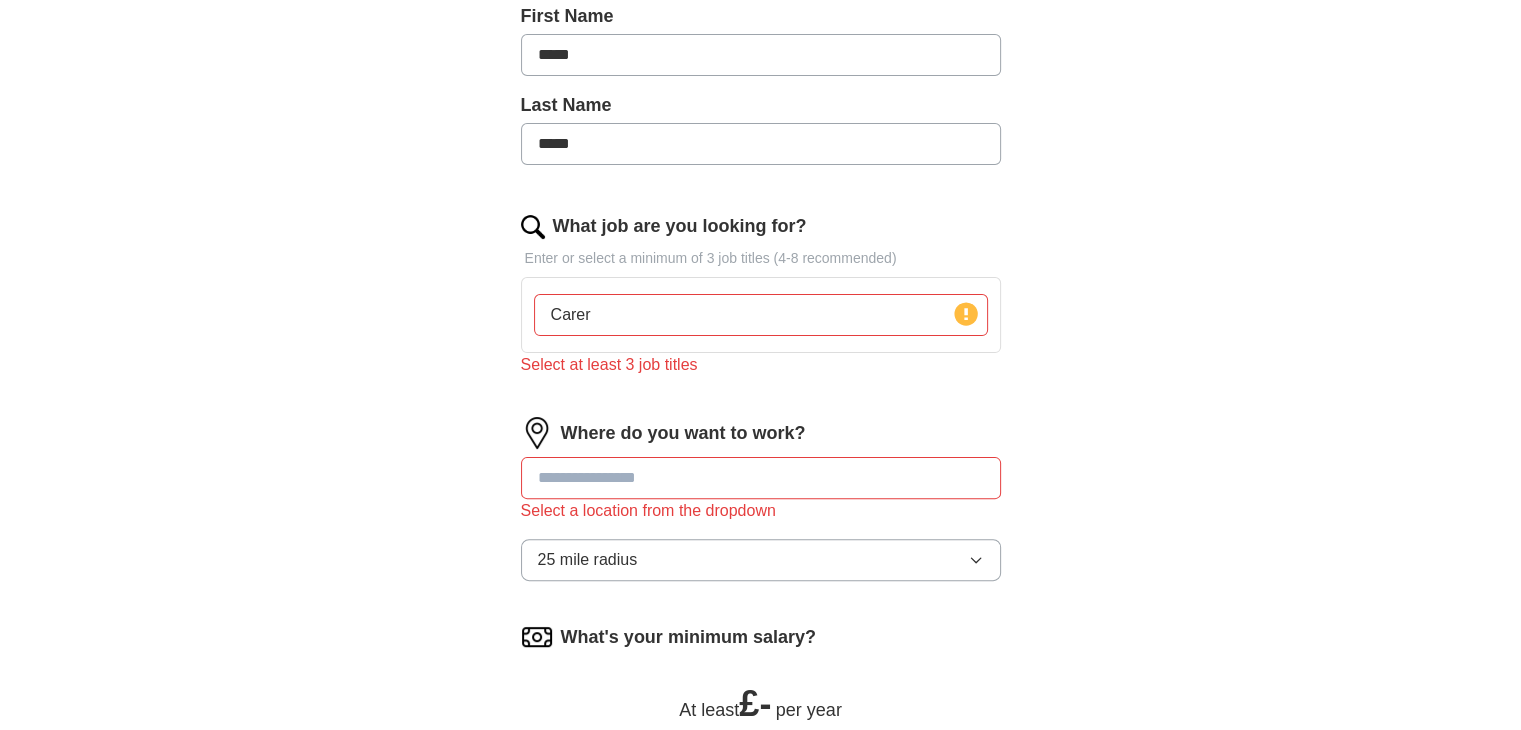 click 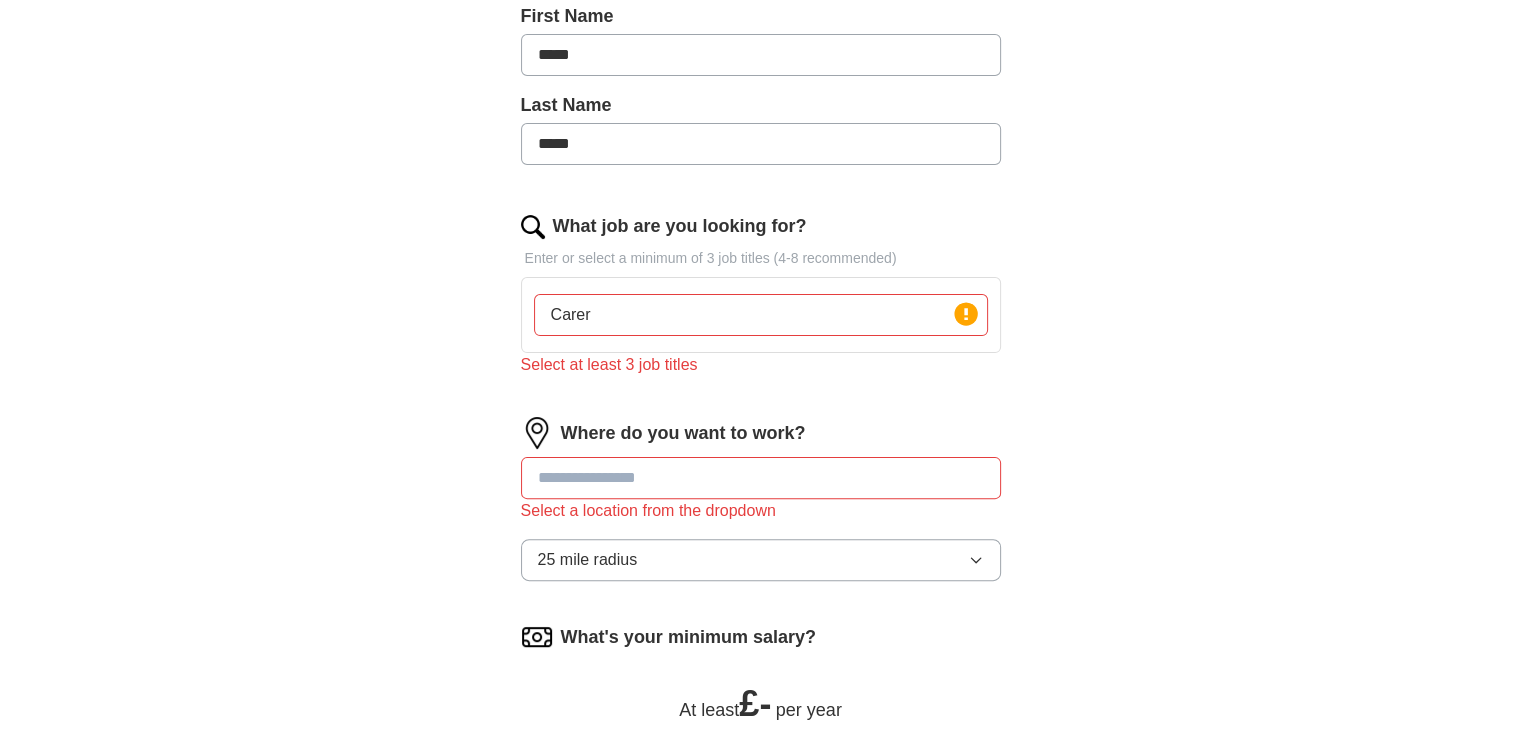 click on "Select at least 3 job titles" at bounding box center [761, 365] 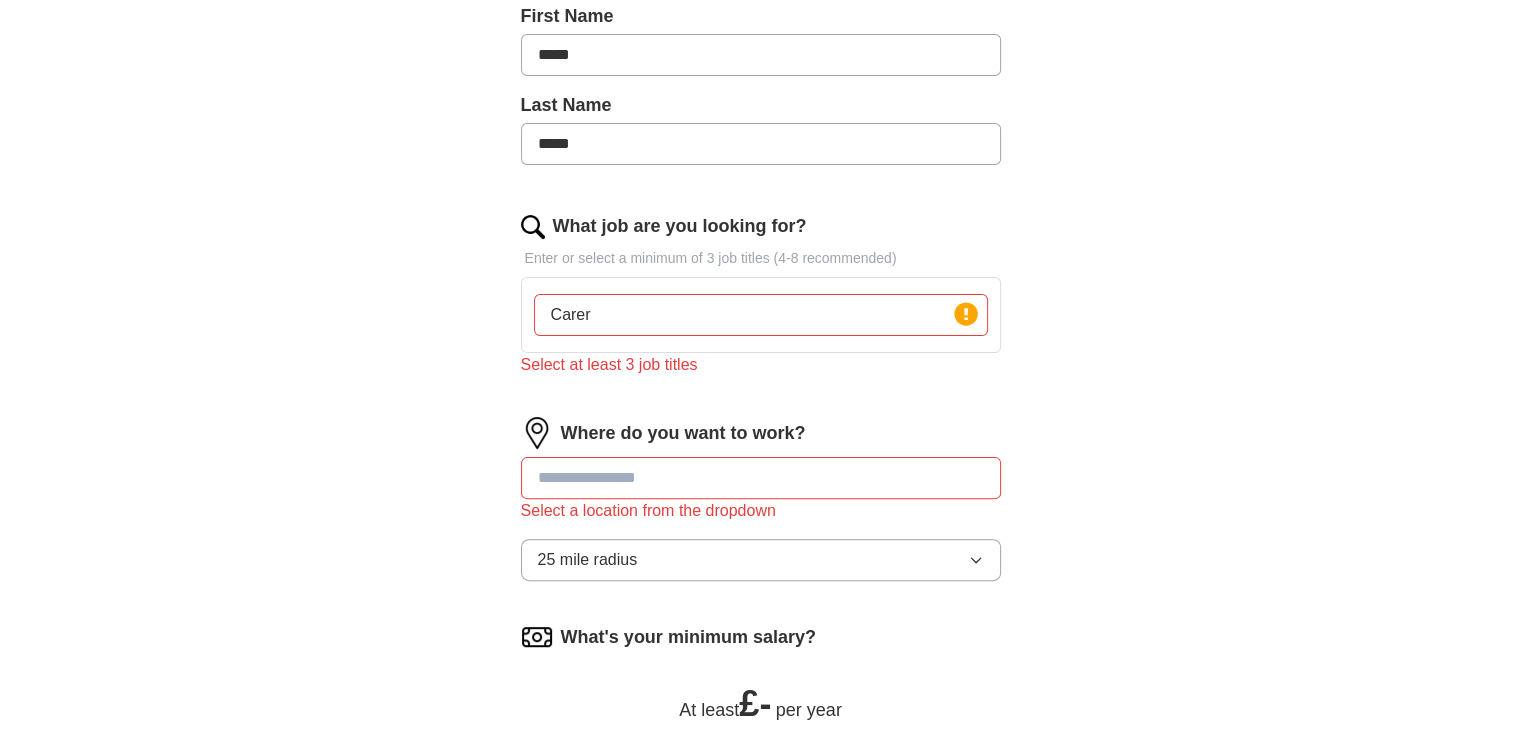 click on "Carer" at bounding box center (761, 315) 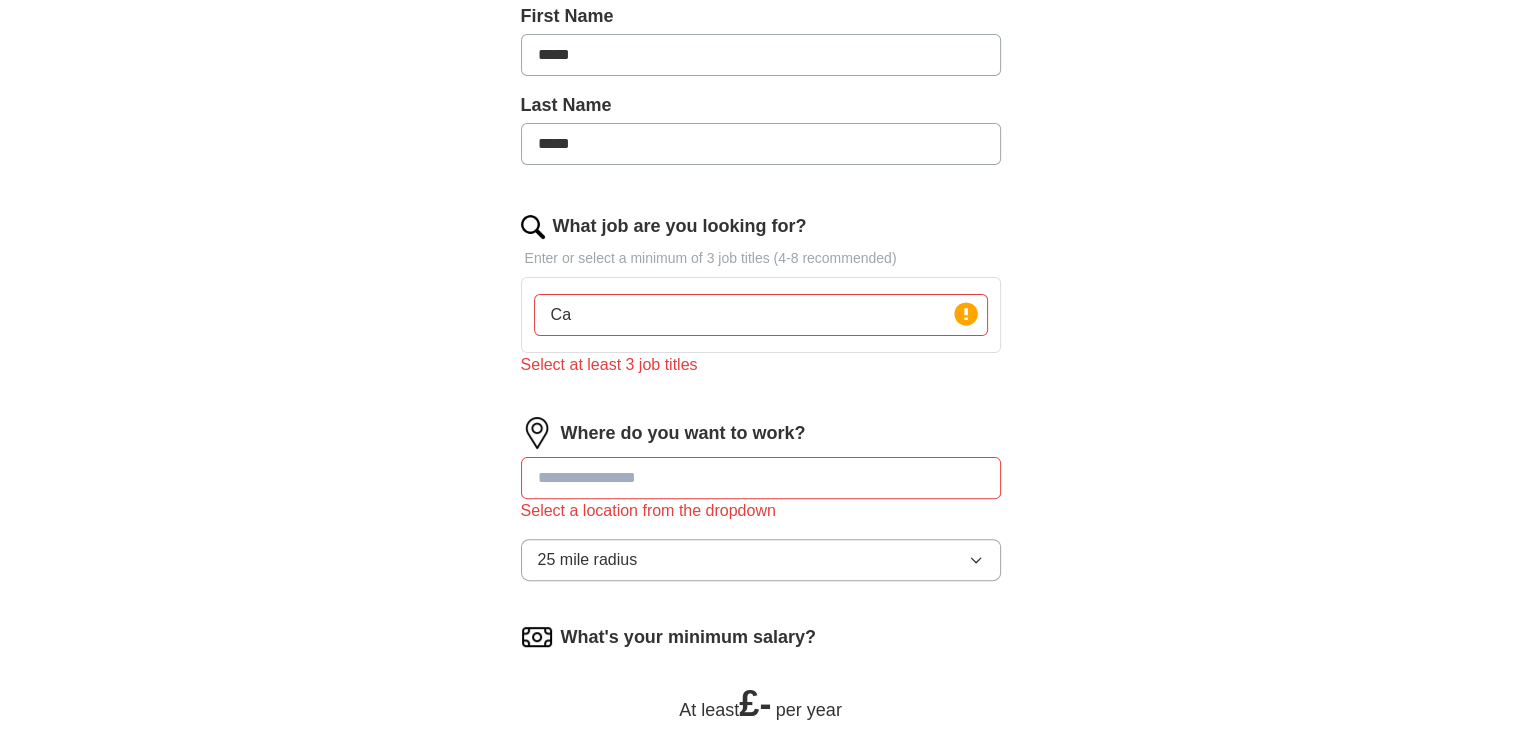 type on "C" 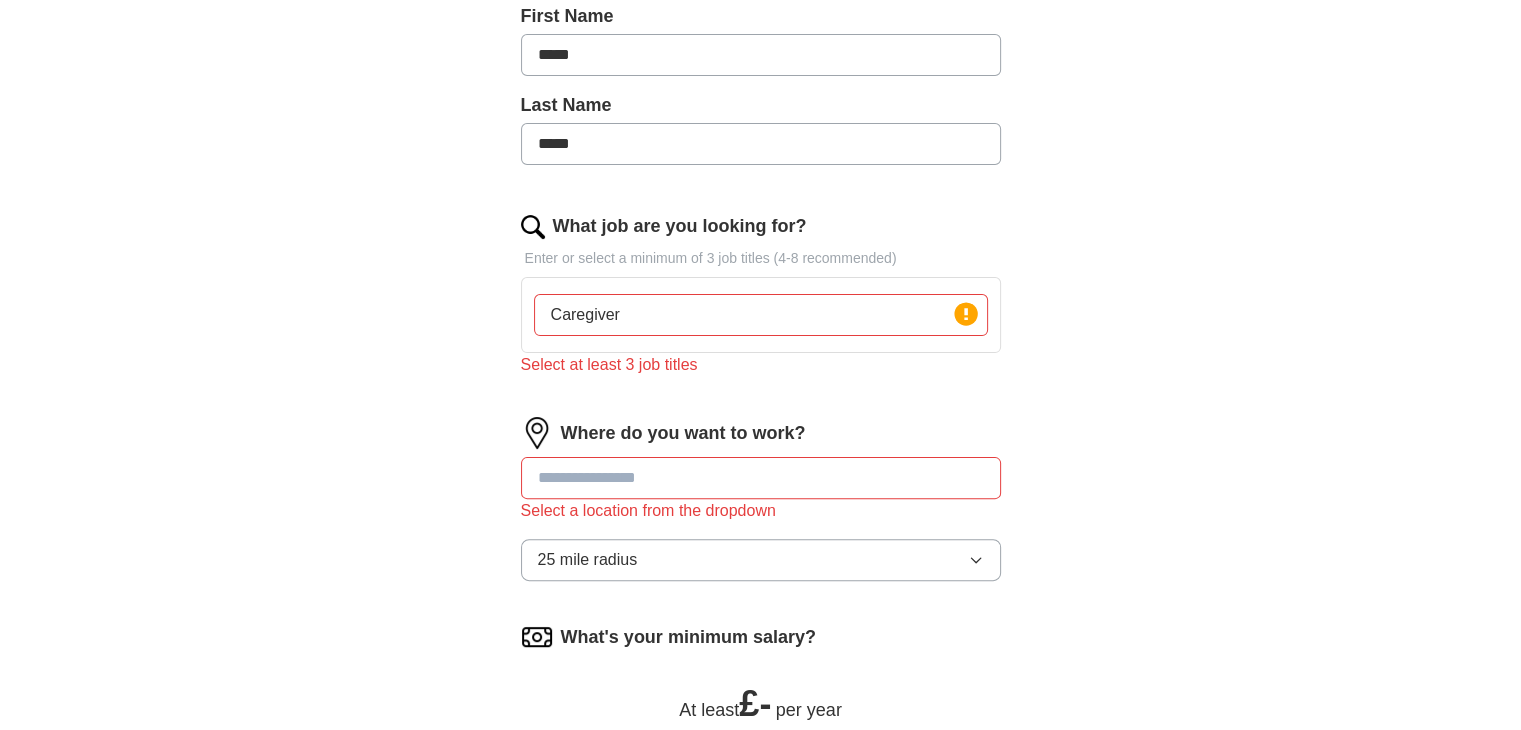 click on "ApplyIQ Let ApplyIQ do the hard work of searching and applying for jobs. Just tell us what you're looking for, and we'll do the rest. Select a CV [NAME]_[CV] [DATE], [TIME] Upload a different CV By uploading your CV you agree to our T&Cs and Privacy Notice. First Name ***** Last Name ***** What job are you looking for? Enter or select a minimum of 3 job titles (4-8 recommended) Caregiver Press return to add title Select at least 3 job titles Where do you want to work? Select a location from the dropdown 25 mile radius What's your minimum salary? At least £ - per year £ 20 k £ 100 k+ Start applying for jobs By registering, you consent to us applying to suitable jobs for you" at bounding box center (761, 323) 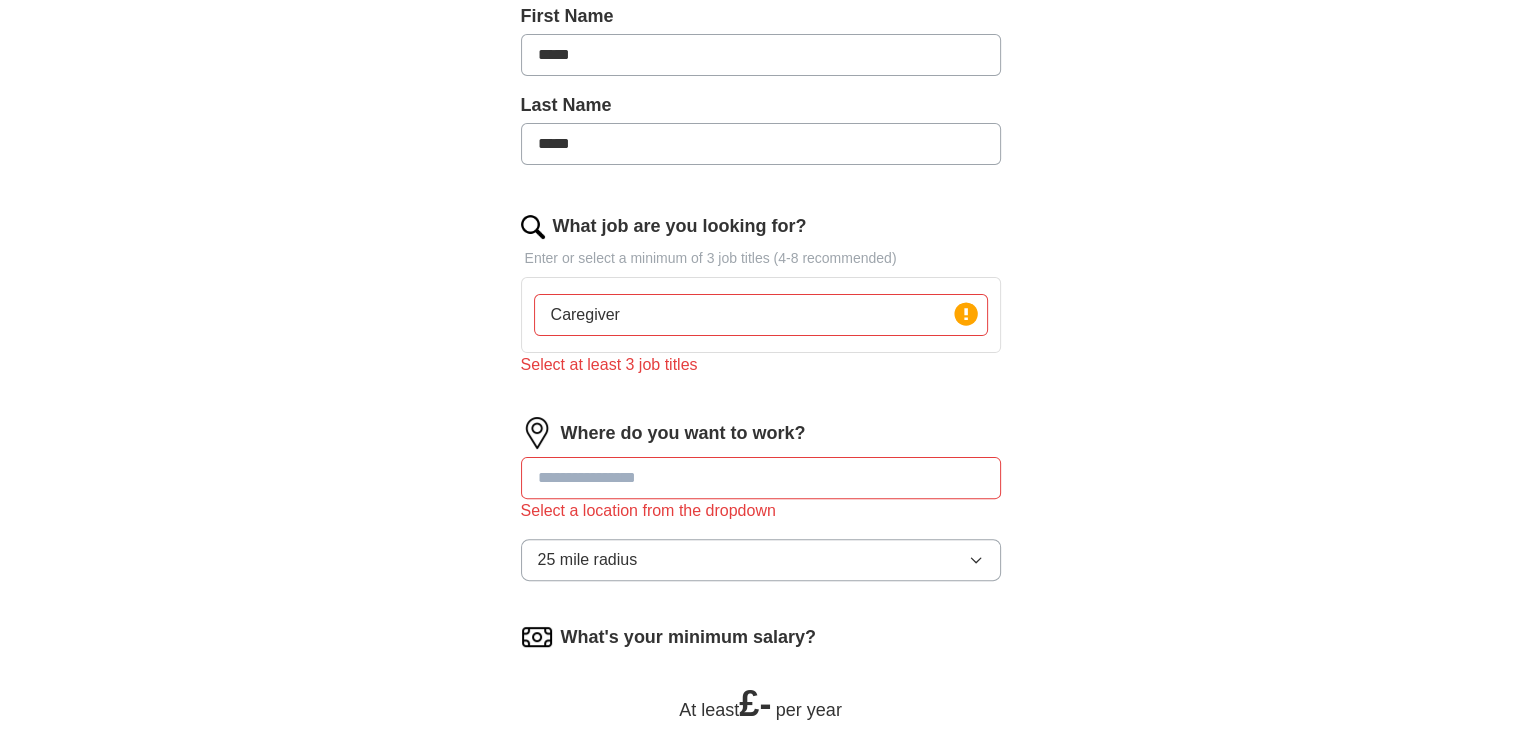 click on "Caregiver" at bounding box center (761, 315) 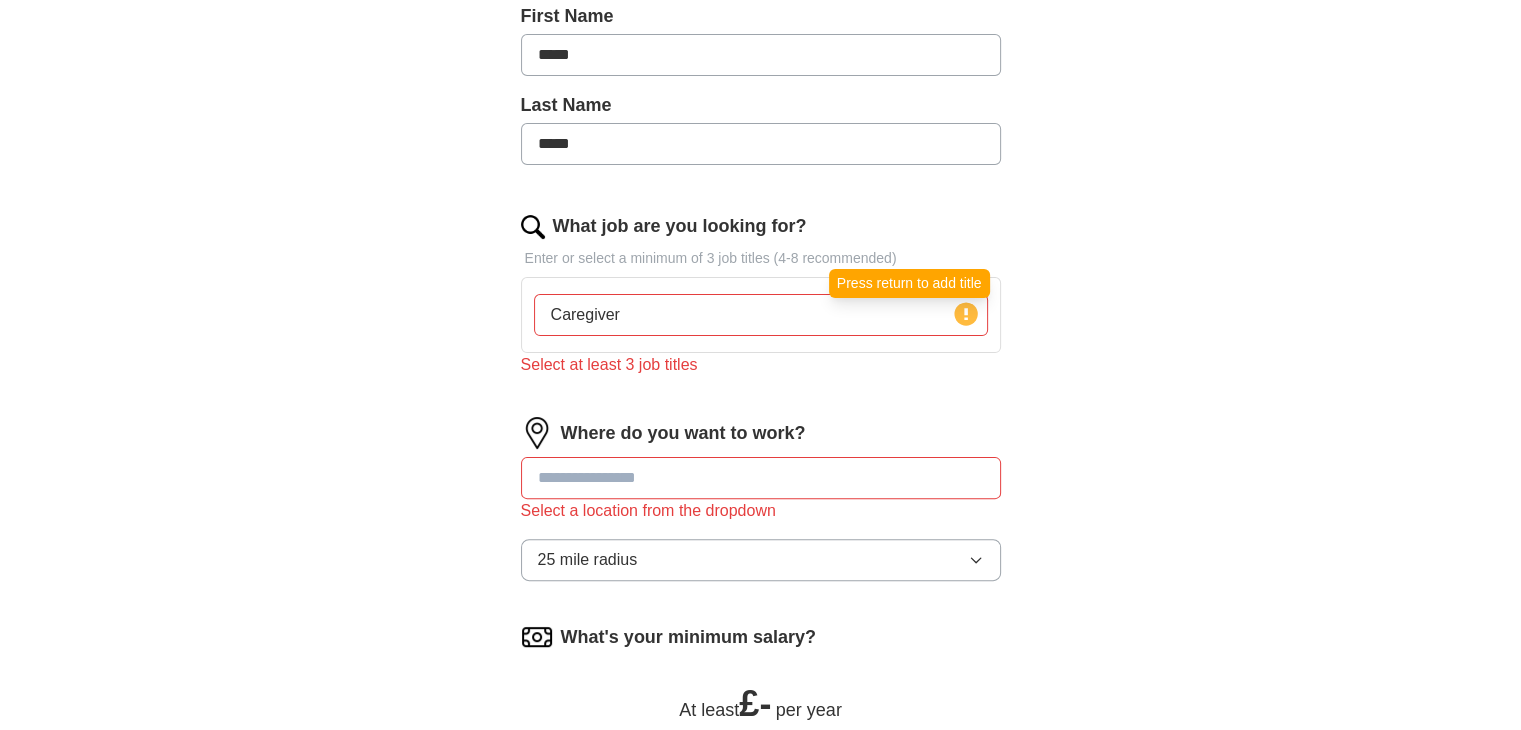 click 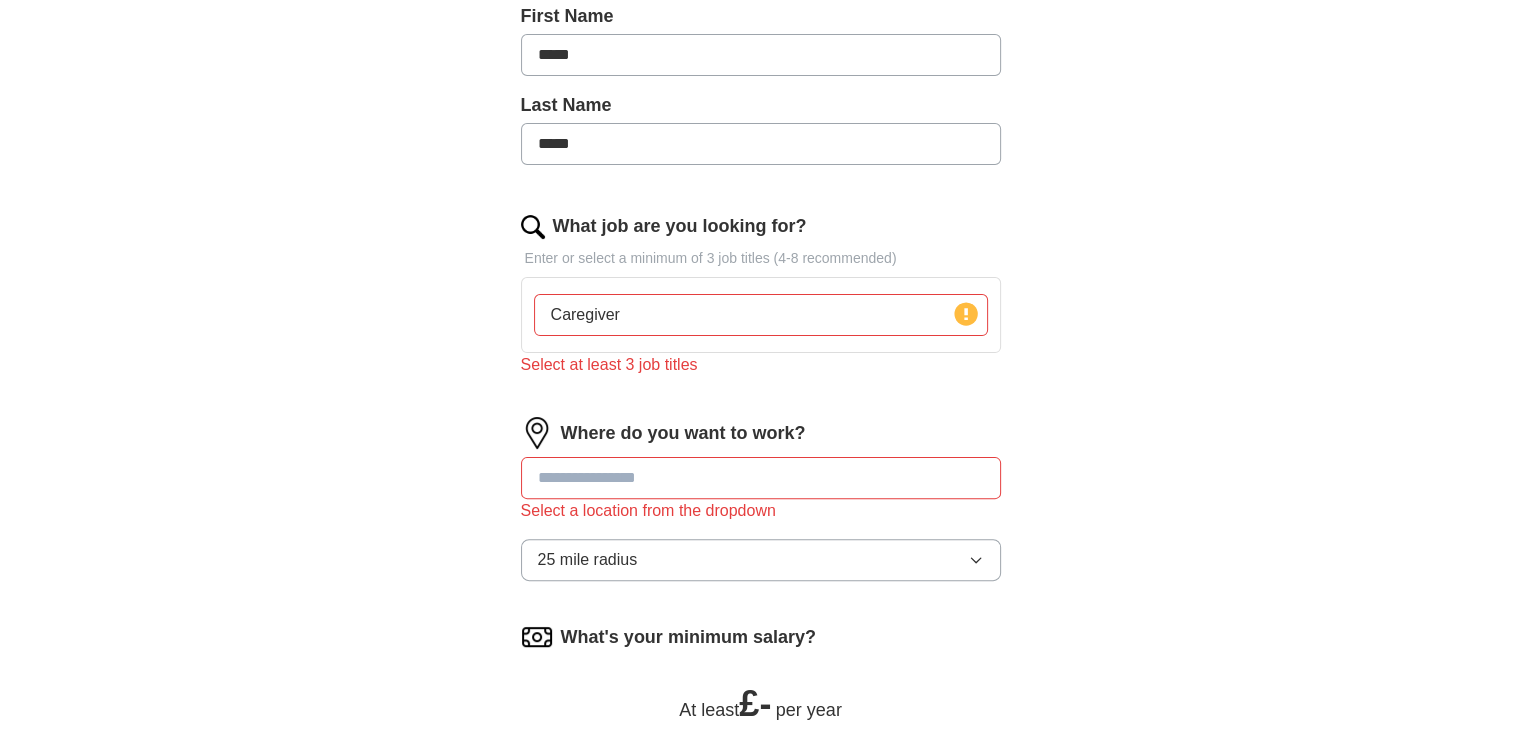 click 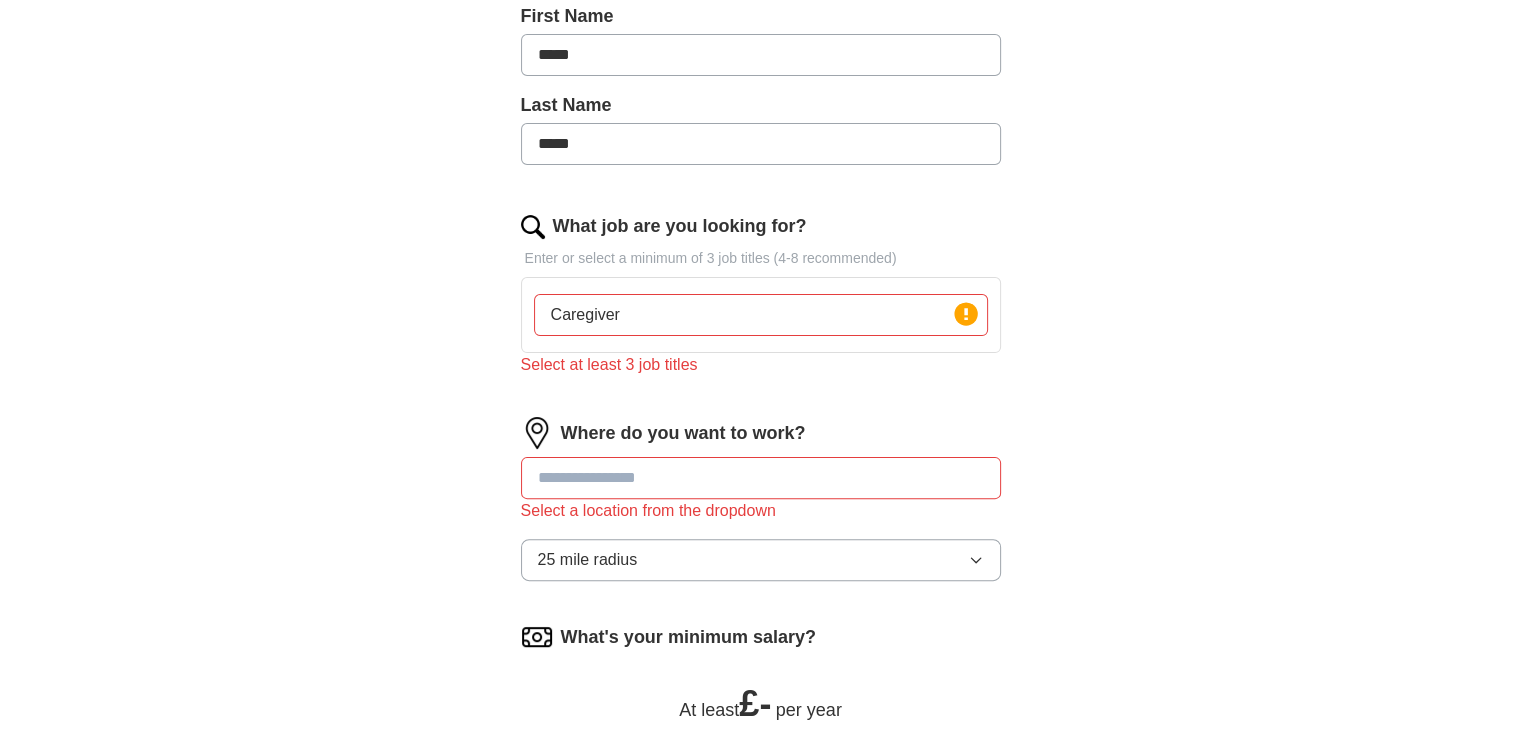 click on "Caregiver" at bounding box center [761, 315] 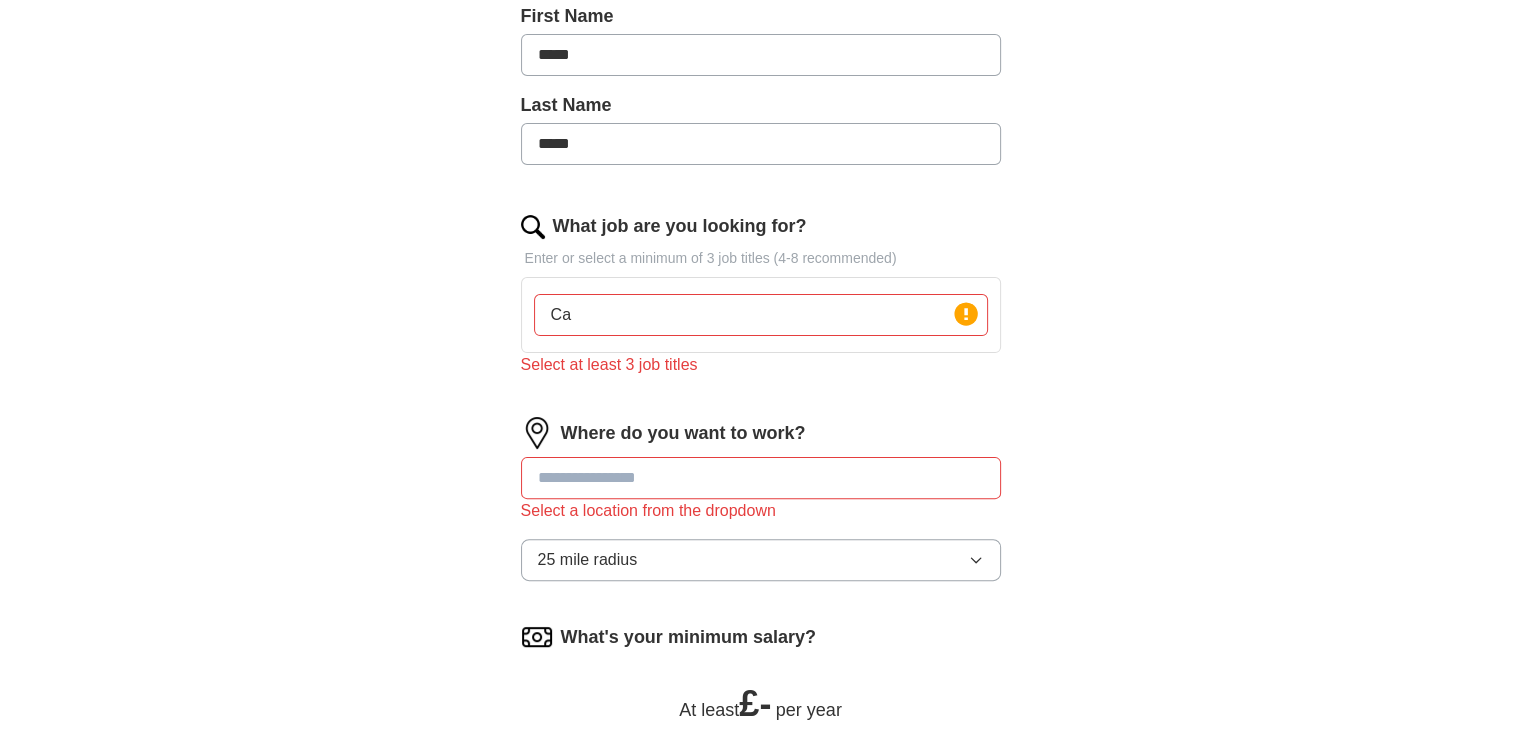 type on "C" 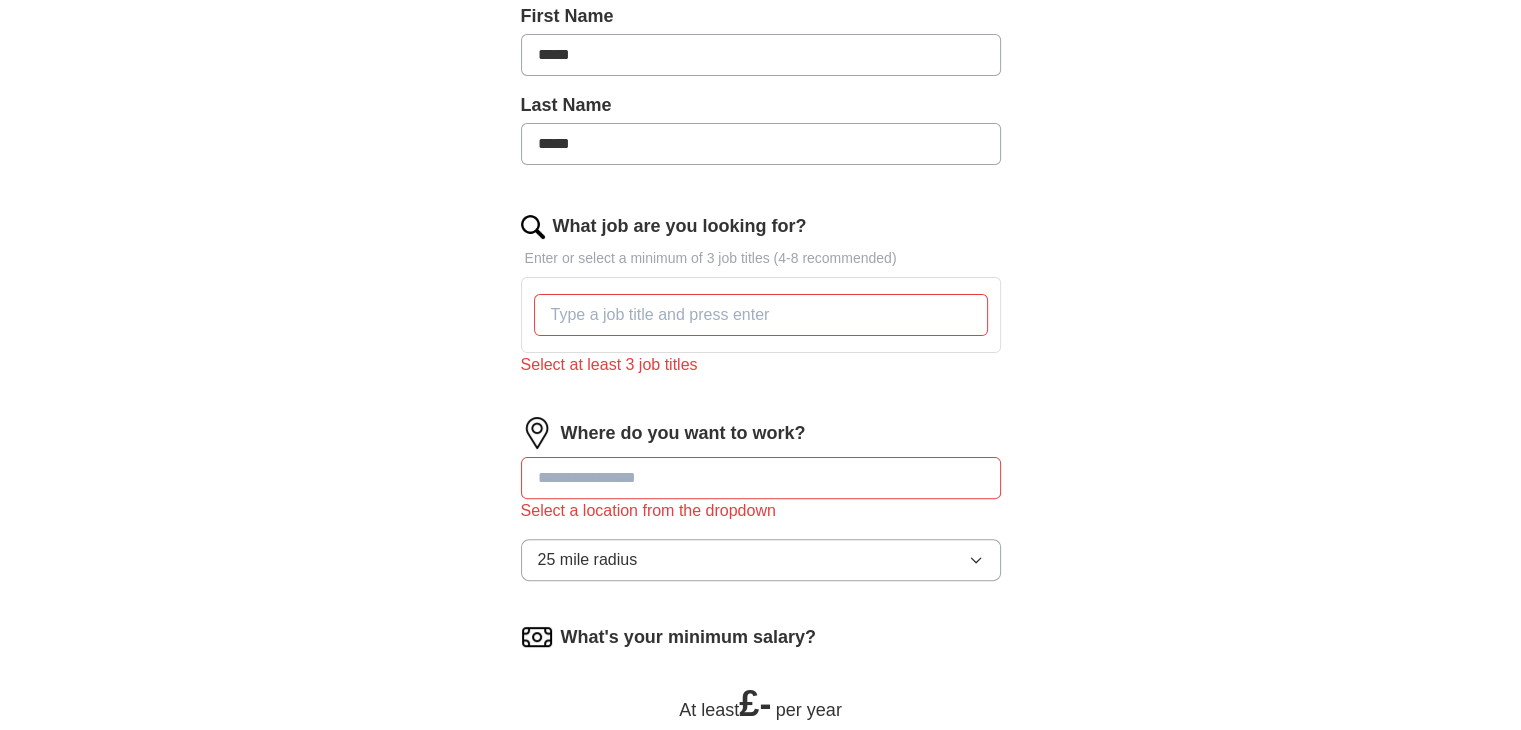 click at bounding box center [533, 227] 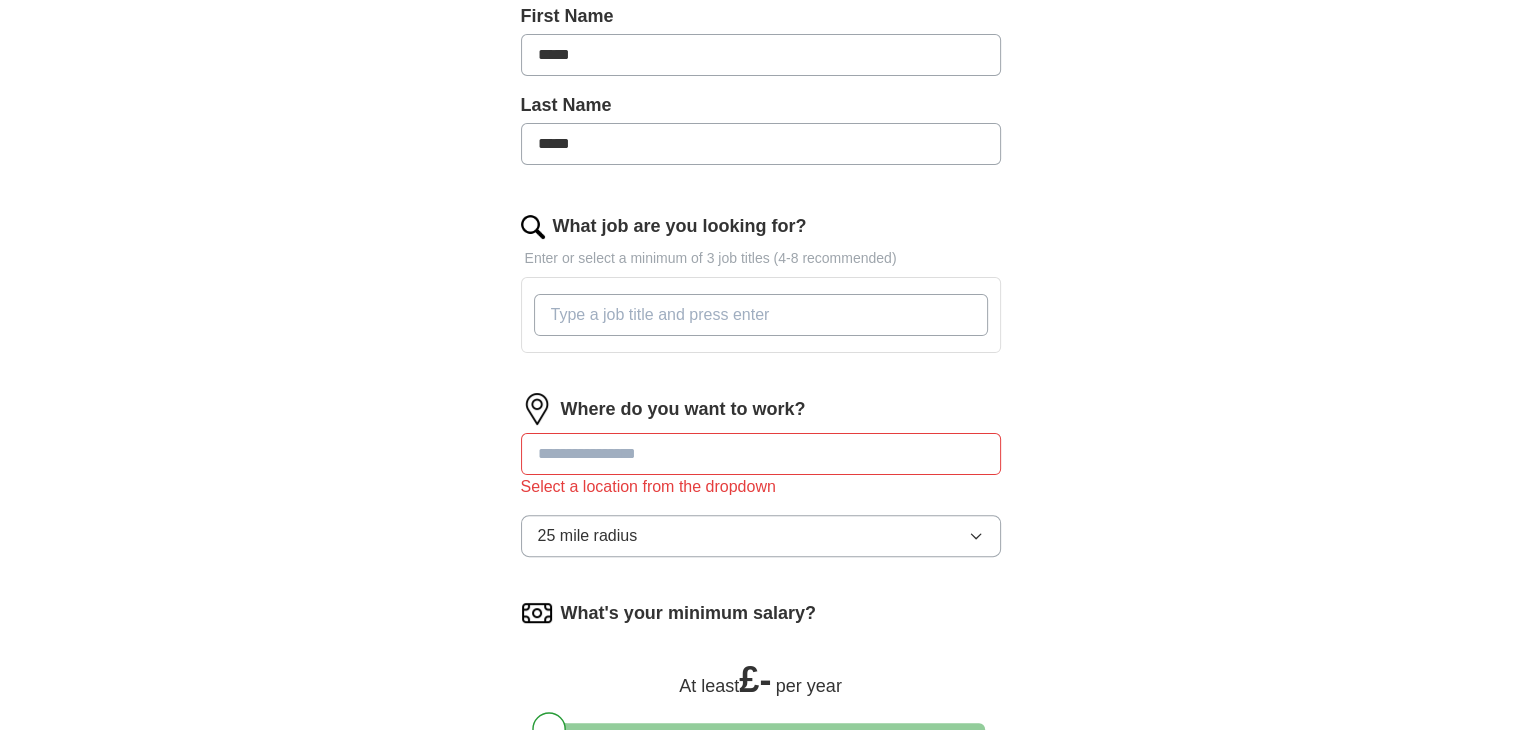 click on "What job are you looking for?" at bounding box center [761, 315] 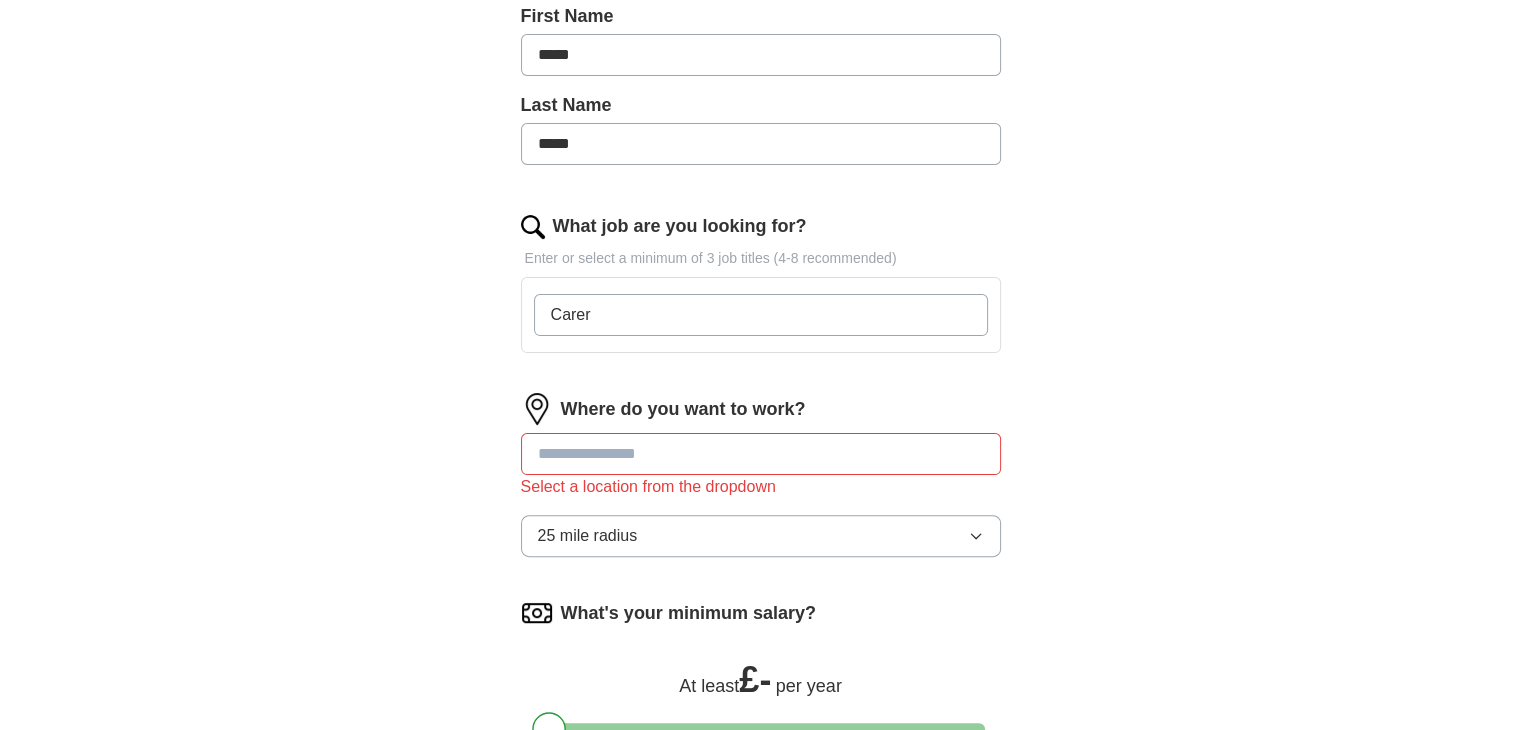 type on "Carer" 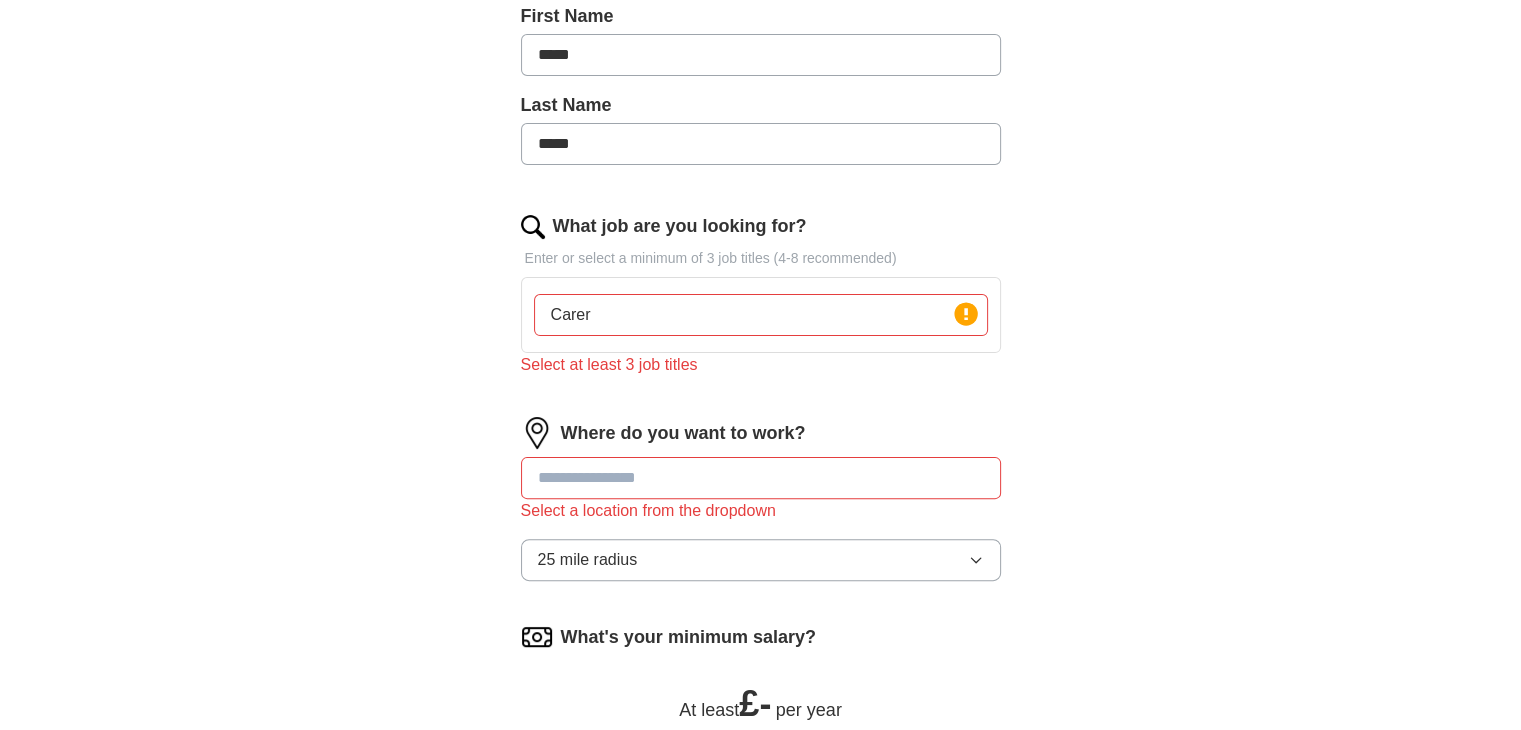 click on "Where do you want to work? Select a location from the dropdown 25 mile radius" at bounding box center [761, 507] 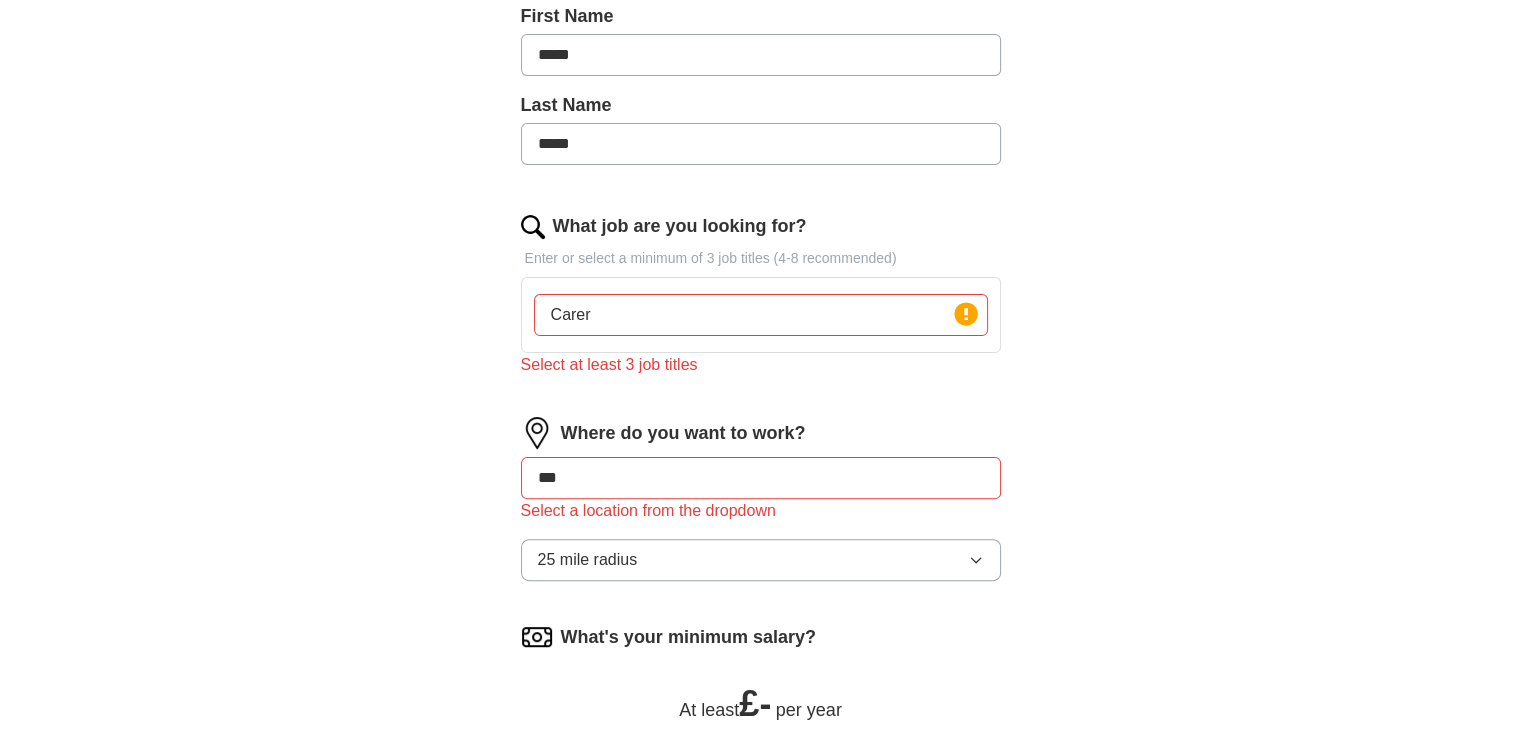 type on "**" 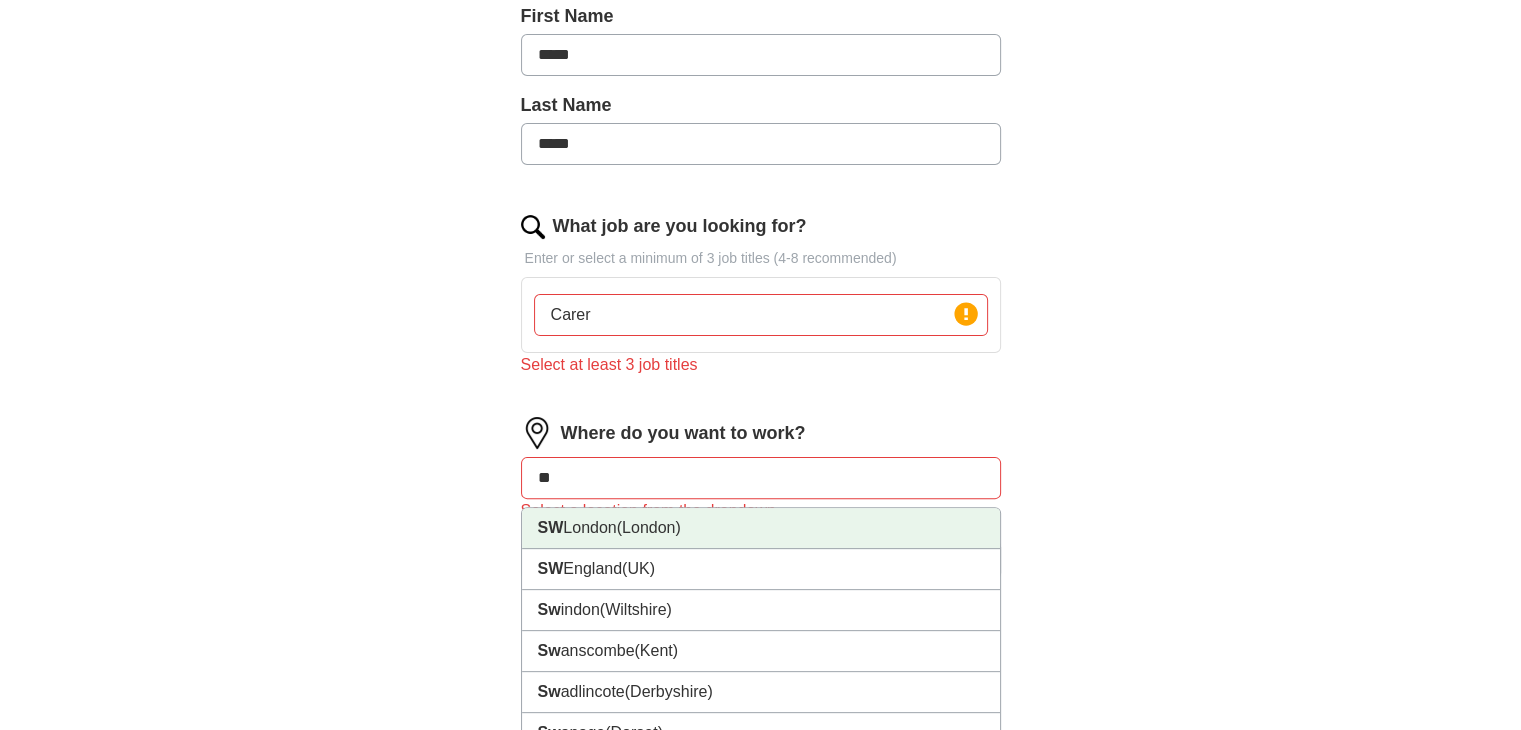 click on "[SW LONDON], [LONDON] has been selected." at bounding box center (761, 528) 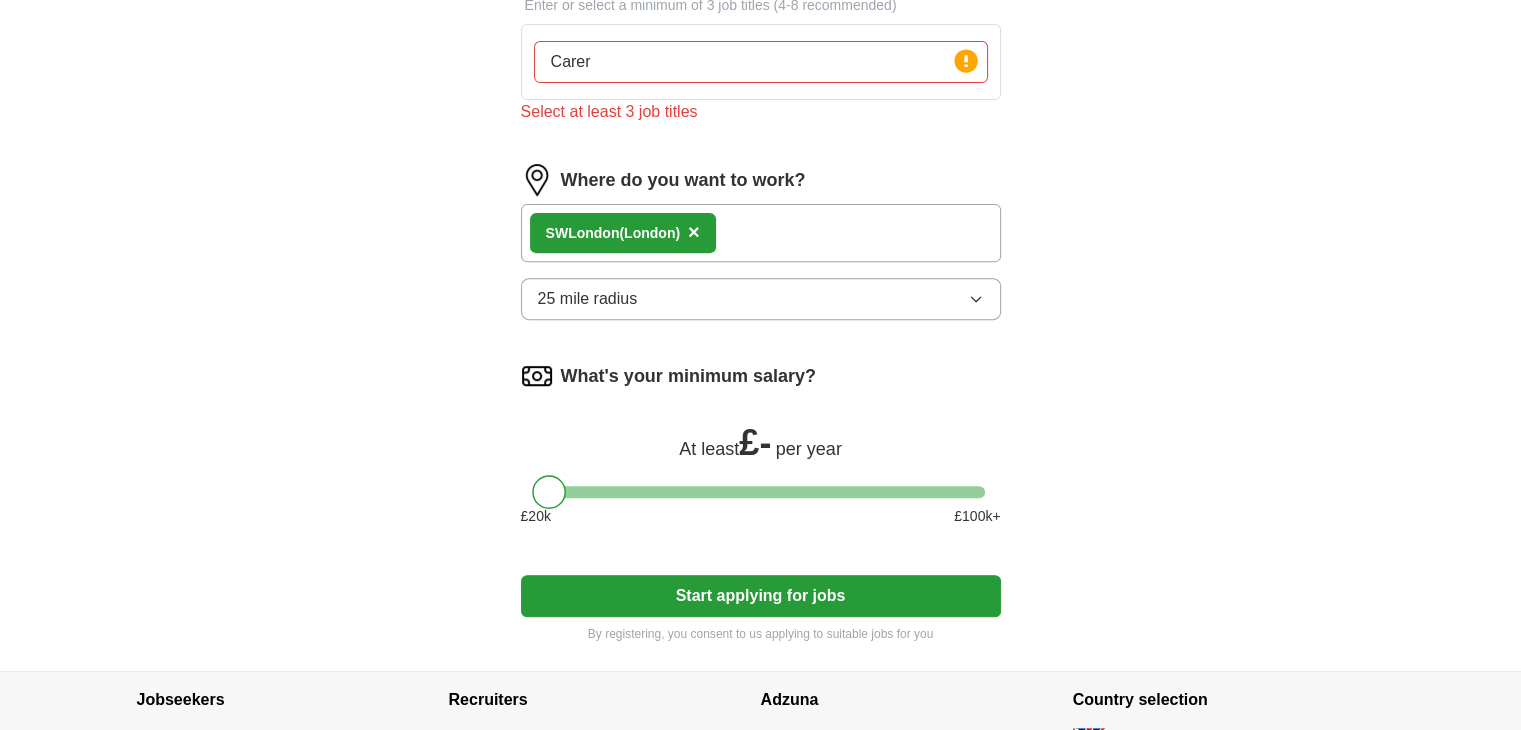scroll, scrollTop: 712, scrollLeft: 0, axis: vertical 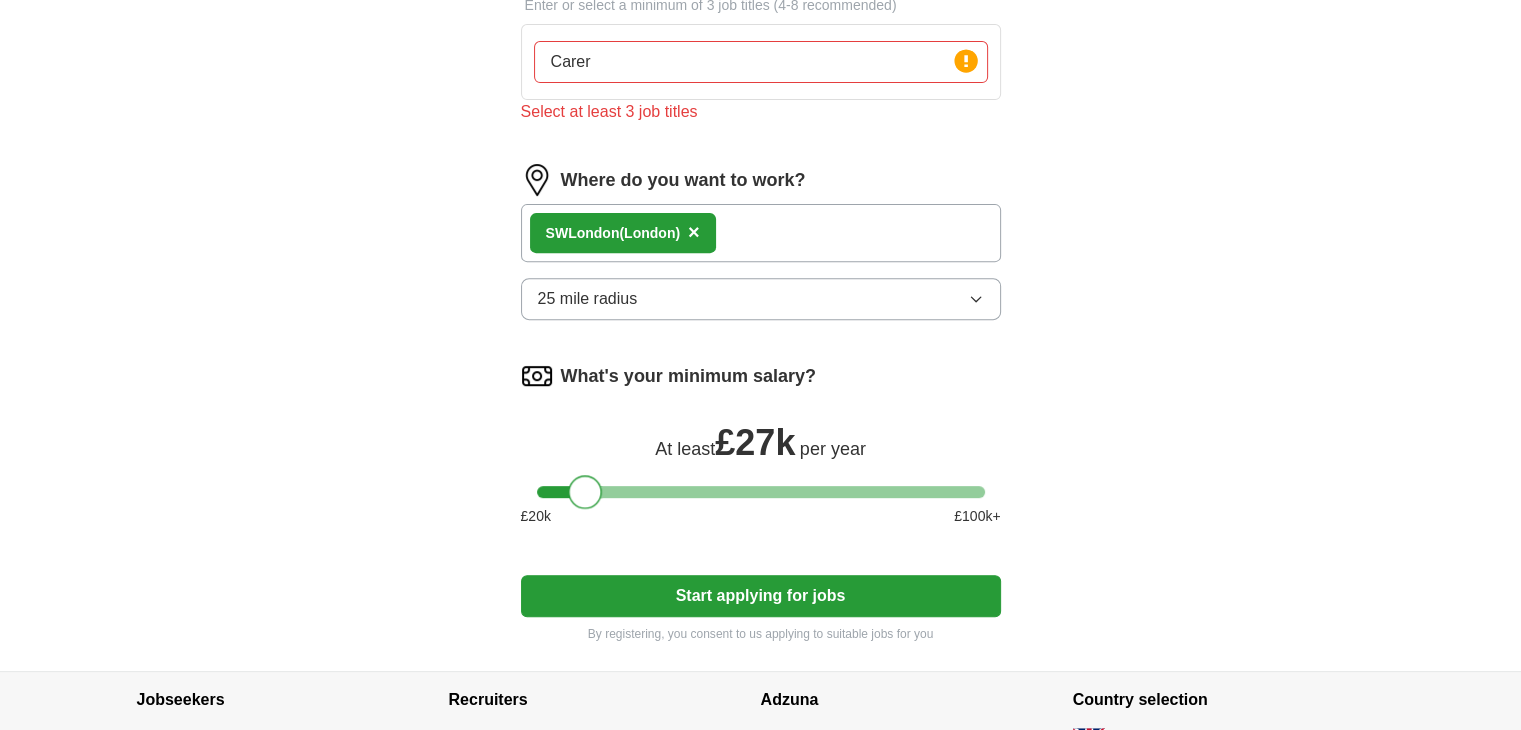 drag, startPoint x: 550, startPoint y: 484, endPoint x: 587, endPoint y: 486, distance: 37.054016 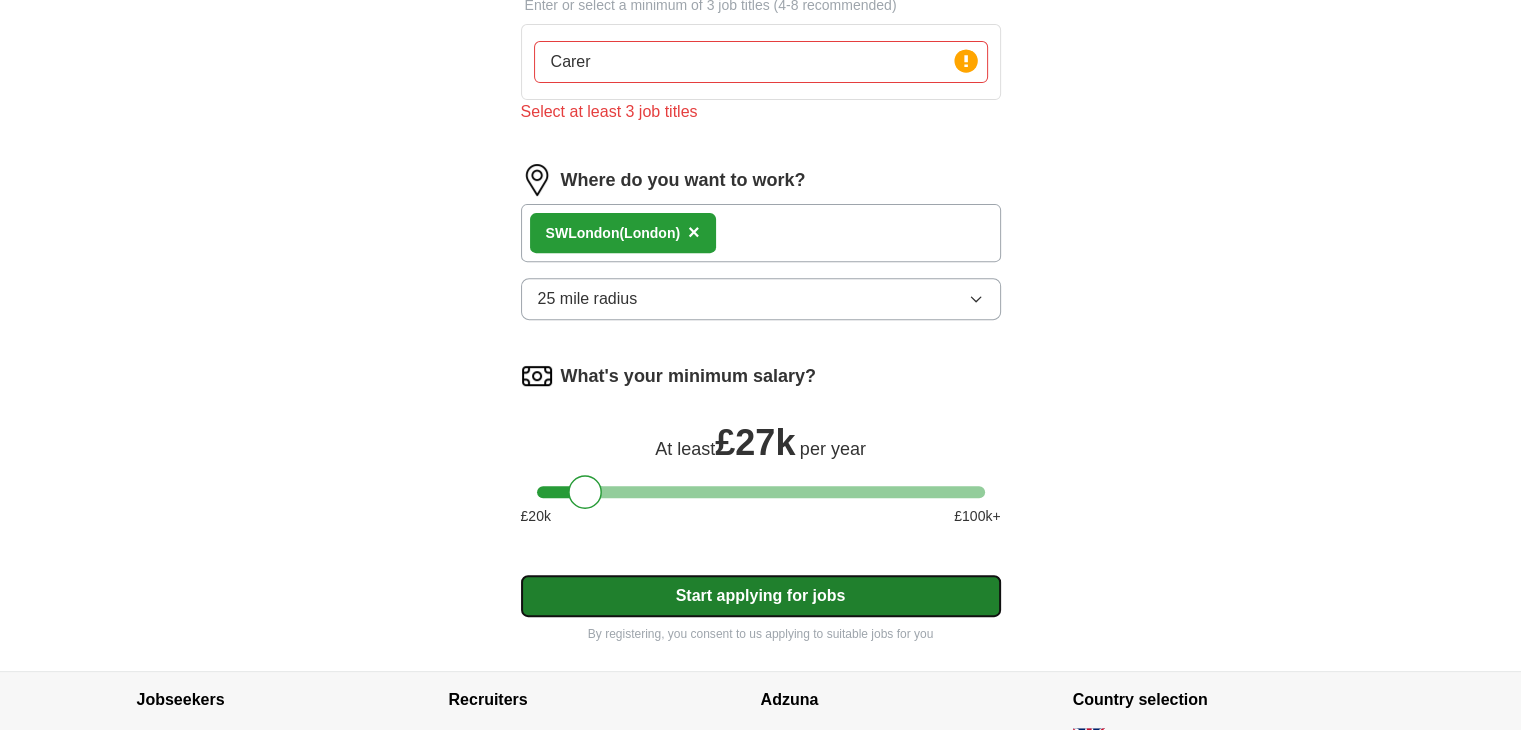 click on "Start applying for jobs" at bounding box center [761, 596] 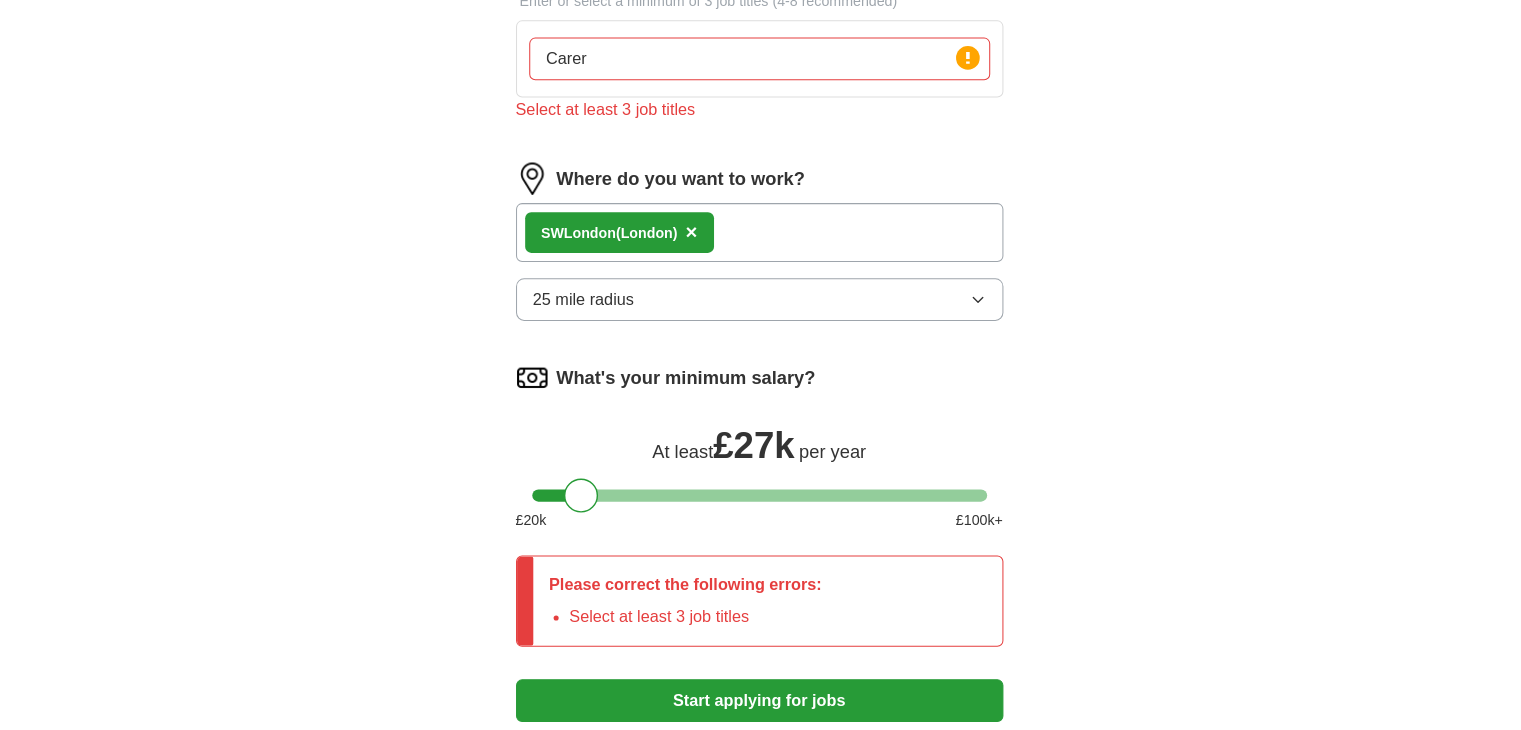 scroll, scrollTop: 712, scrollLeft: 0, axis: vertical 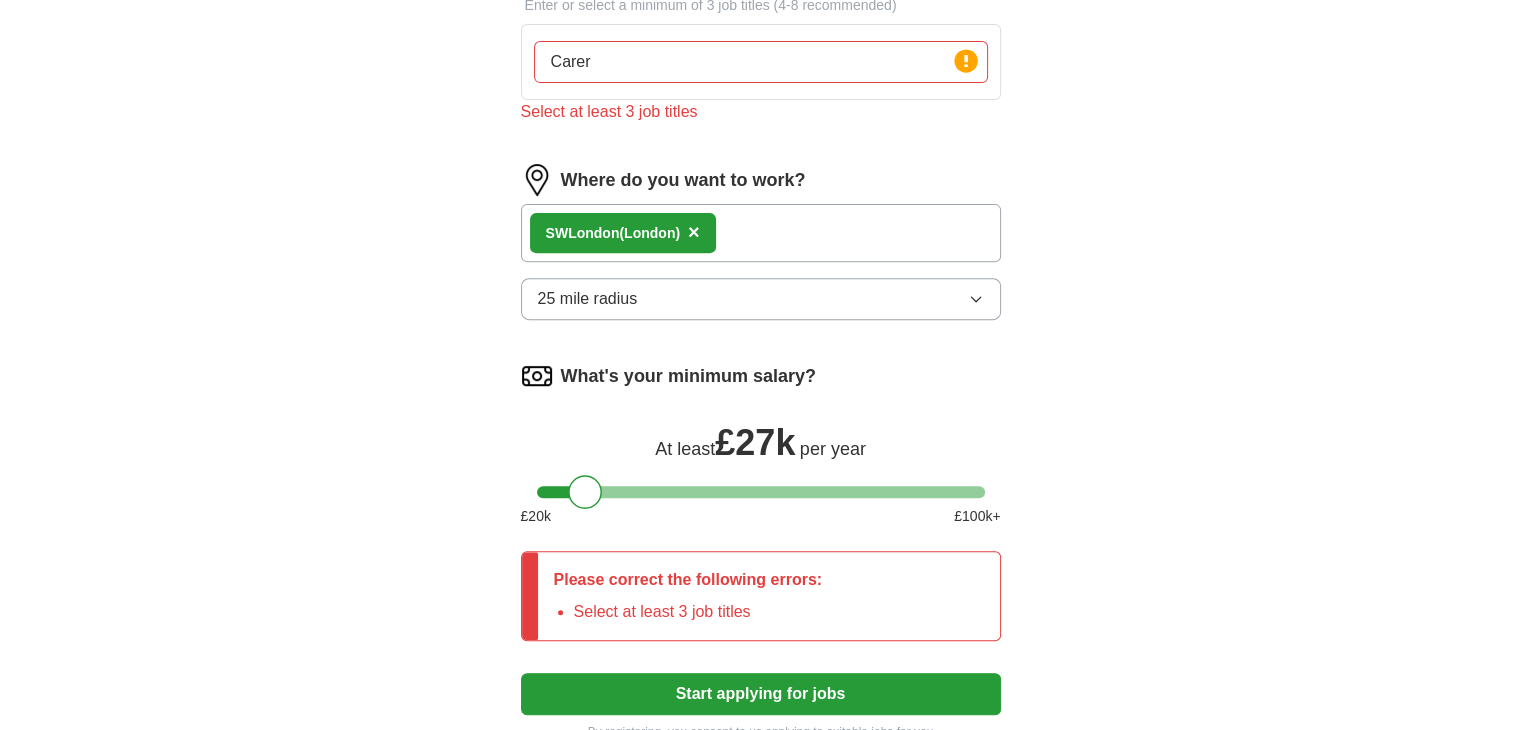 click on "Carer" at bounding box center [761, 62] 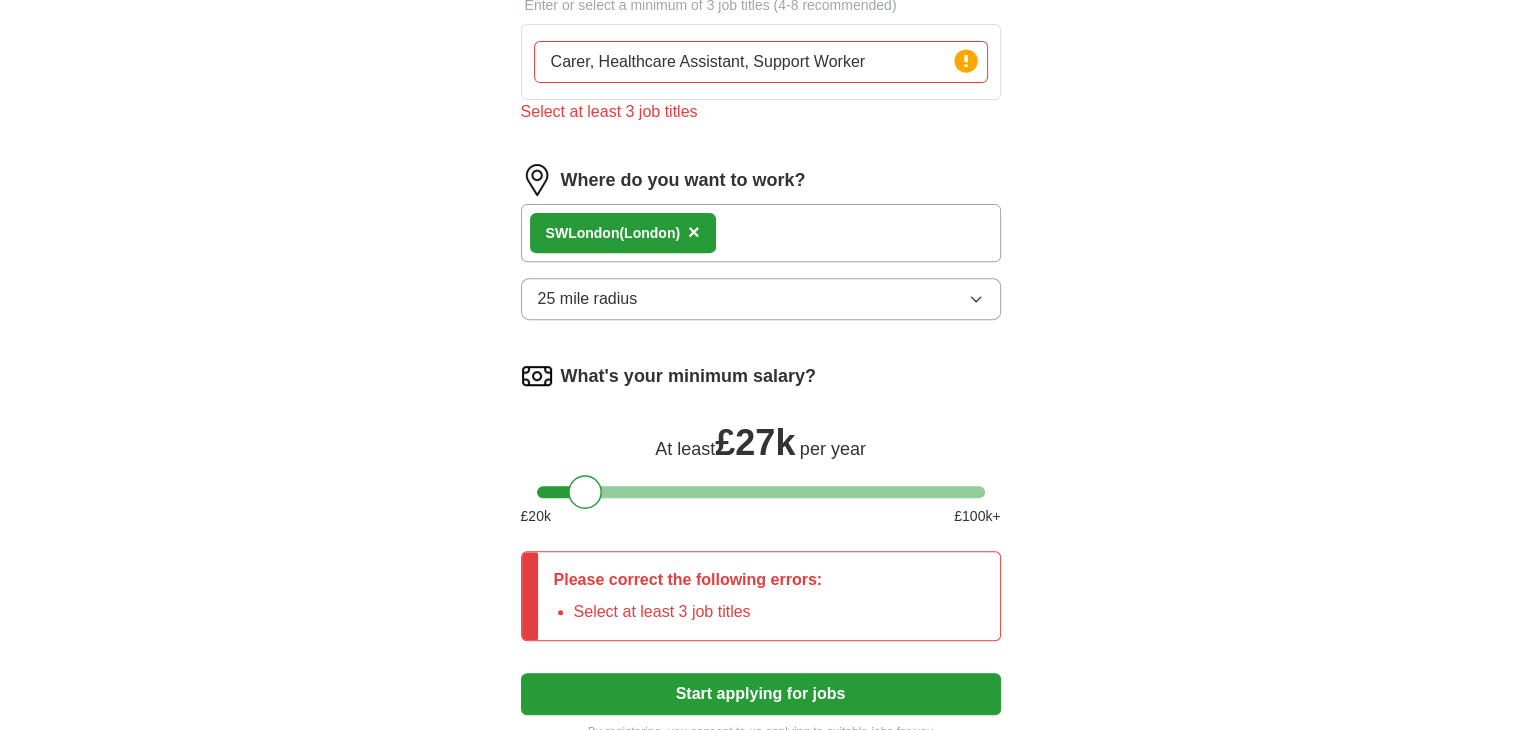 click on "ApplyIQ Let ApplyIQ do the hard work of searching and applying for jobs. Just tell us what you're looking for, and we'll do the rest. Select a CV [NAME]_[CV] [DATE], [TIME] Upload a different CV By uploading your CV you agree to our T&Cs and Privacy Notice. First Name ***** Last Name ***** What job are you looking for? Enter or select a minimum of 3 job titles (4-8 recommended) Carer, Healthcare Assistant, Support Worker Press return to add title Select at least 3 job titles Where do you want to work? [SW LONDON] ([LONDON]) × 25 mile radius What's your minimum salary? At least £ 27k per year £ 20 k £ 100 k+ Please correct the following errors: Select at least 3 job titles Start applying for jobs By registering, you consent to us applying to suitable jobs for you" at bounding box center [761, 59] 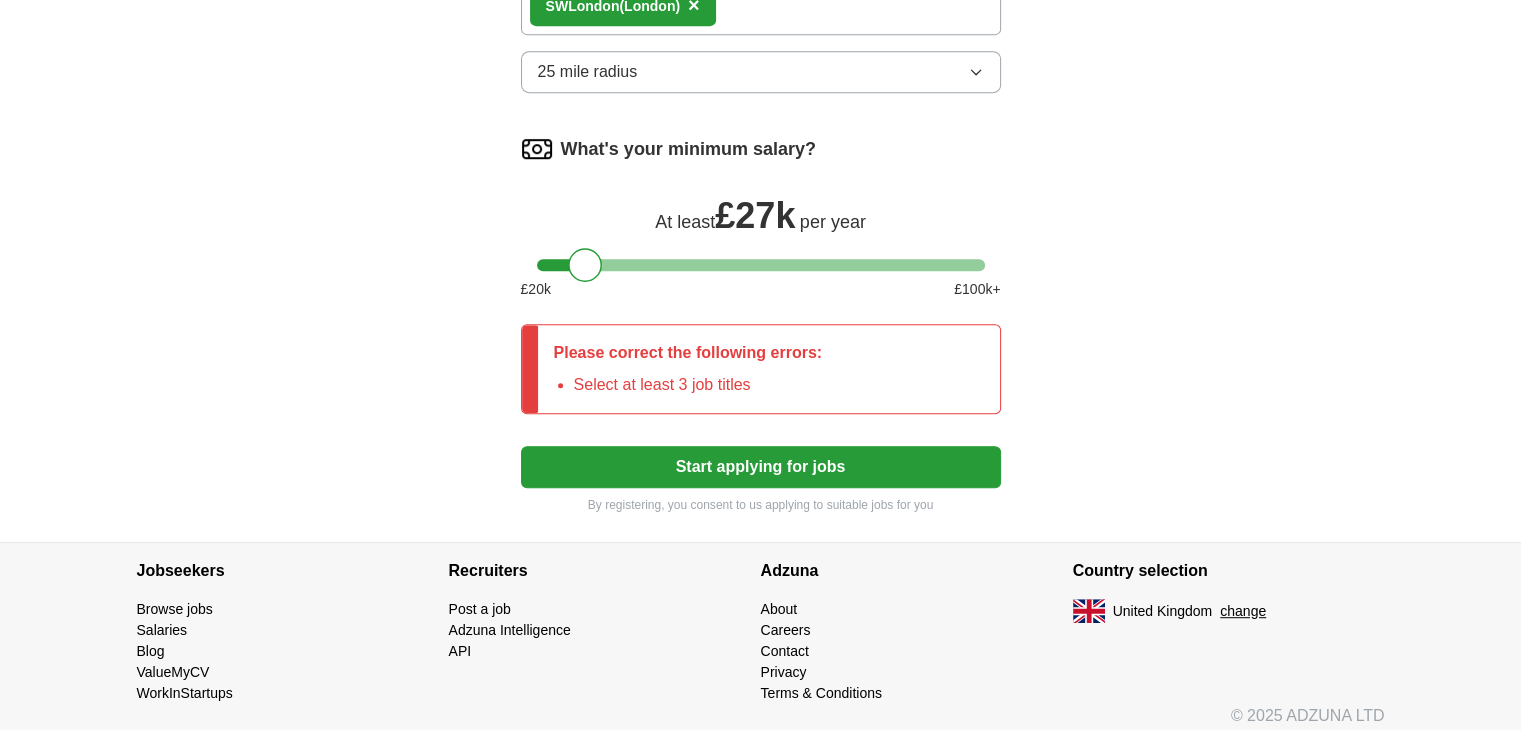 scroll, scrollTop: 948, scrollLeft: 0, axis: vertical 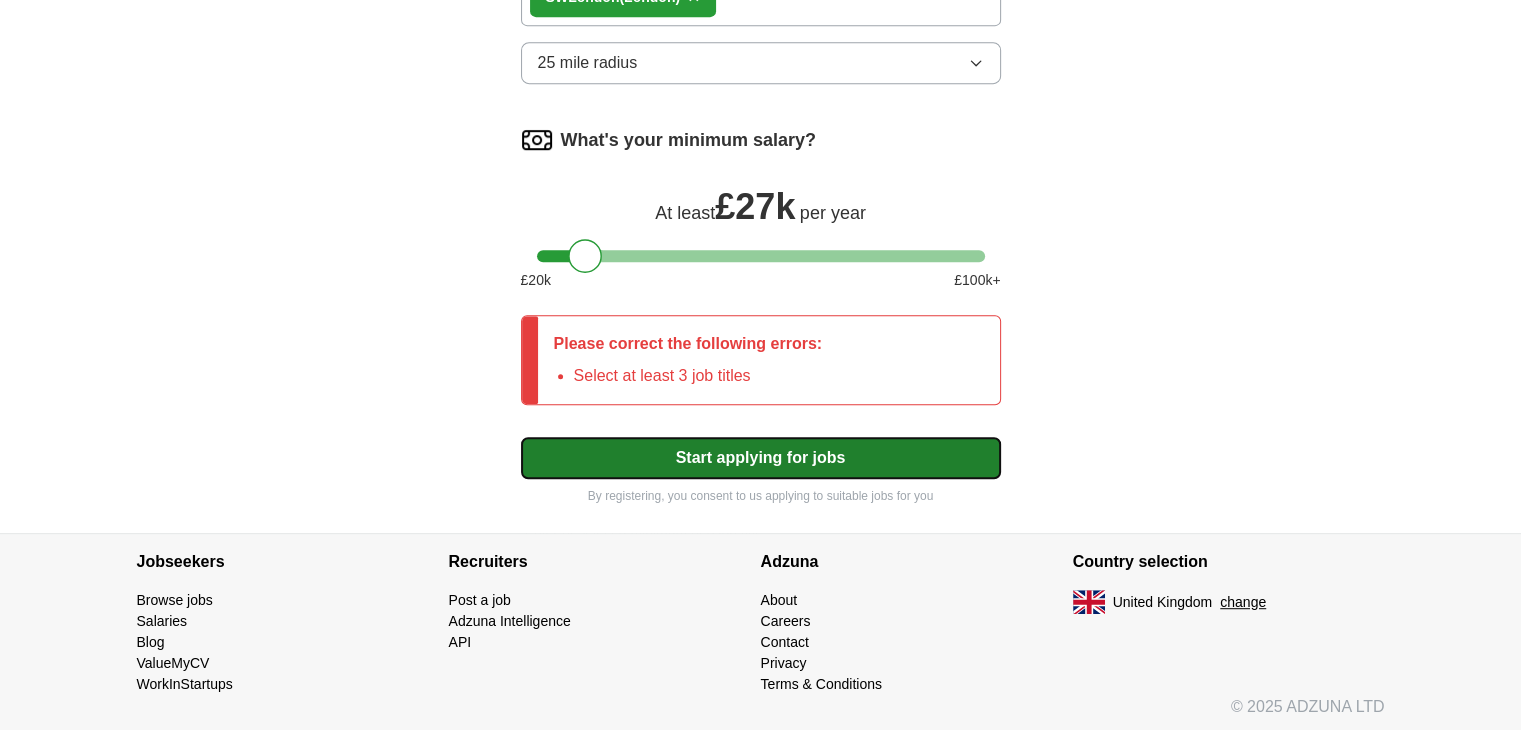 click on "Start applying for jobs" at bounding box center [761, 458] 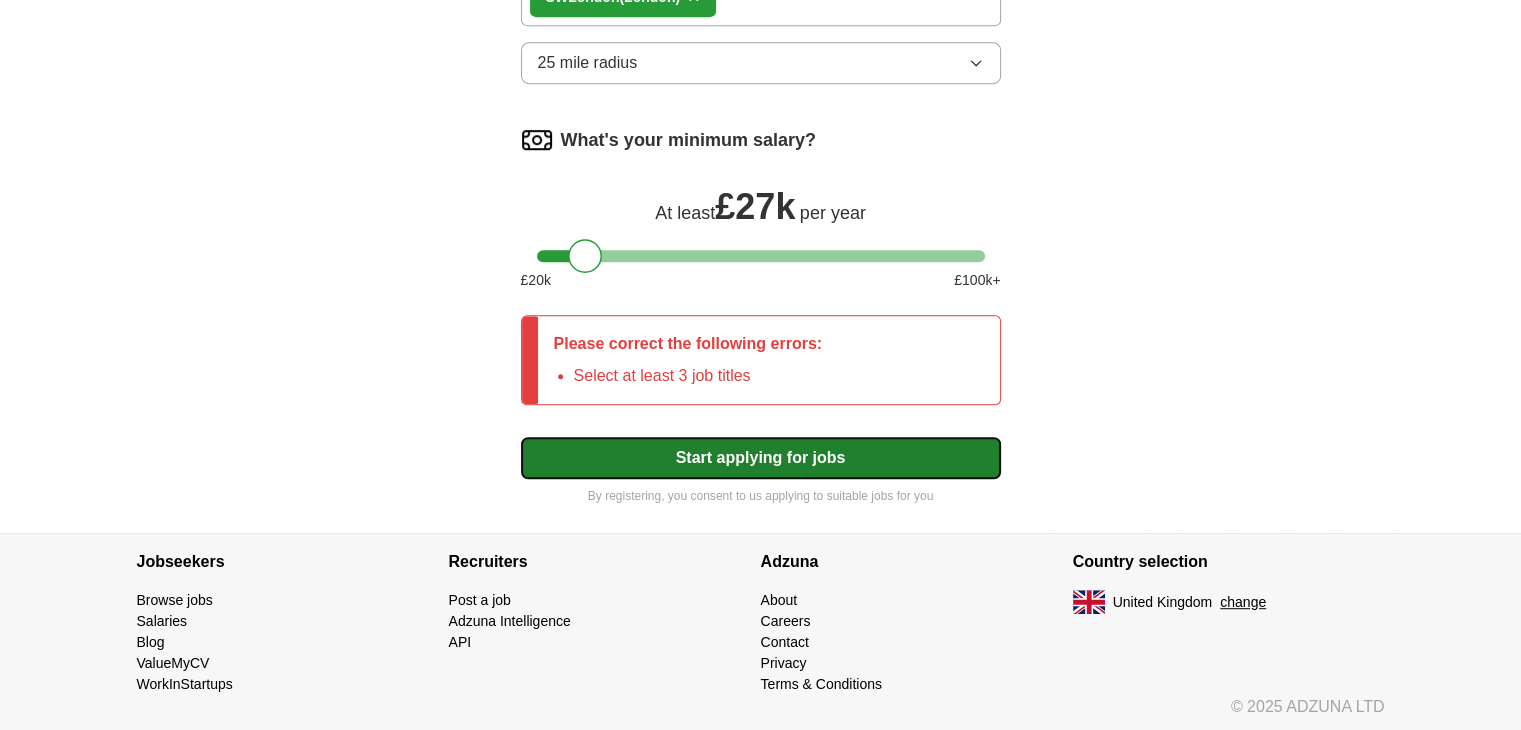click on "Start applying for jobs" at bounding box center [761, 458] 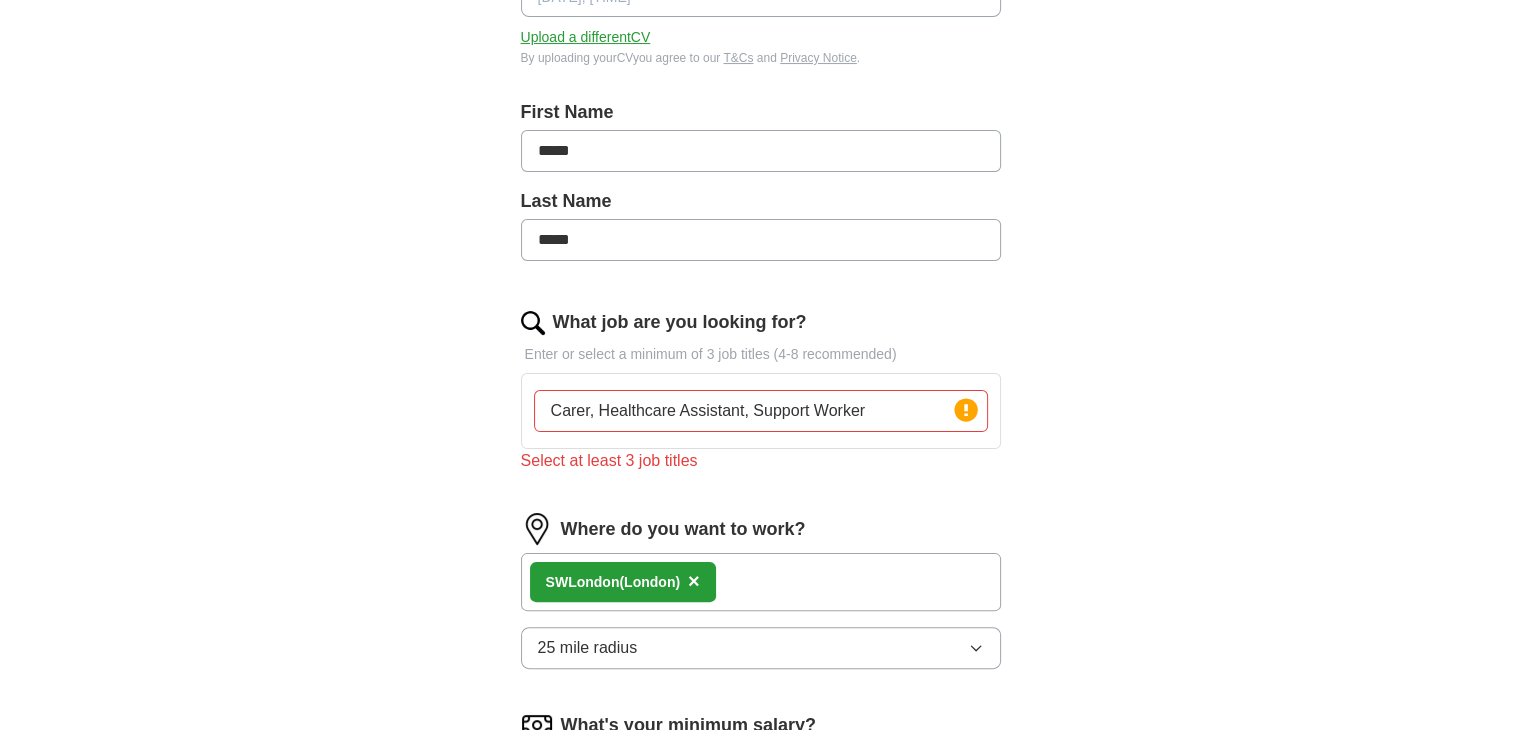 scroll, scrollTop: 360, scrollLeft: 0, axis: vertical 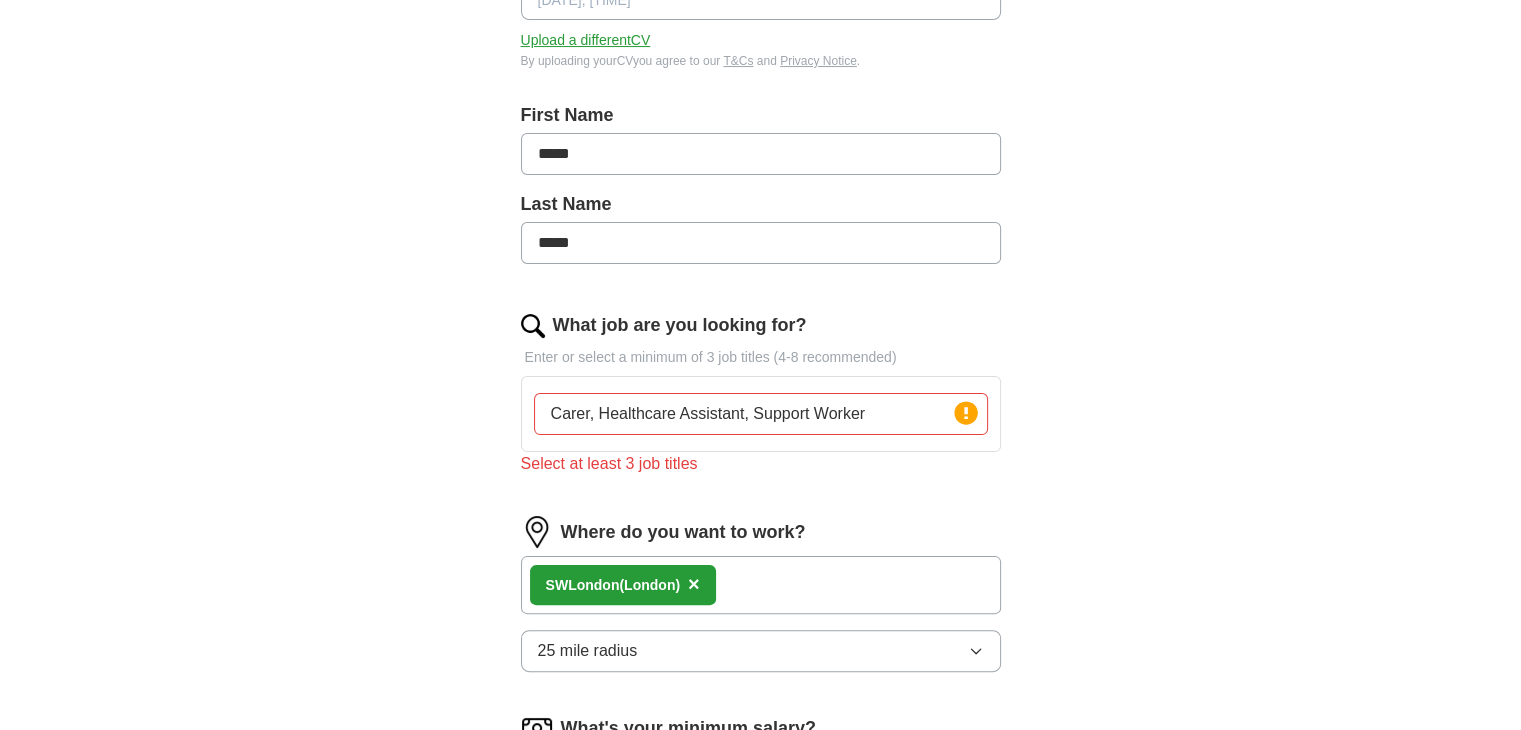 click on "Press return to add title" at bounding box center [909, 382] 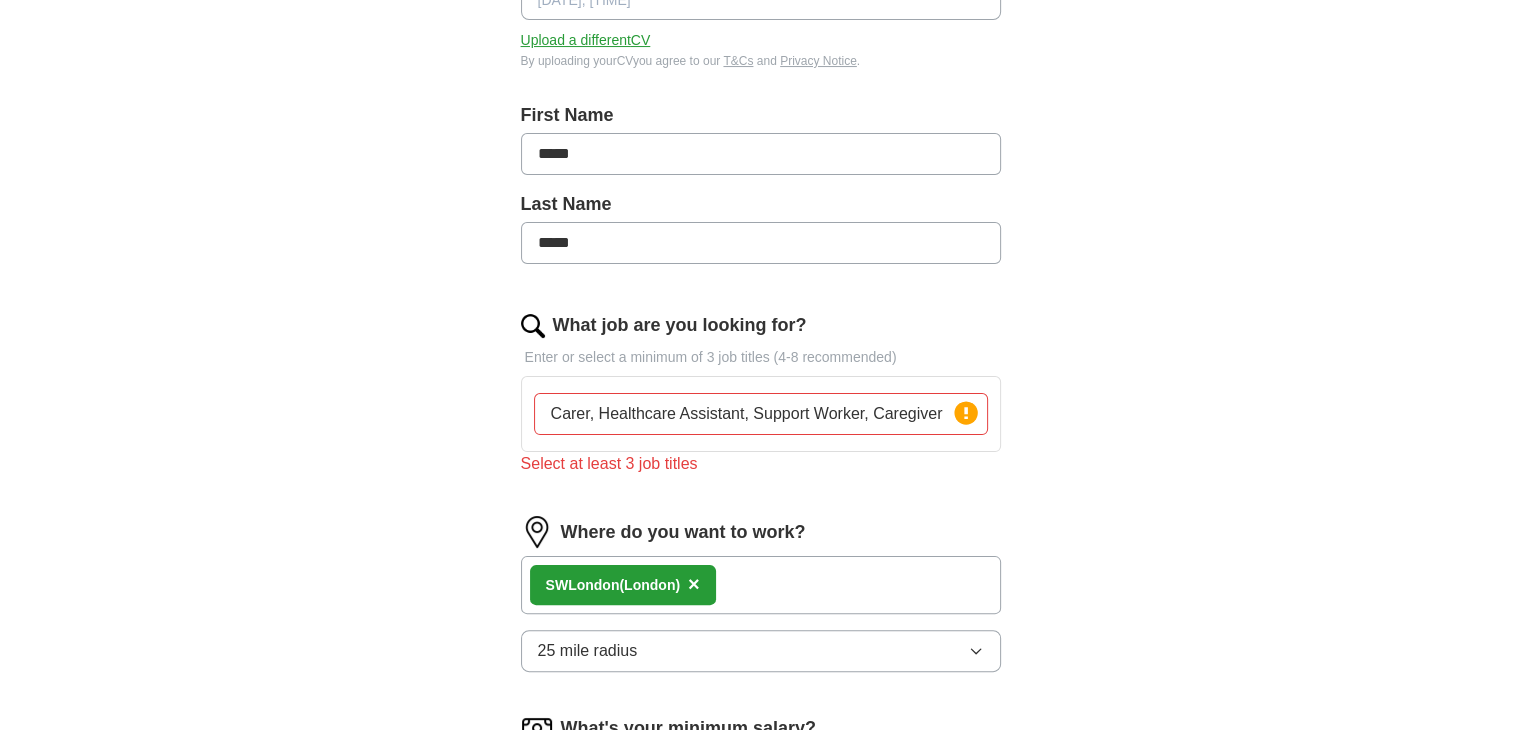 type on "Carer, Healthcare Assistant, Support Worker, Caregiver" 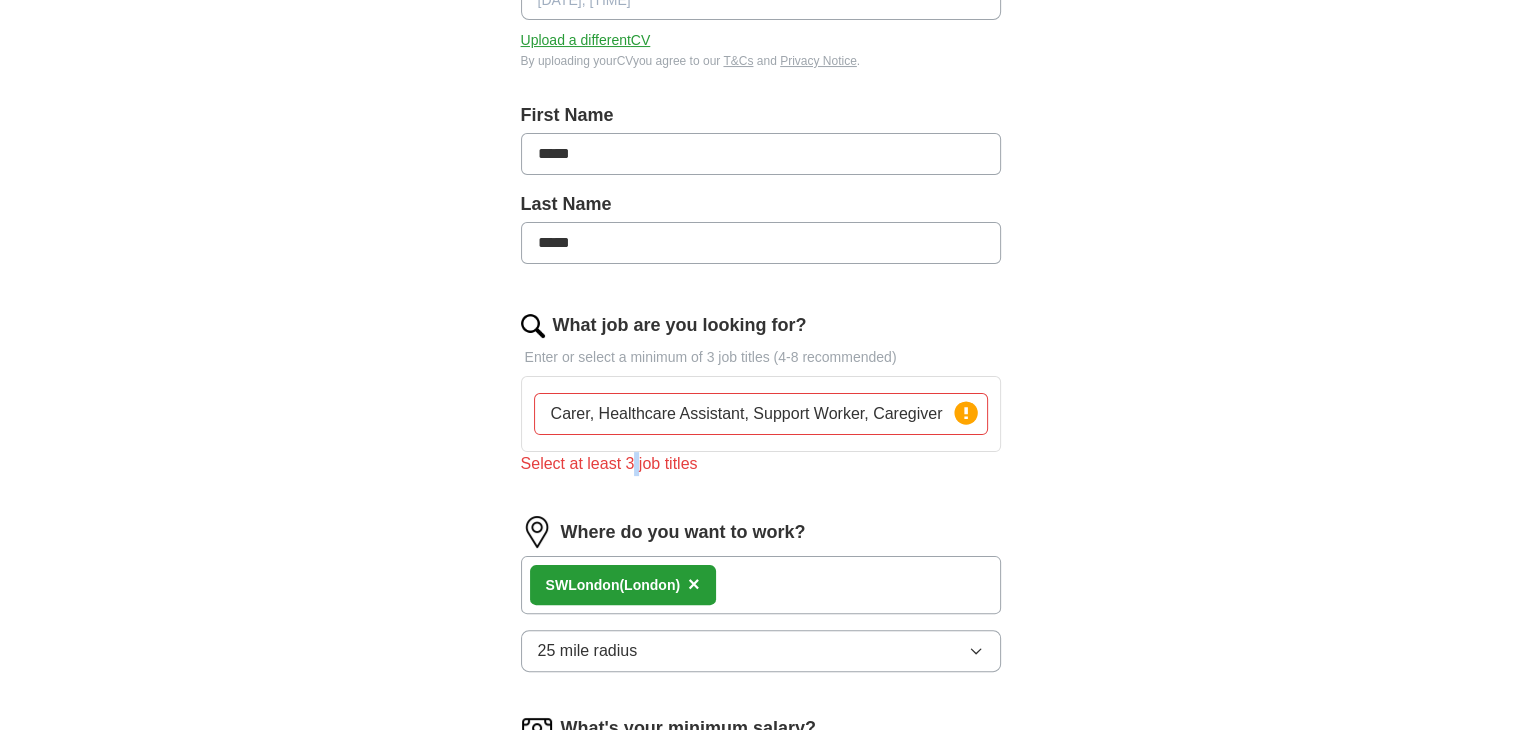 click on "Select at least 3 job titles" at bounding box center [761, 464] 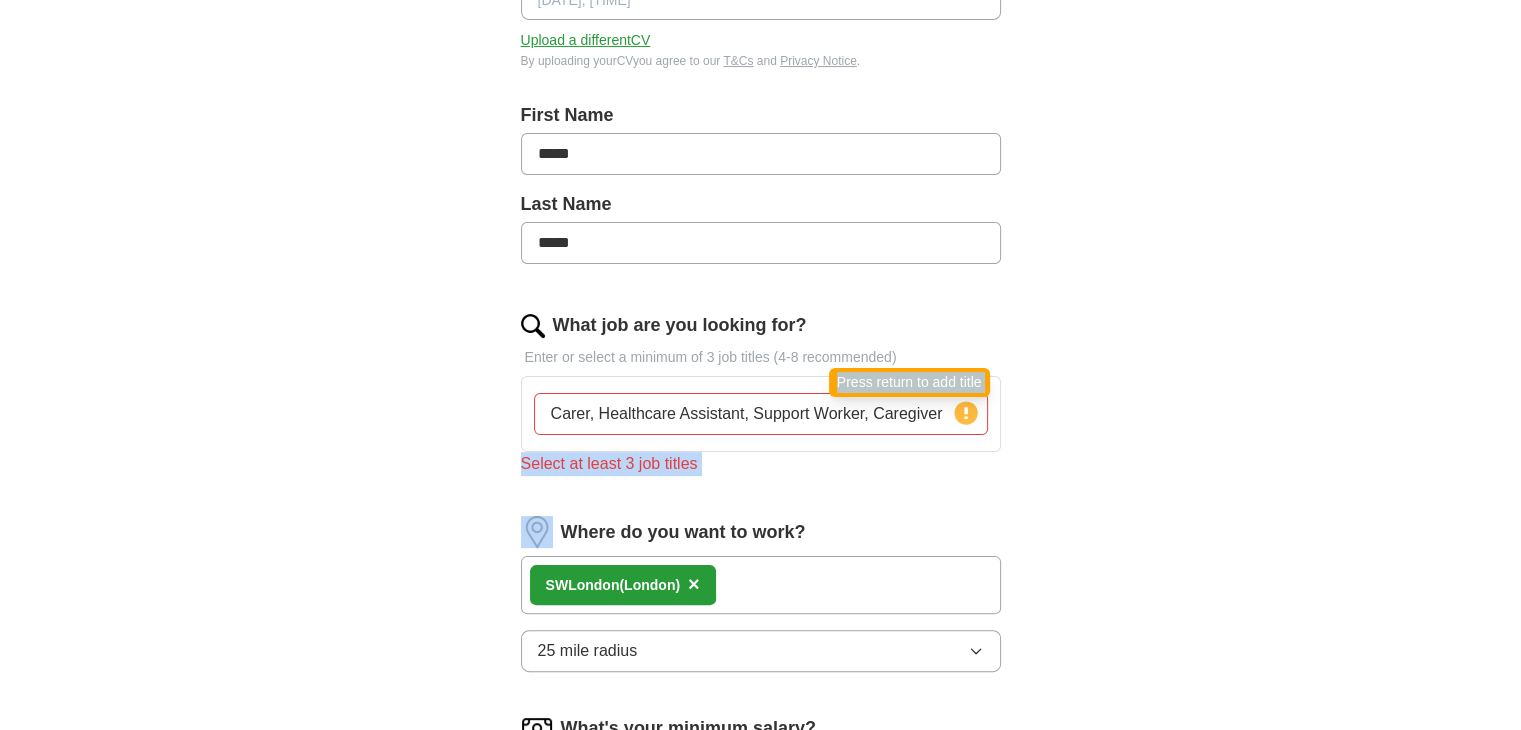 drag, startPoint x: 632, startPoint y: 455, endPoint x: 975, endPoint y: 416, distance: 345.21008 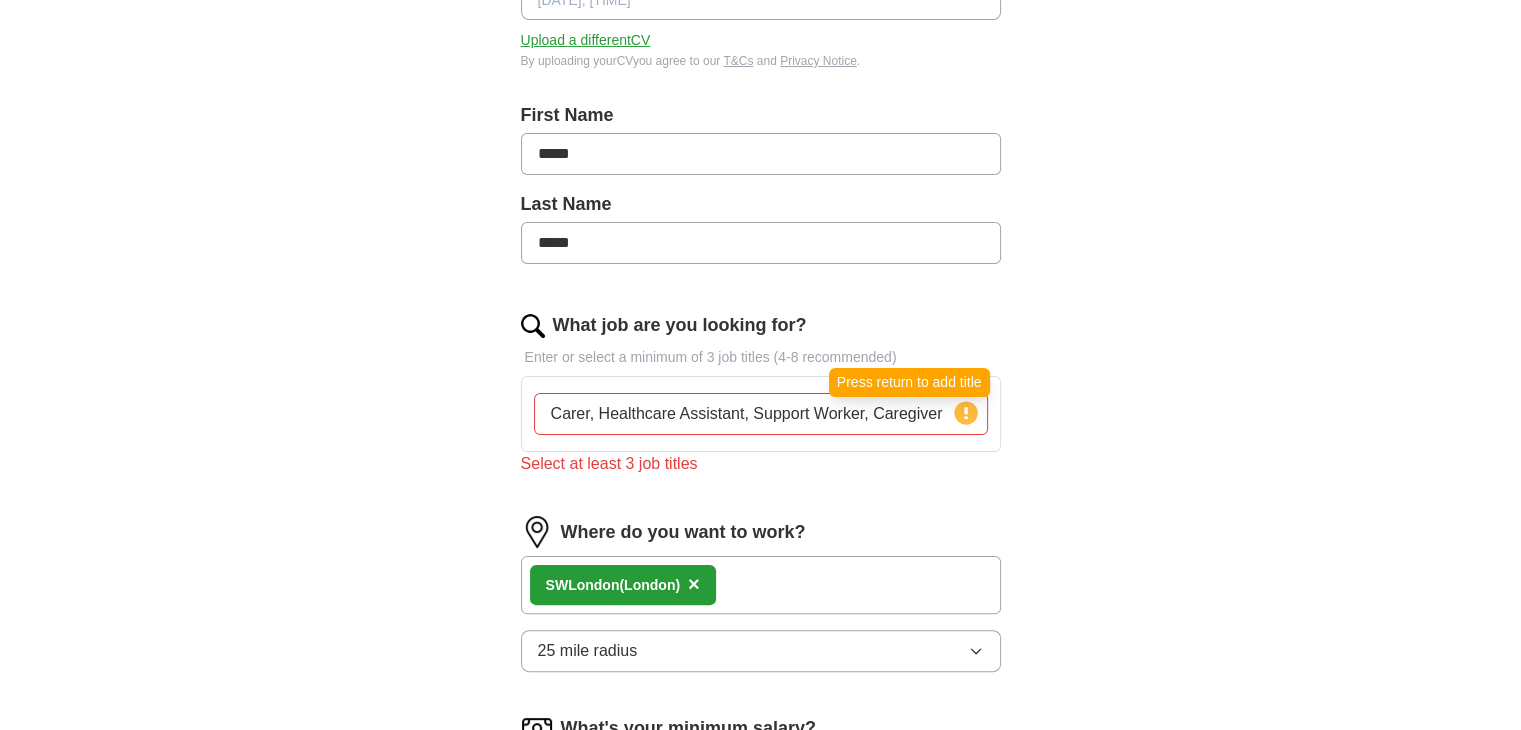 click 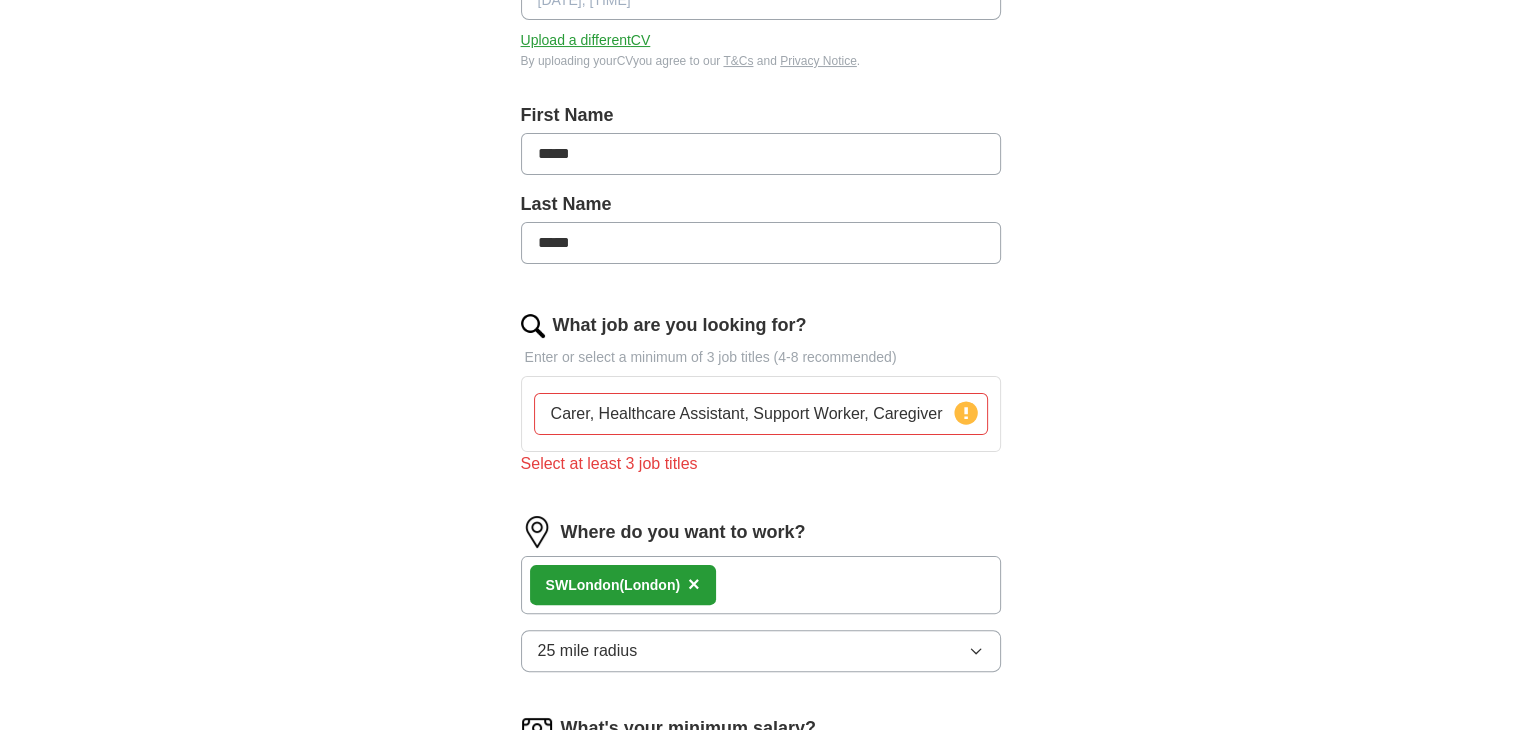 click 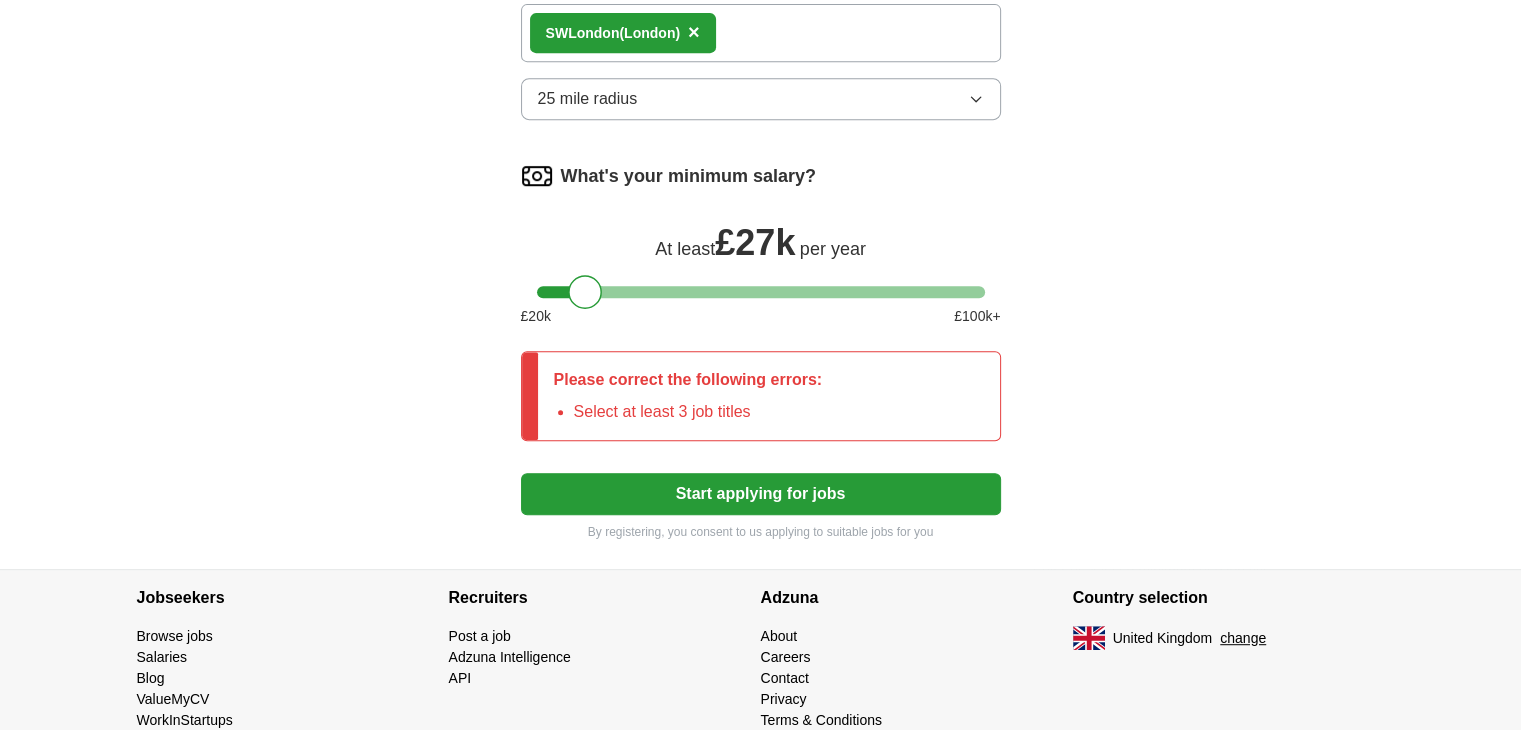 scroll, scrollTop: 938, scrollLeft: 0, axis: vertical 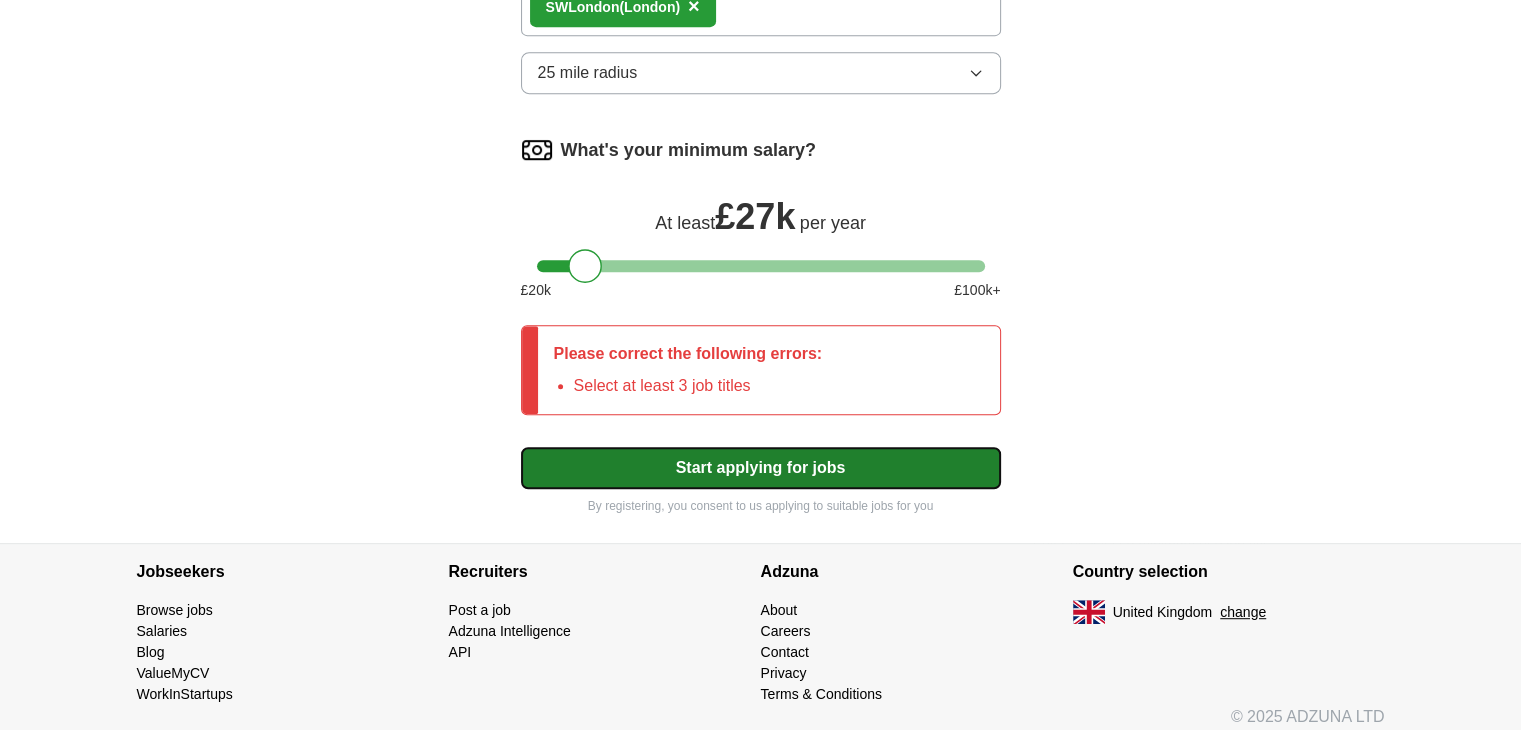 click on "Start applying for jobs" at bounding box center [761, 468] 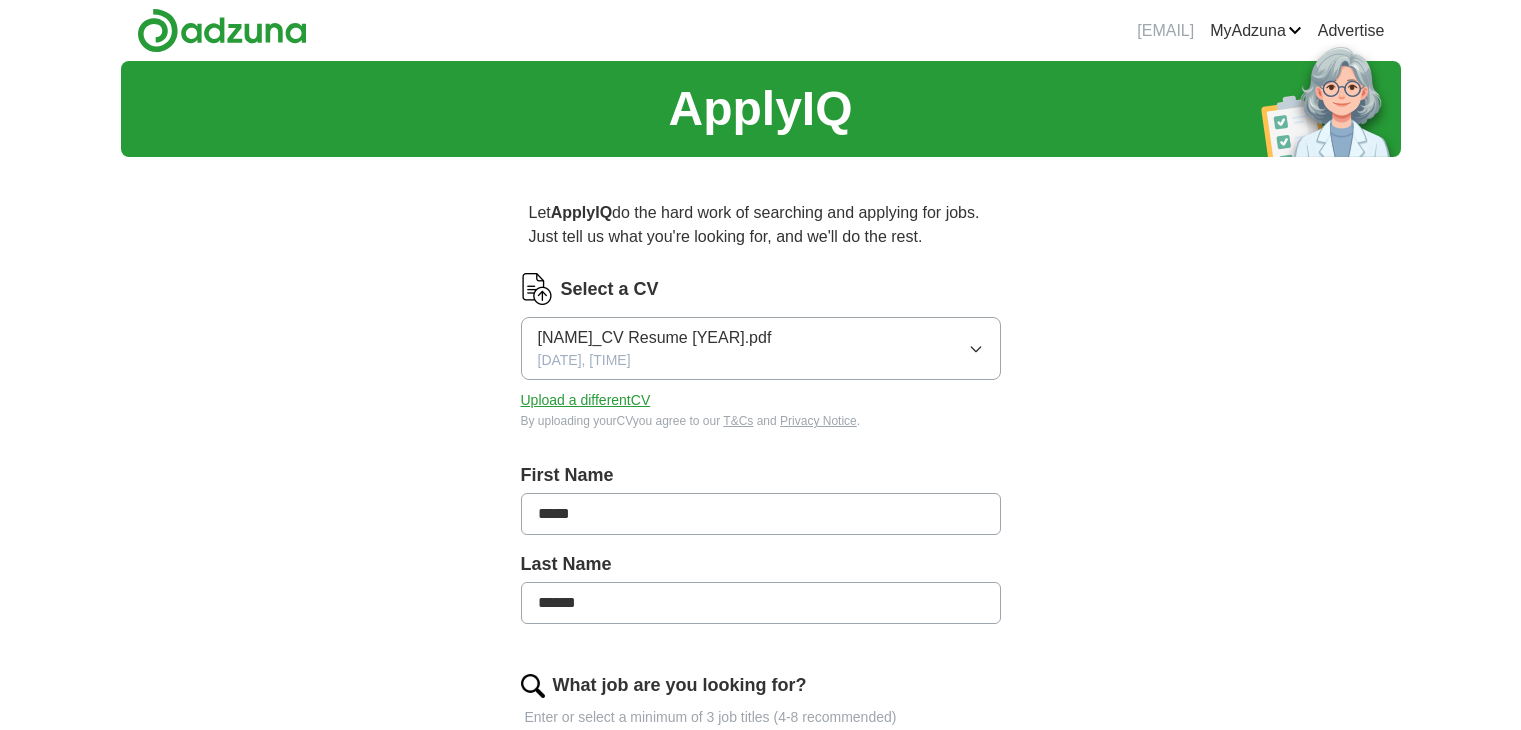 scroll, scrollTop: 0, scrollLeft: 0, axis: both 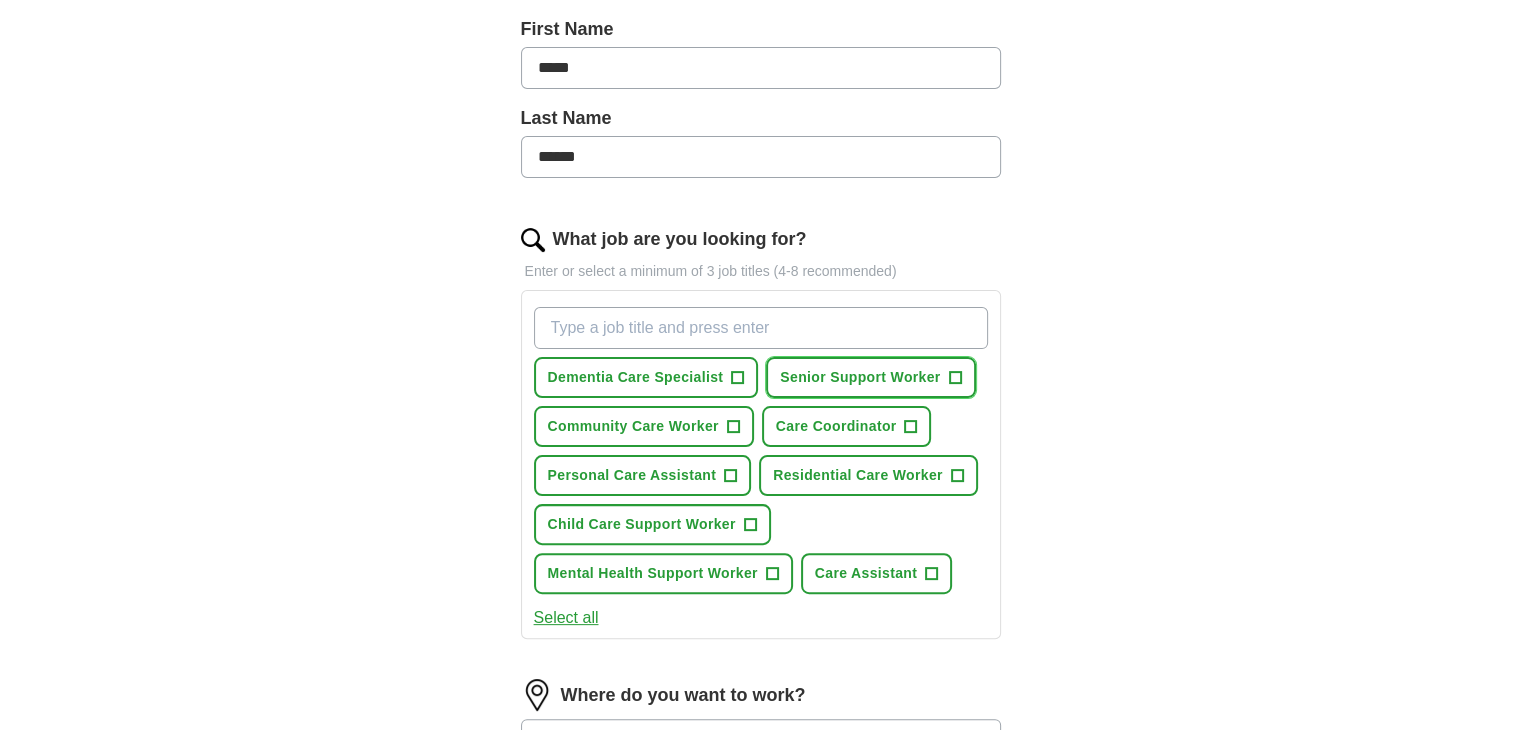 click on "+" at bounding box center (955, 378) 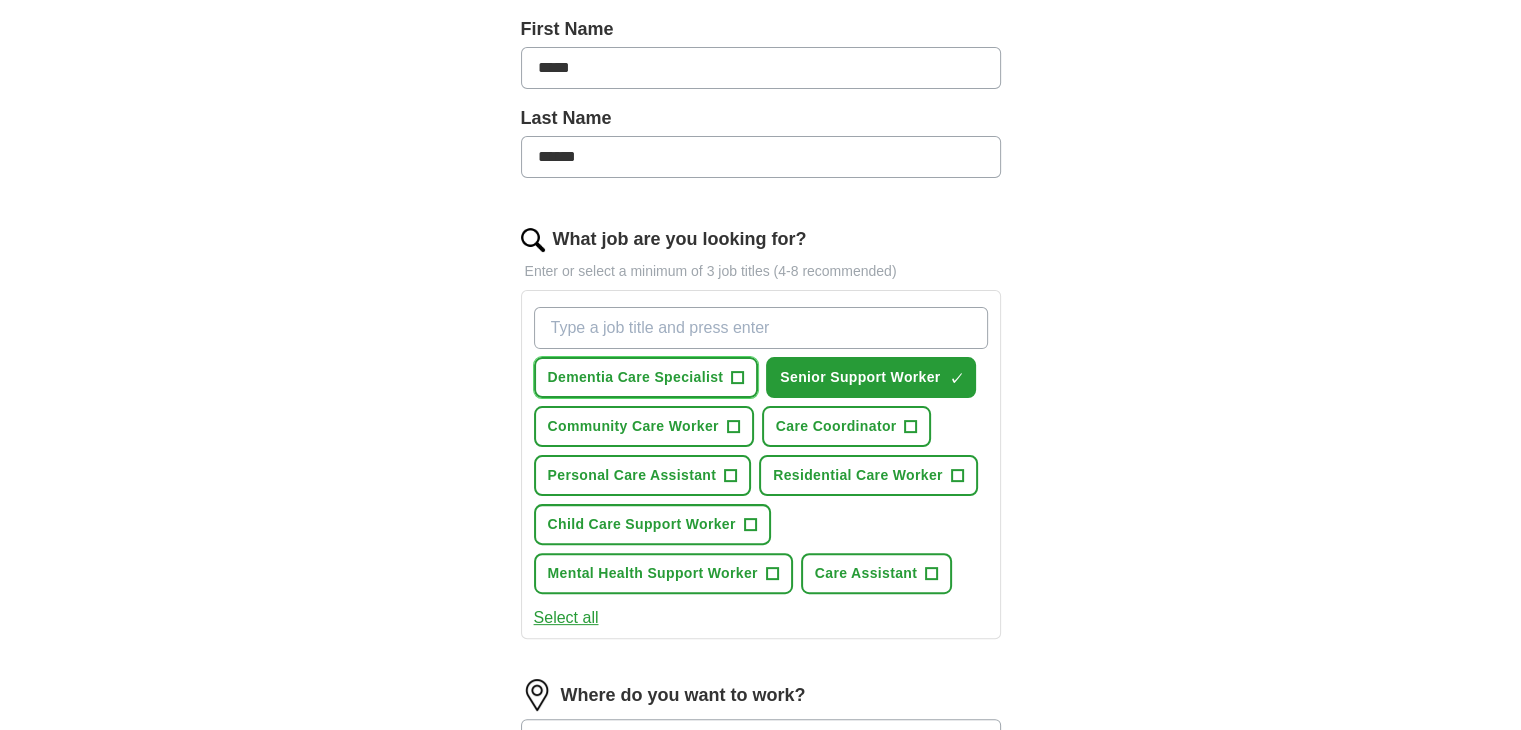 click on "+" at bounding box center [738, 378] 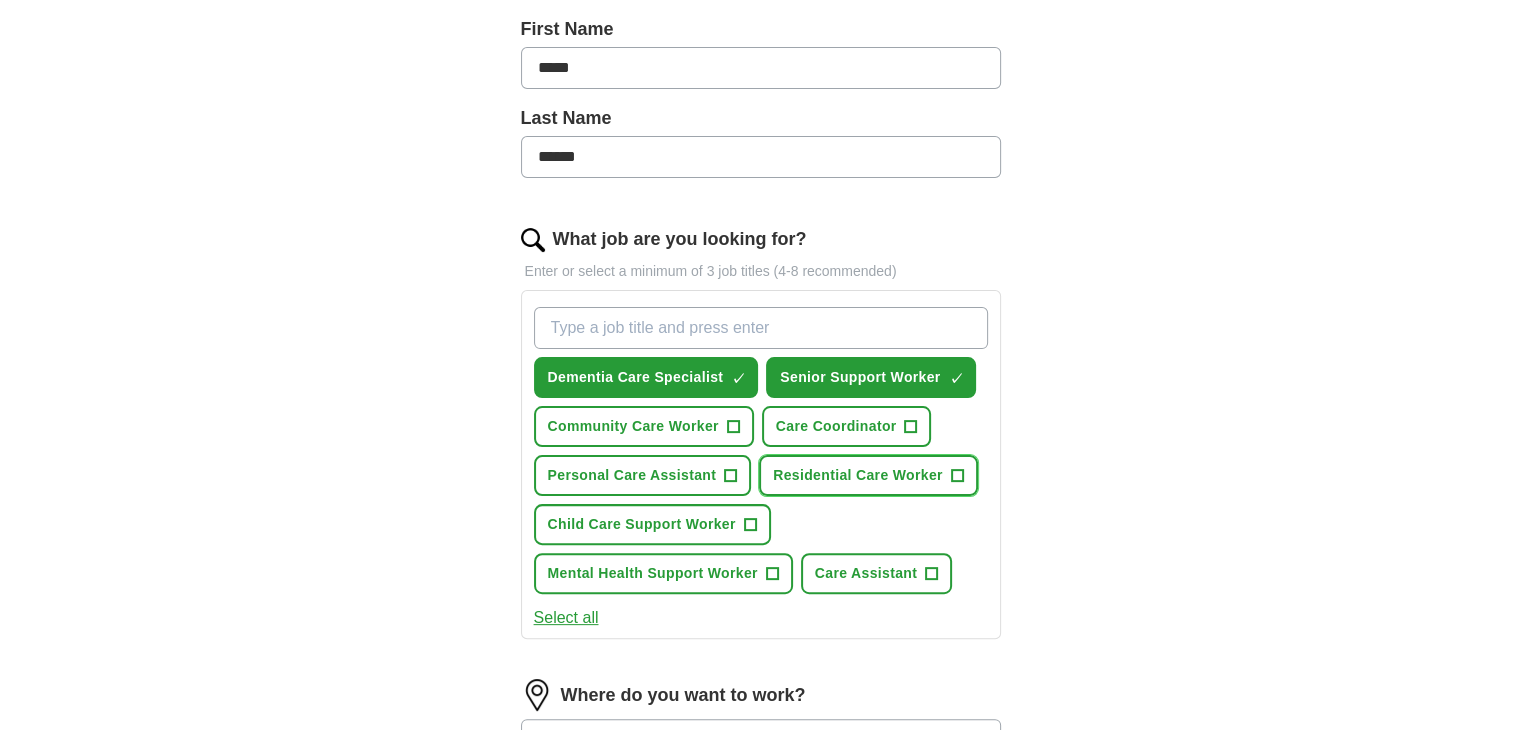 click on "+" at bounding box center (957, 476) 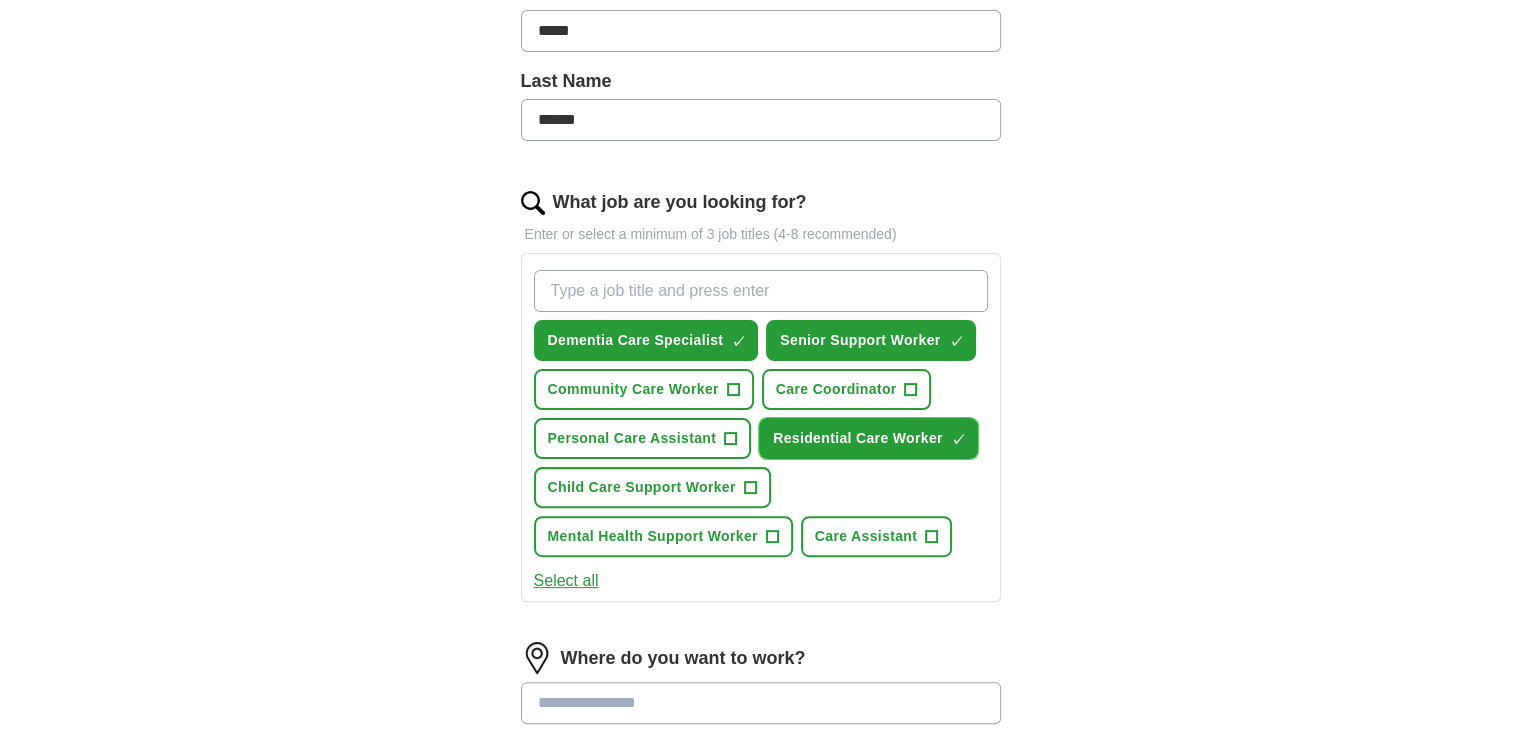scroll, scrollTop: 484, scrollLeft: 0, axis: vertical 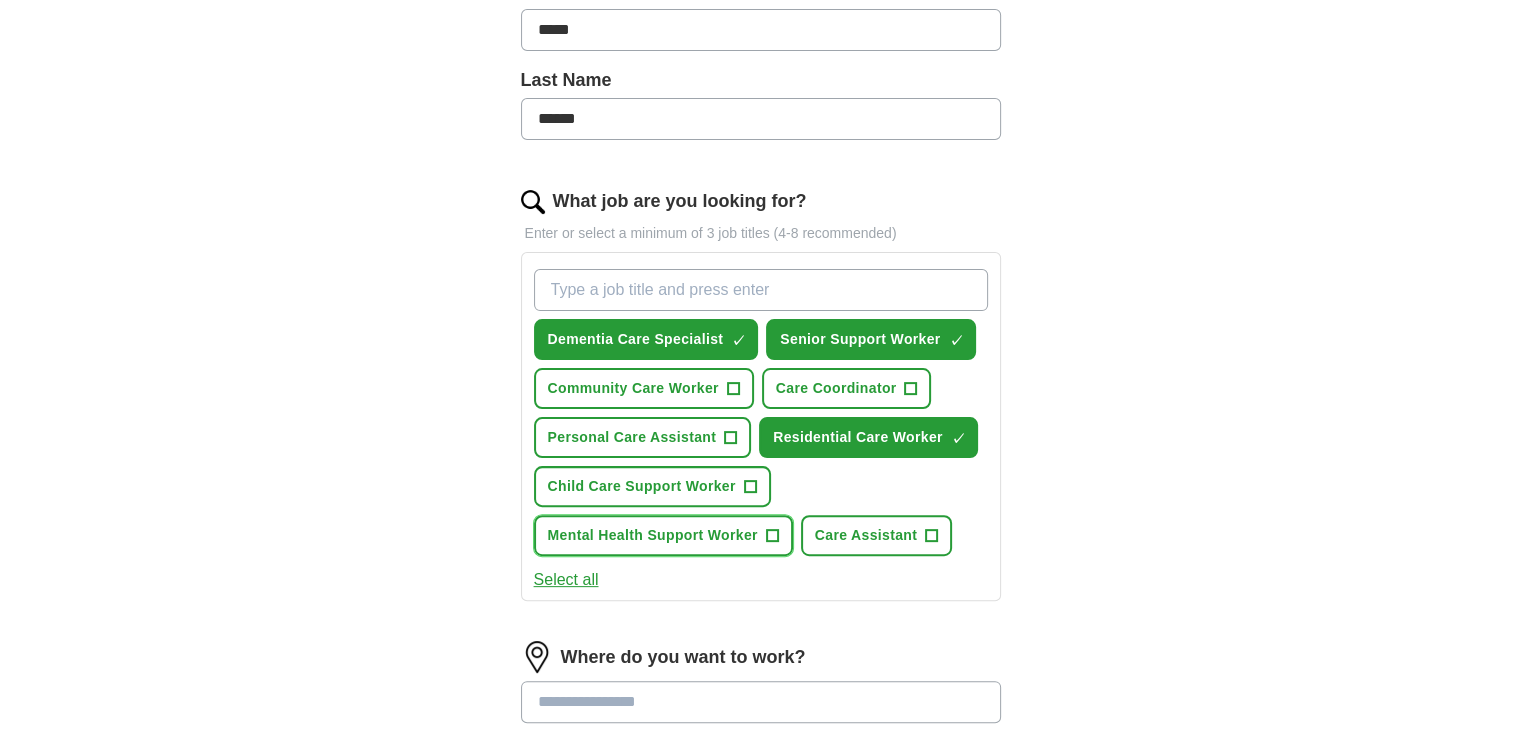 click on "+" at bounding box center [772, 536] 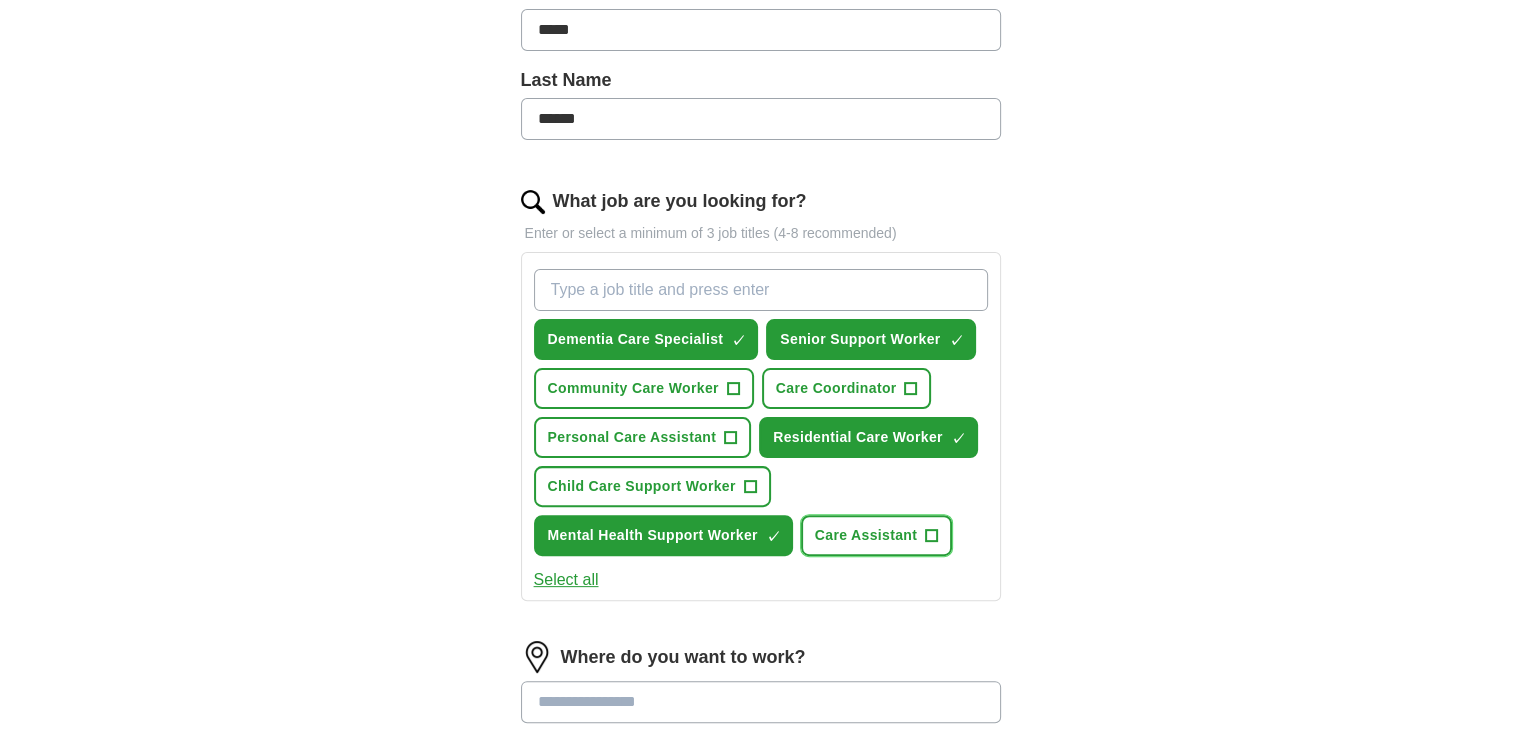 click on "Care Assistant" at bounding box center (866, 535) 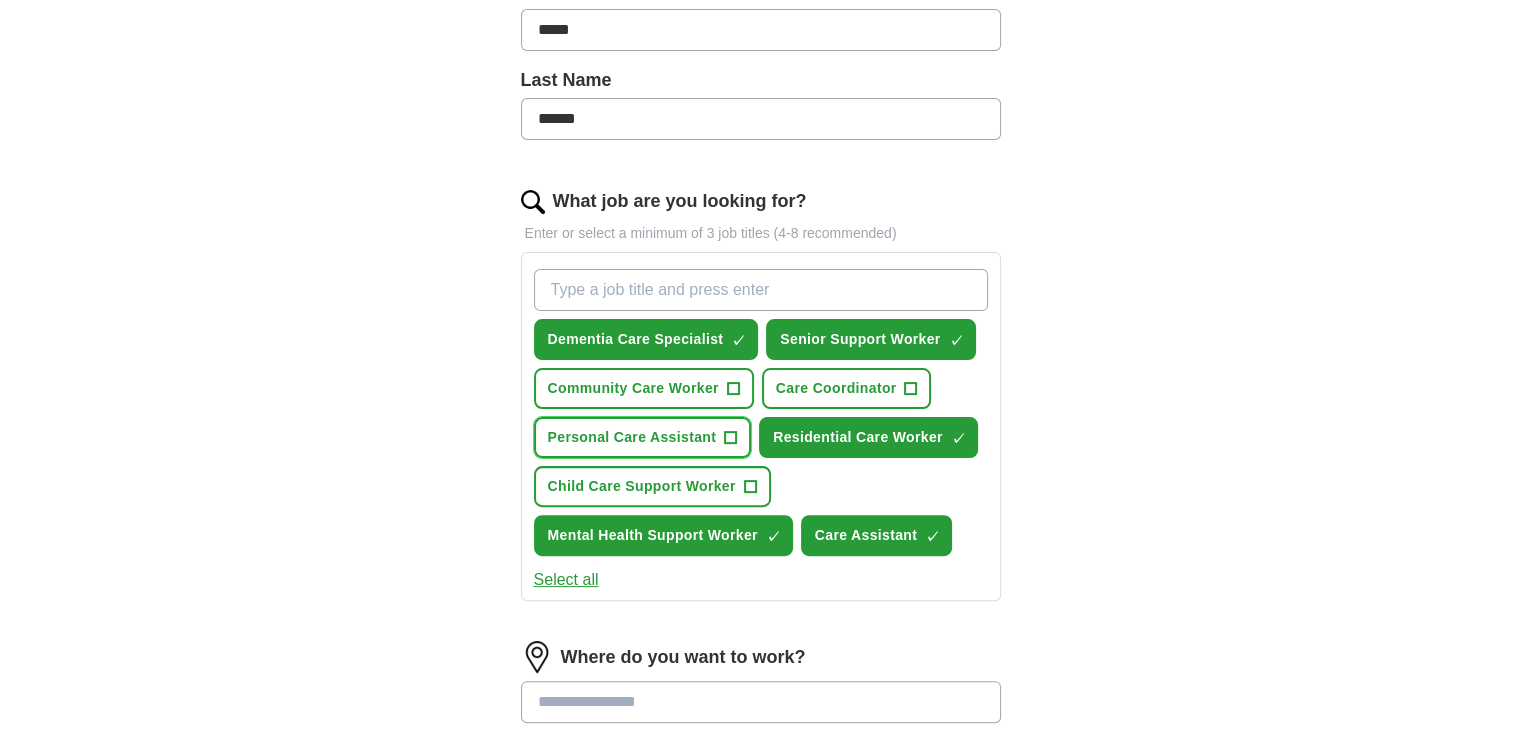 click on "Personal Care Assistant" at bounding box center (632, 437) 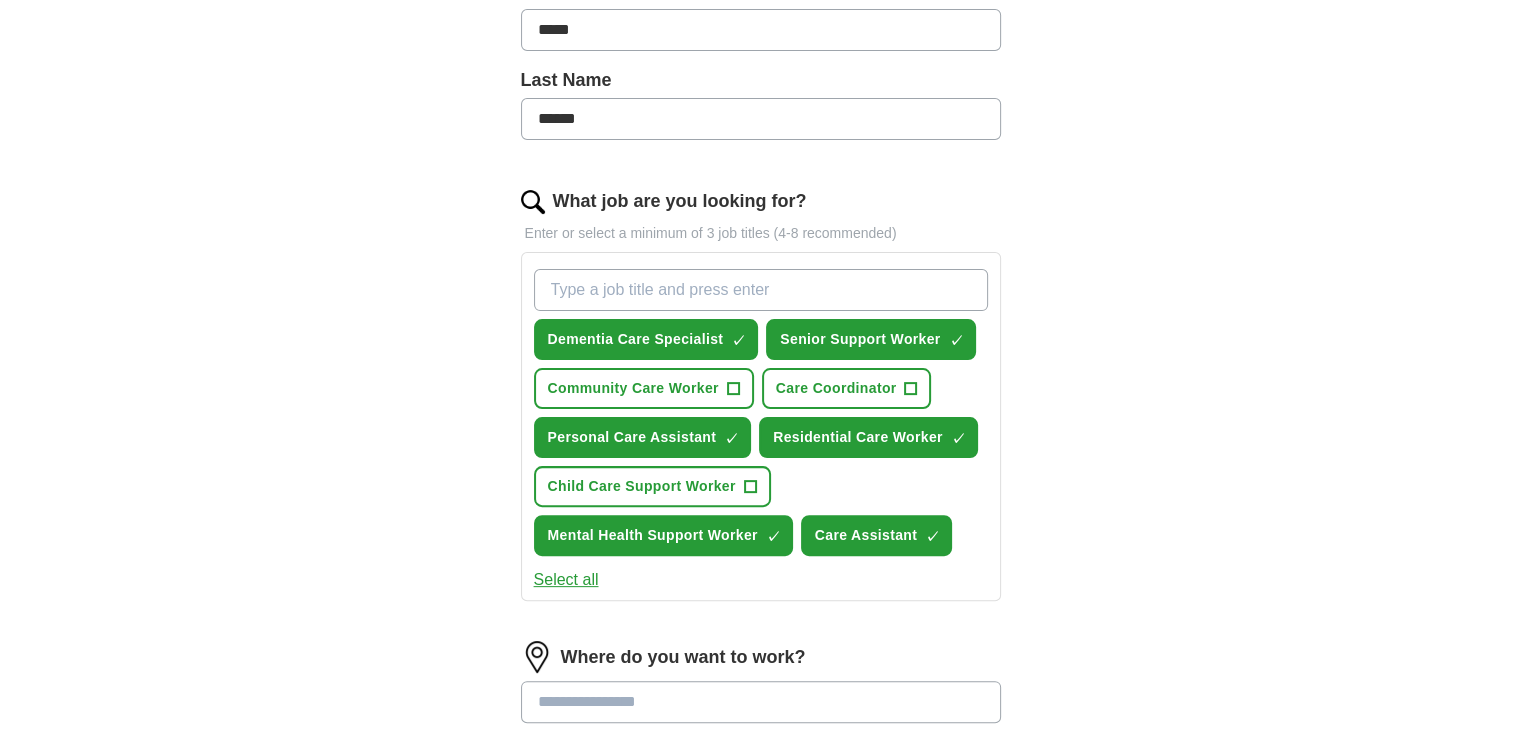 click on "Select all" at bounding box center (566, 580) 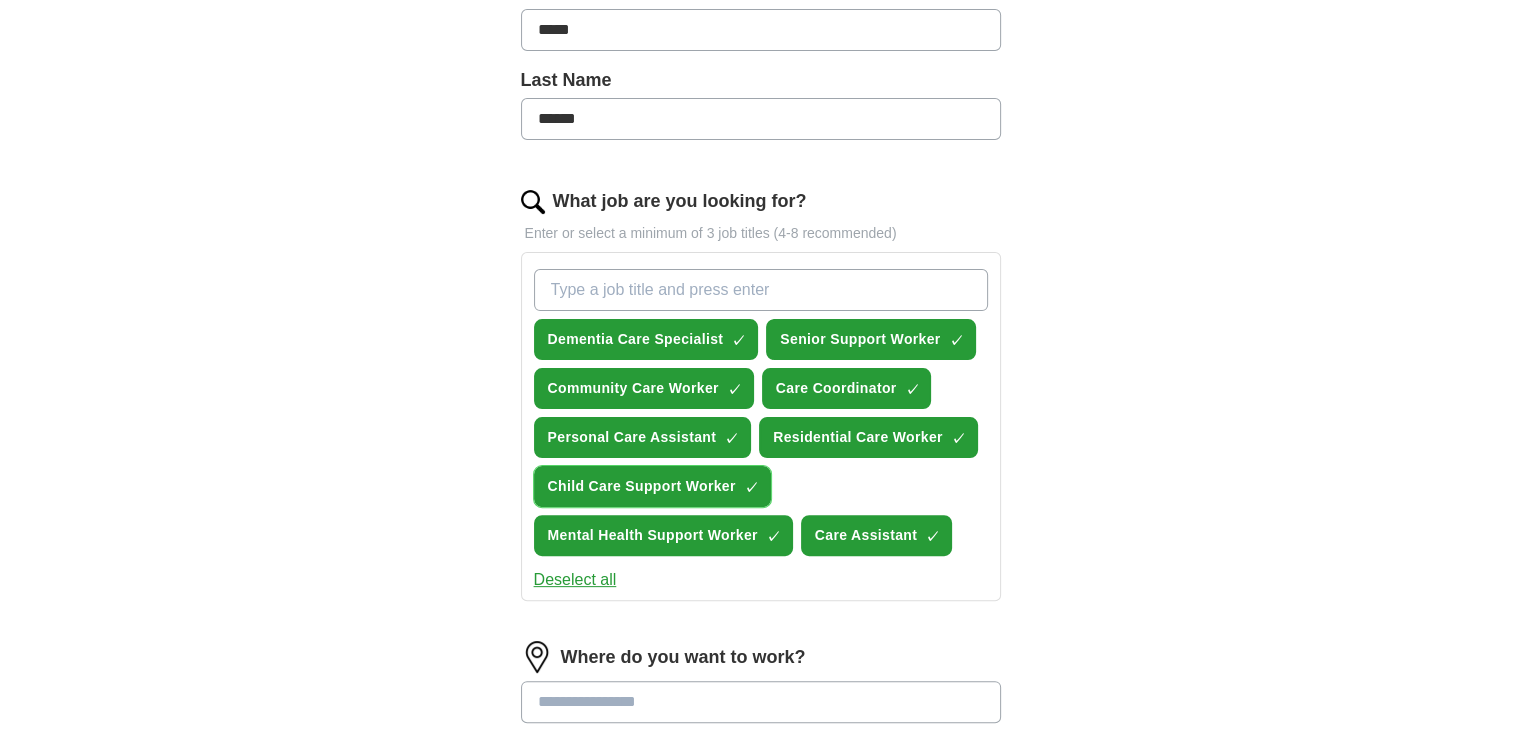 click on "Child Care Support Worker" at bounding box center [642, 486] 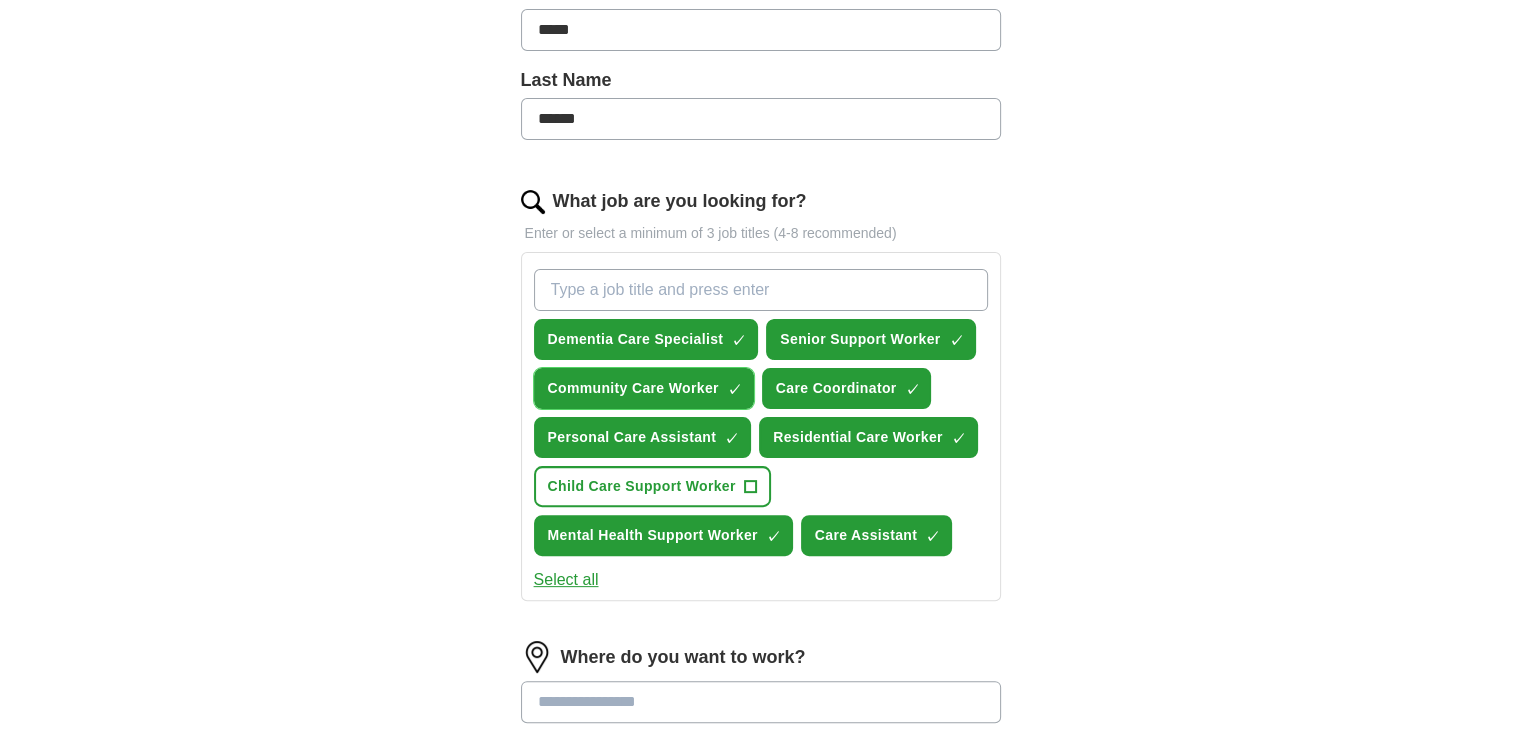 click on "Community Care Worker" at bounding box center [633, 388] 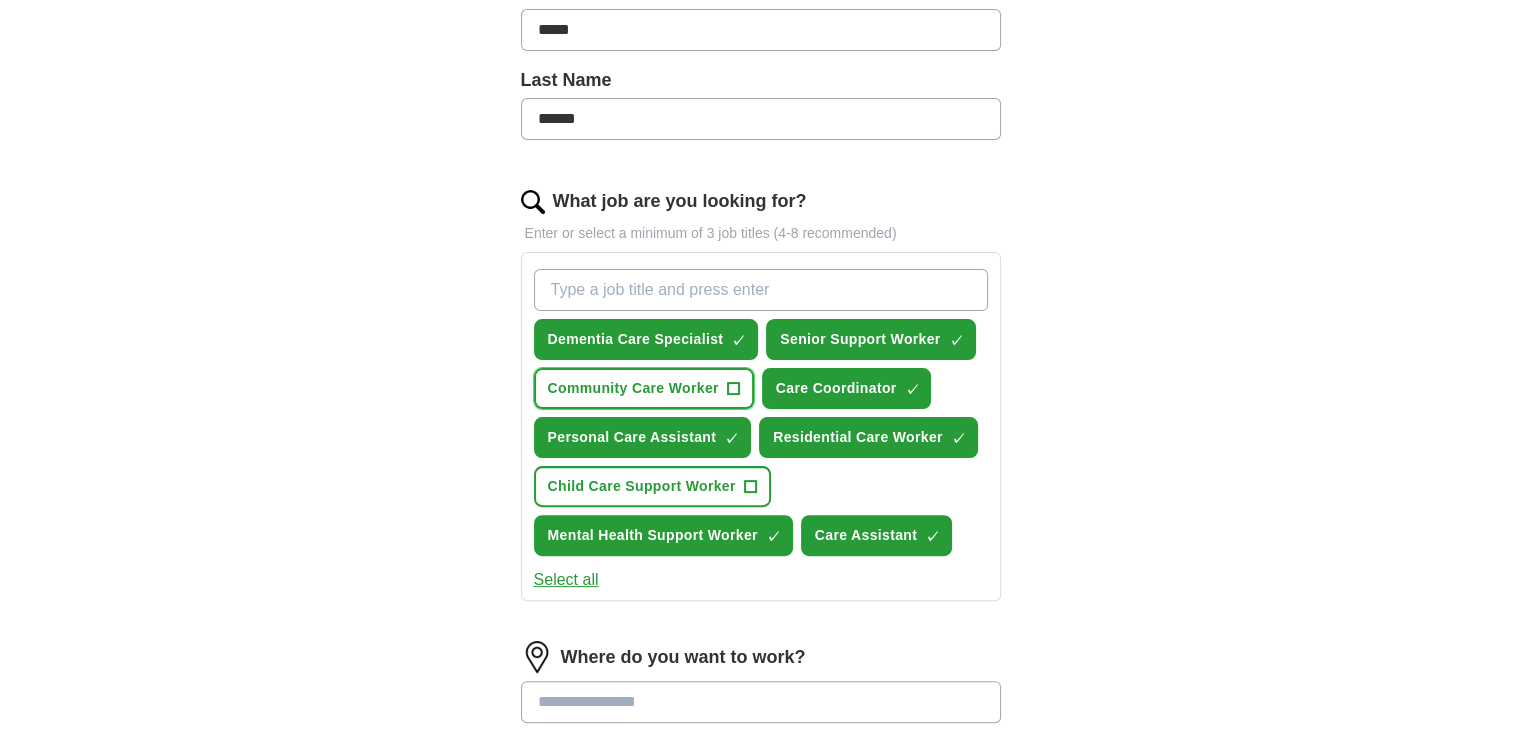 click on "Community Care Worker" at bounding box center [633, 388] 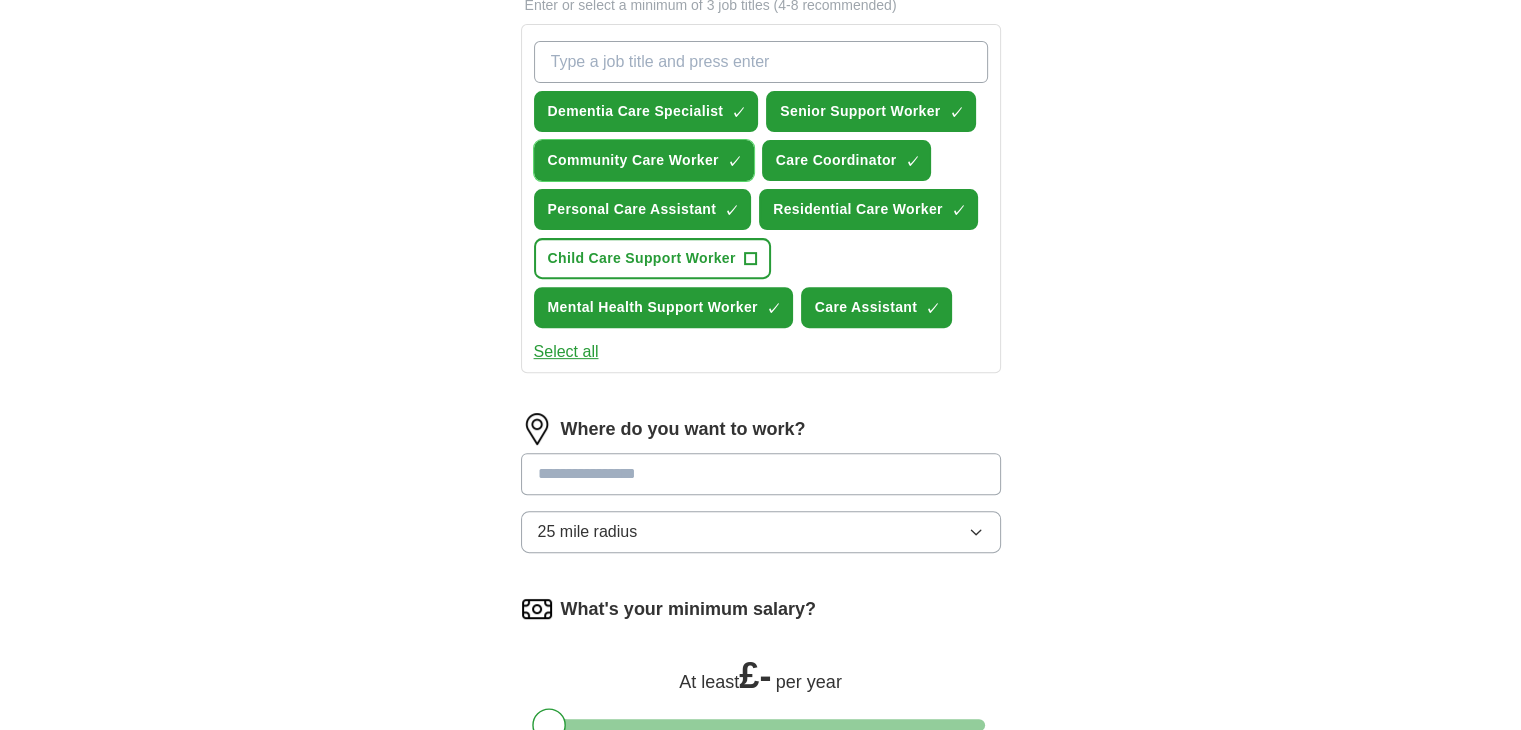 scroll, scrollTop: 716, scrollLeft: 0, axis: vertical 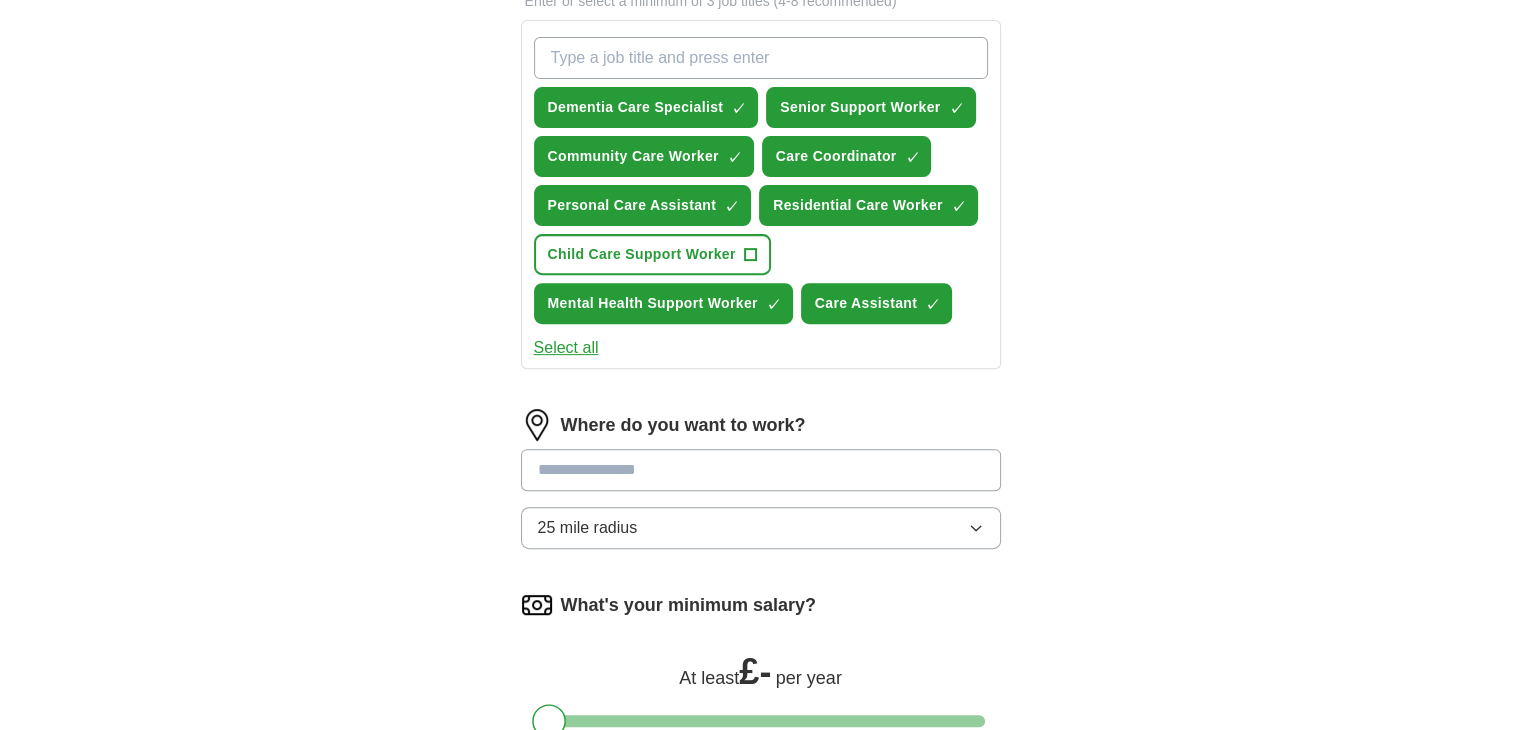 click at bounding box center [761, 470] 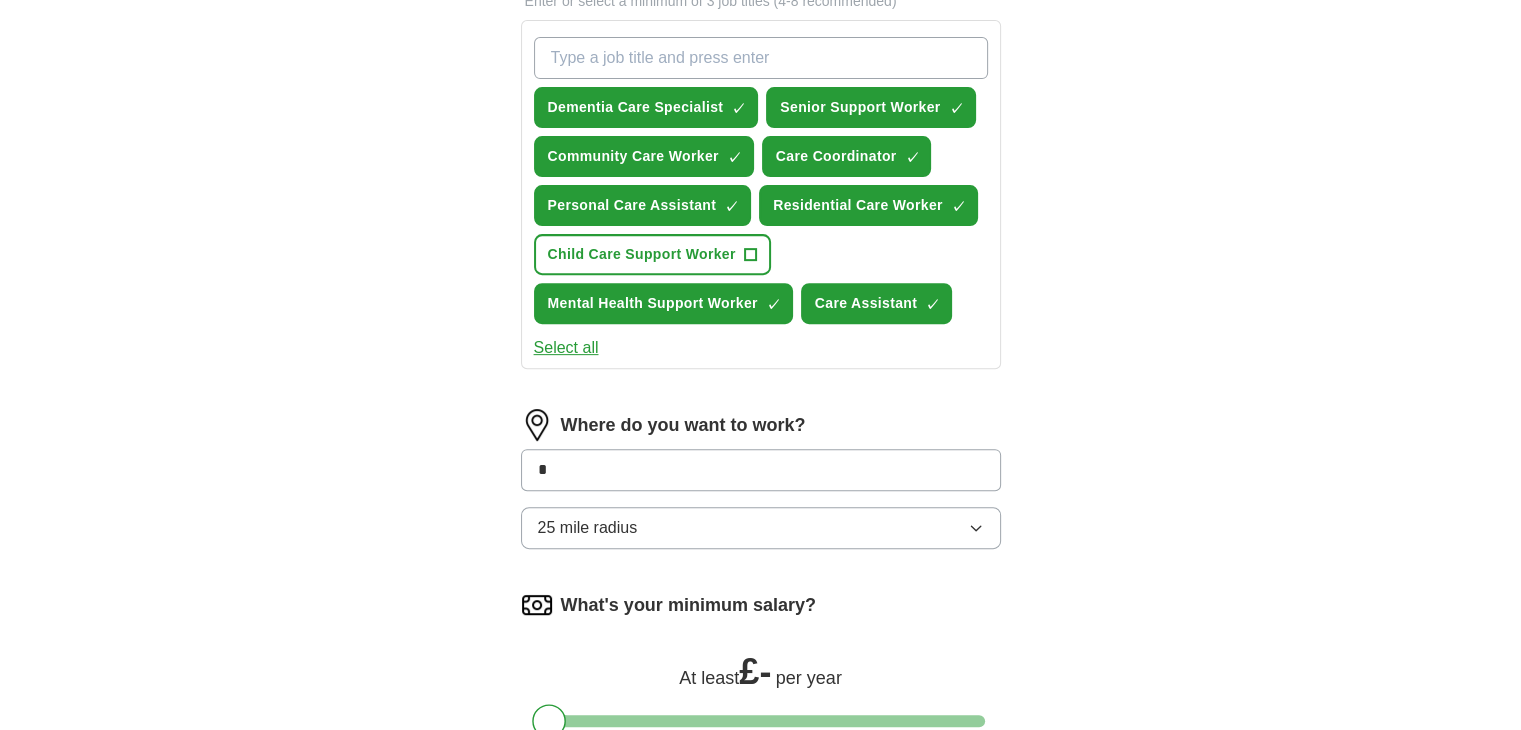 type on "*" 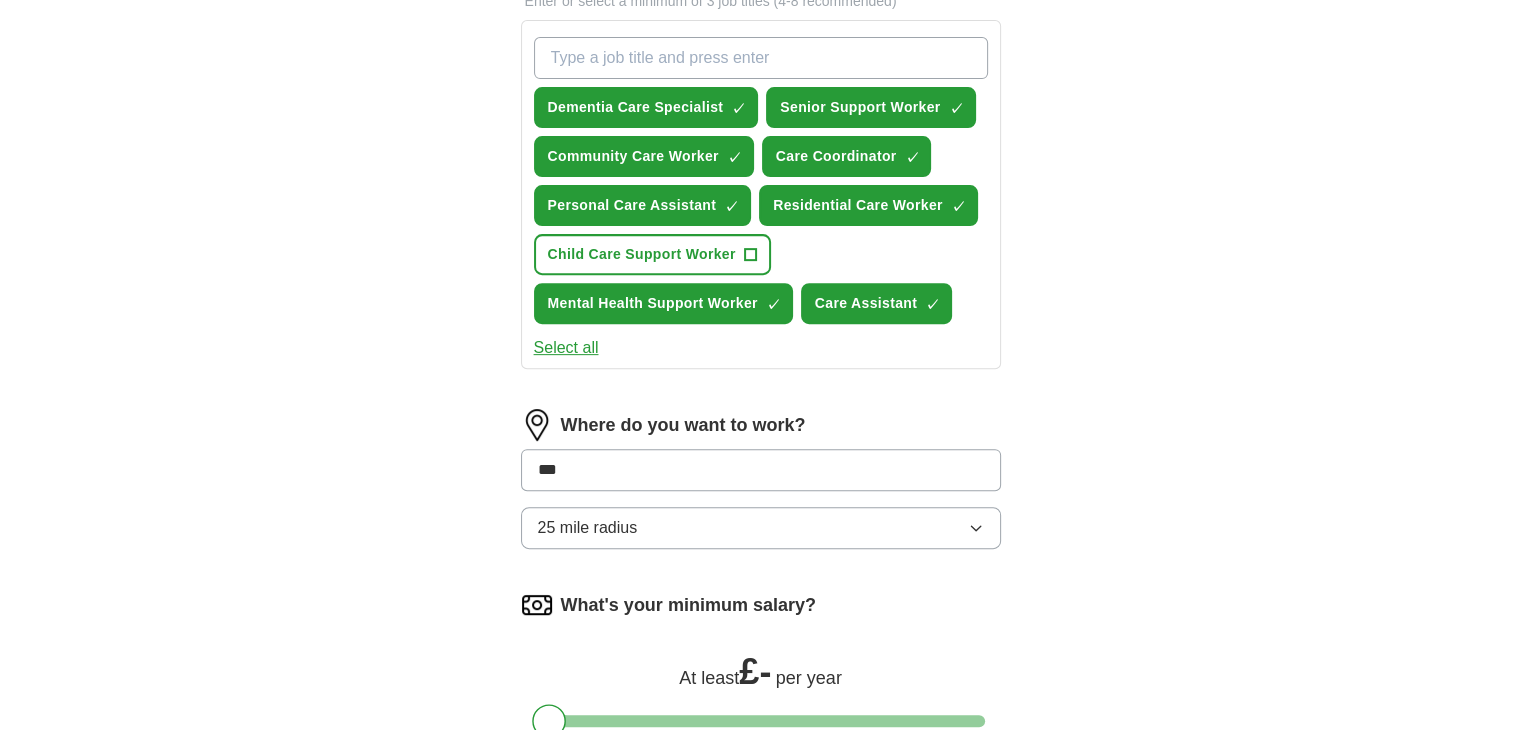 type on "**" 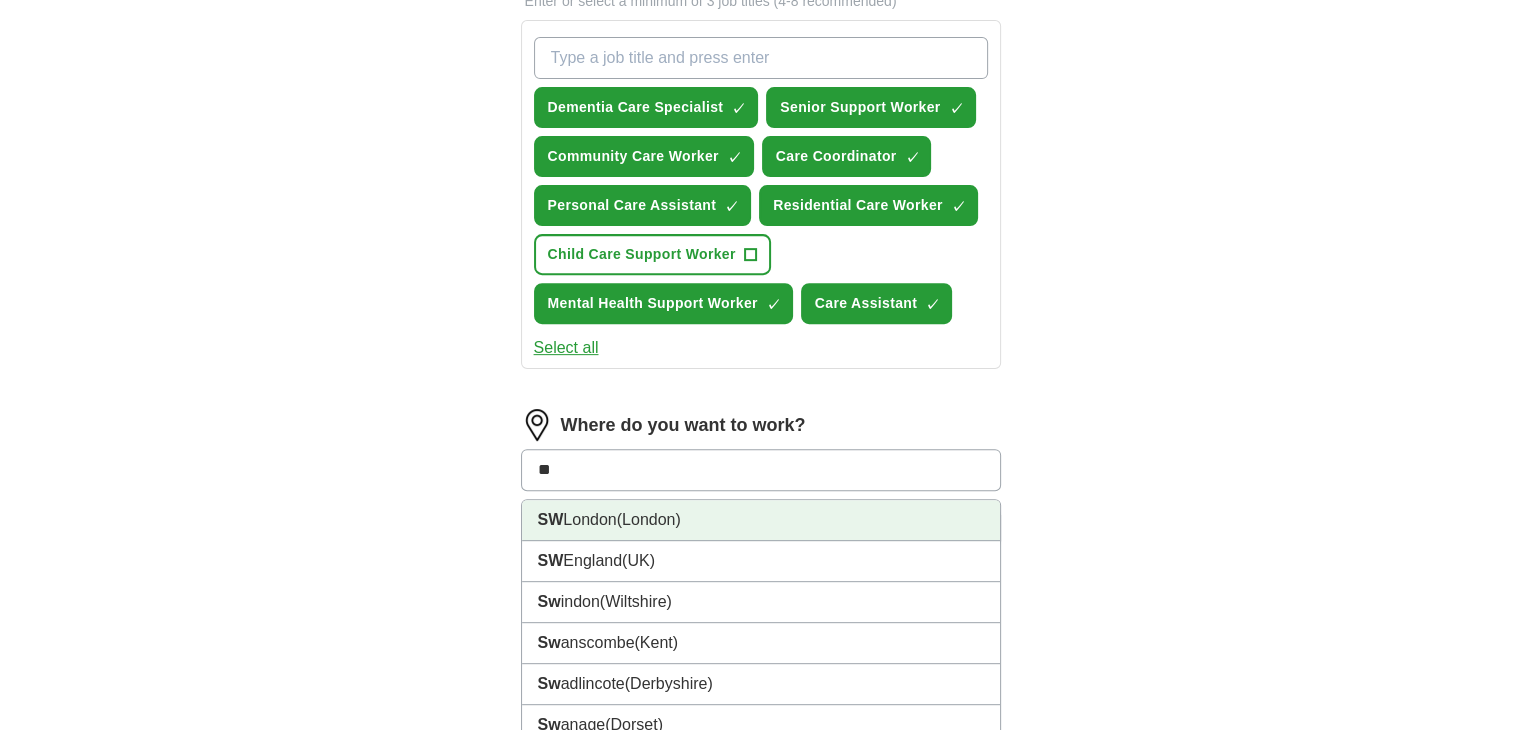 click on "[SW LONDON], [LONDON] has been selected." at bounding box center (761, 520) 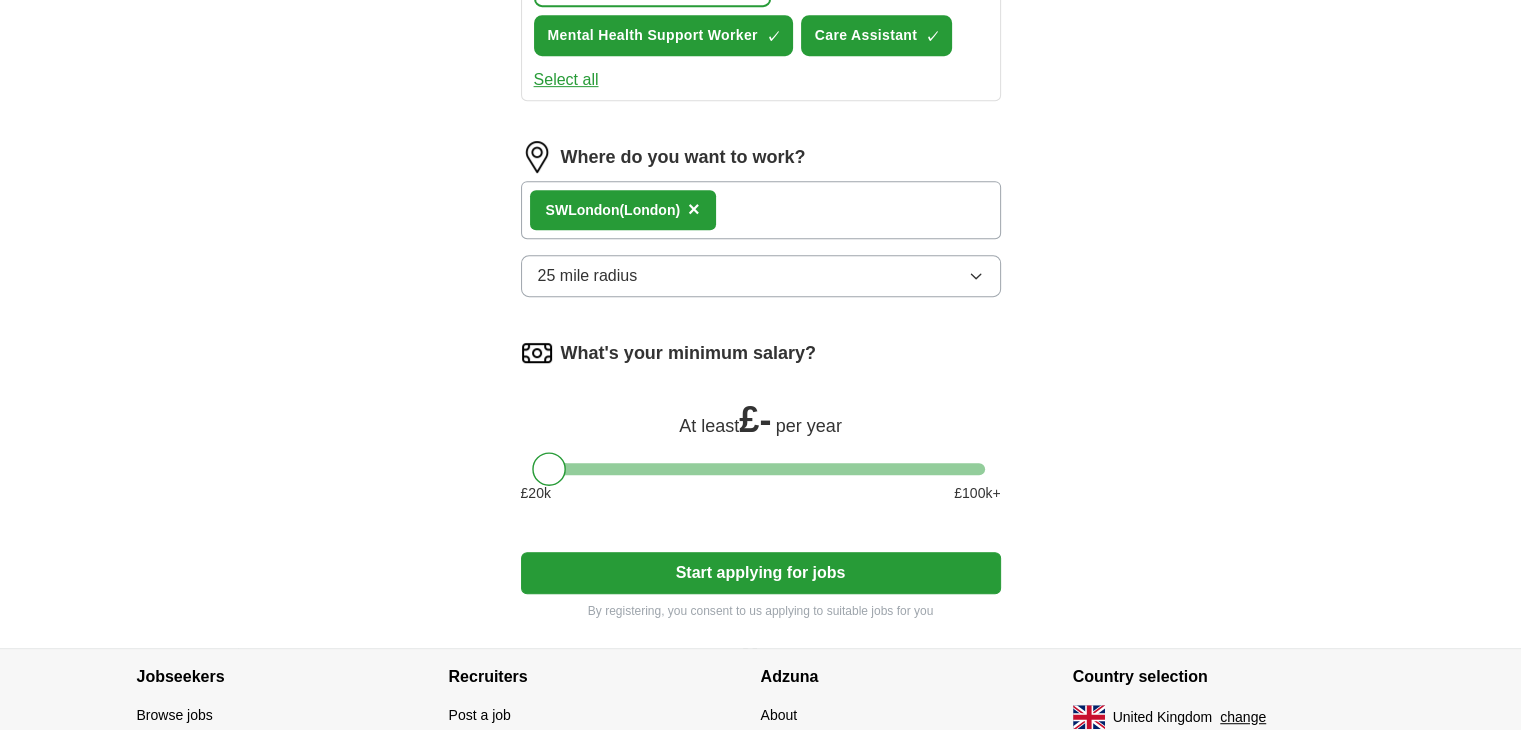 scroll, scrollTop: 990, scrollLeft: 0, axis: vertical 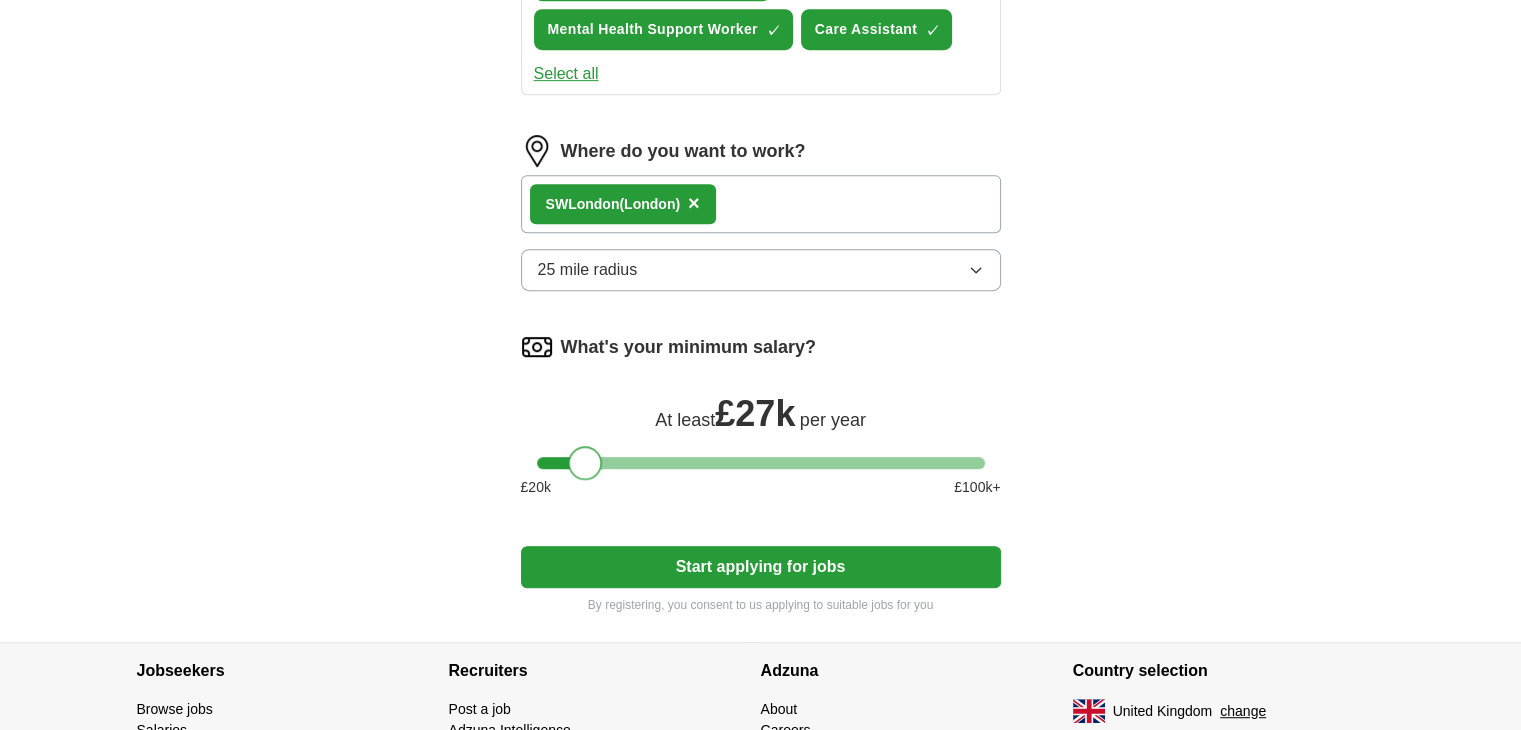 drag, startPoint x: 550, startPoint y: 449, endPoint x: 584, endPoint y: 451, distance: 34.058773 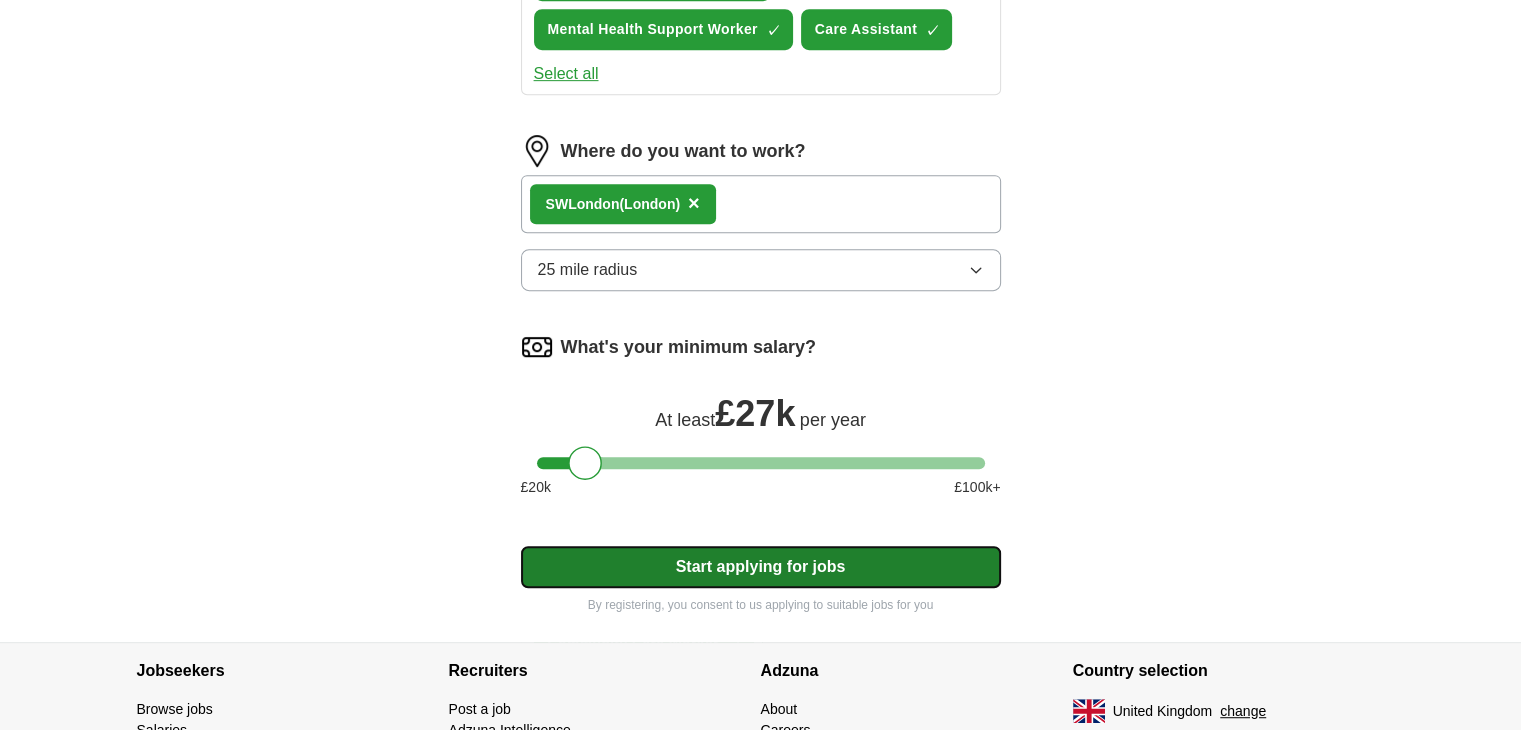 click on "Start applying for jobs" at bounding box center (761, 567) 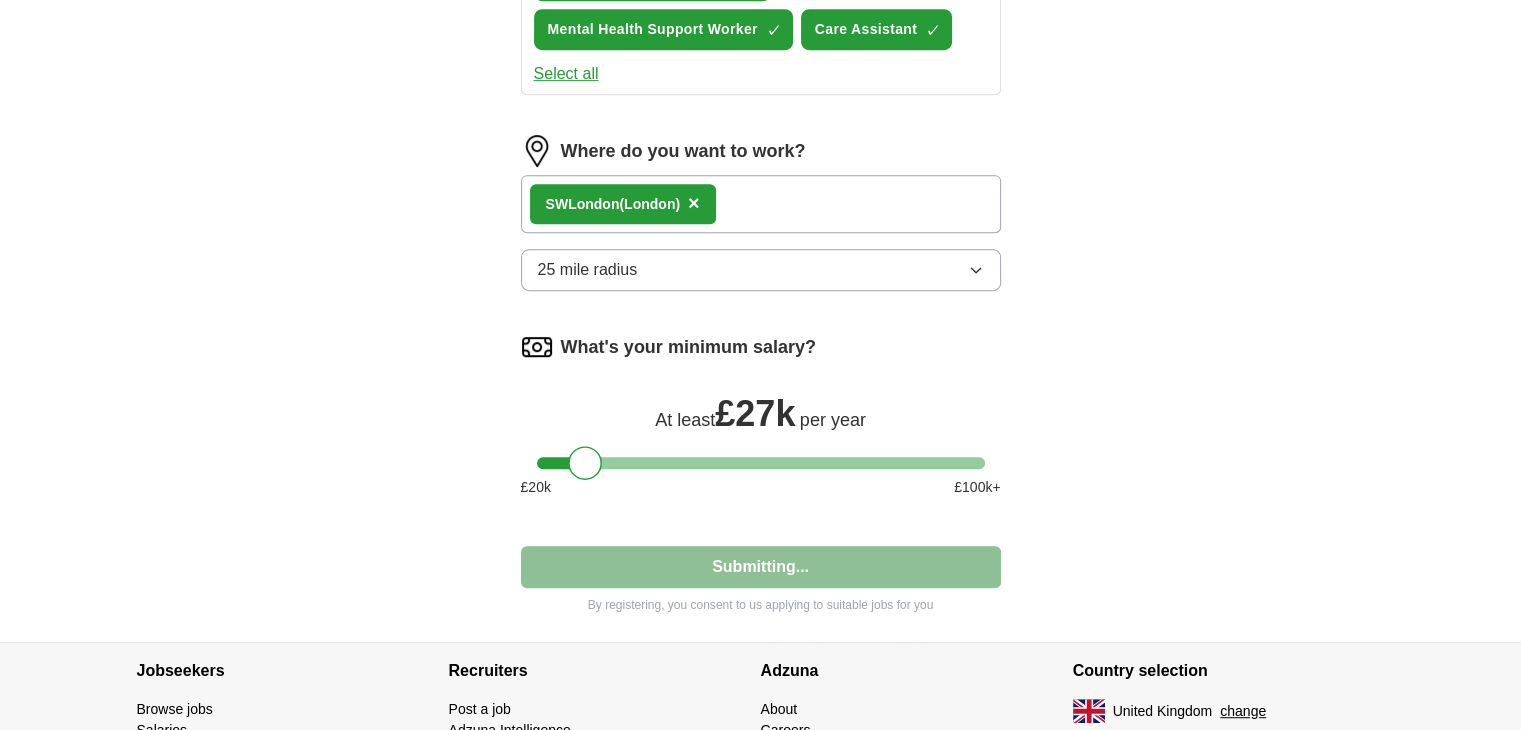 select on "**" 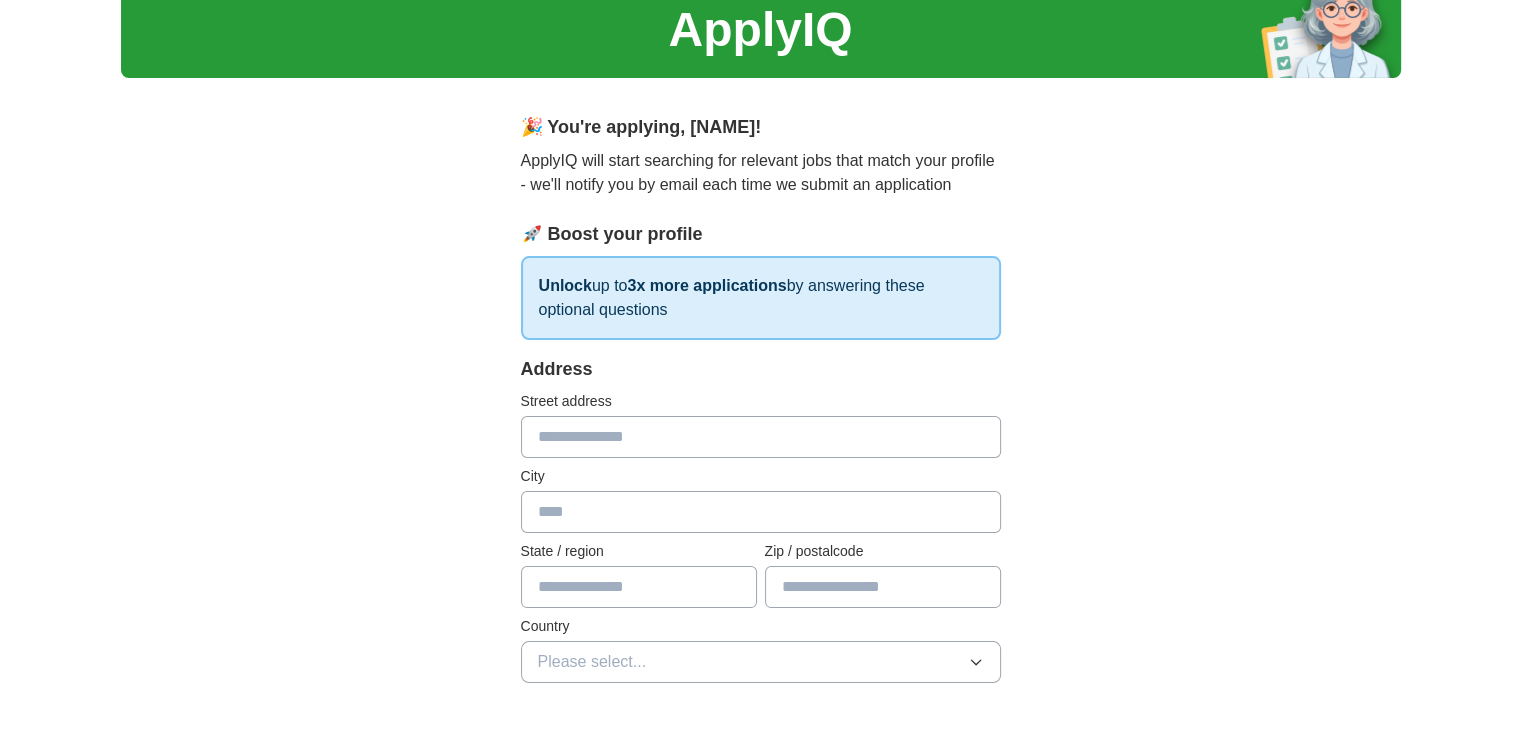 scroll, scrollTop: 80, scrollLeft: 0, axis: vertical 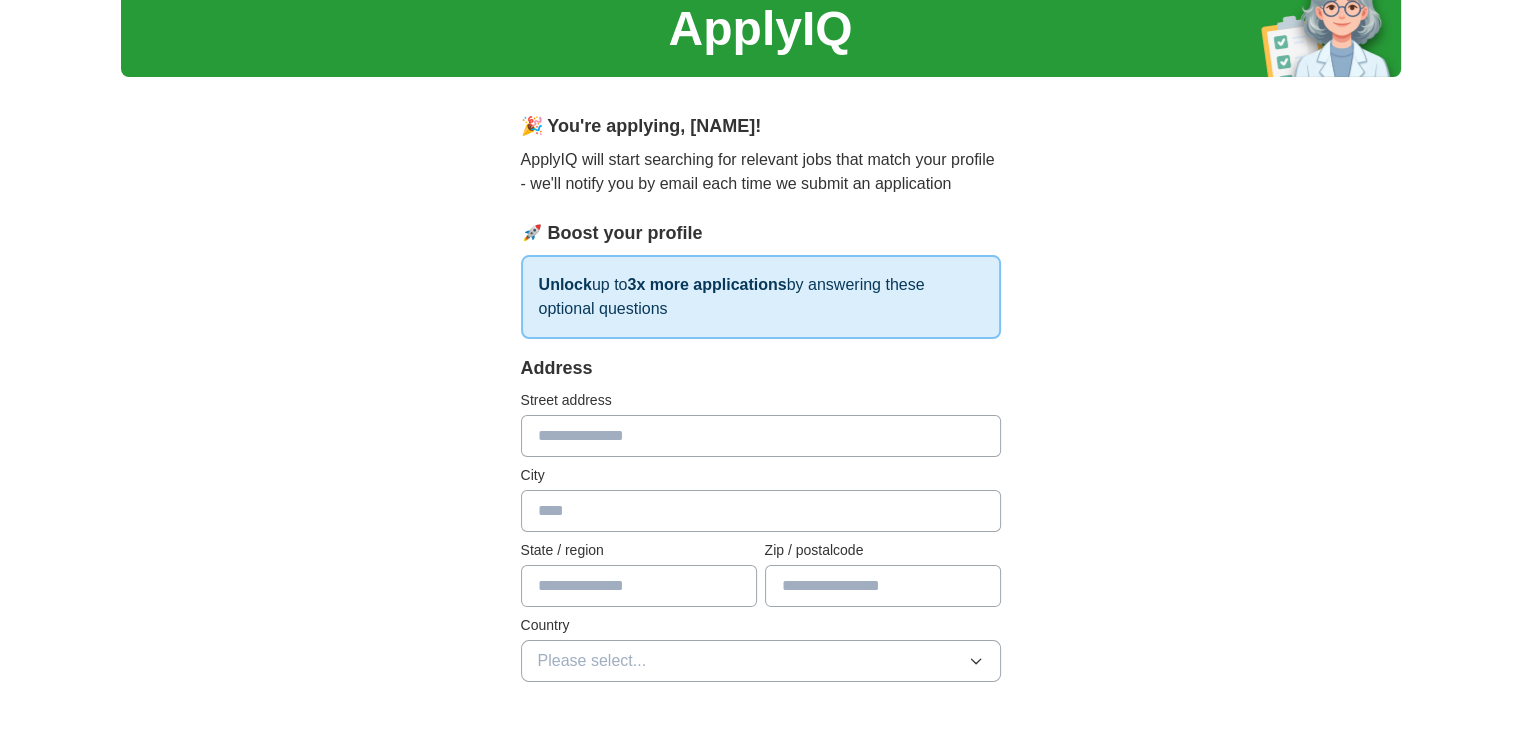 click at bounding box center (761, 436) 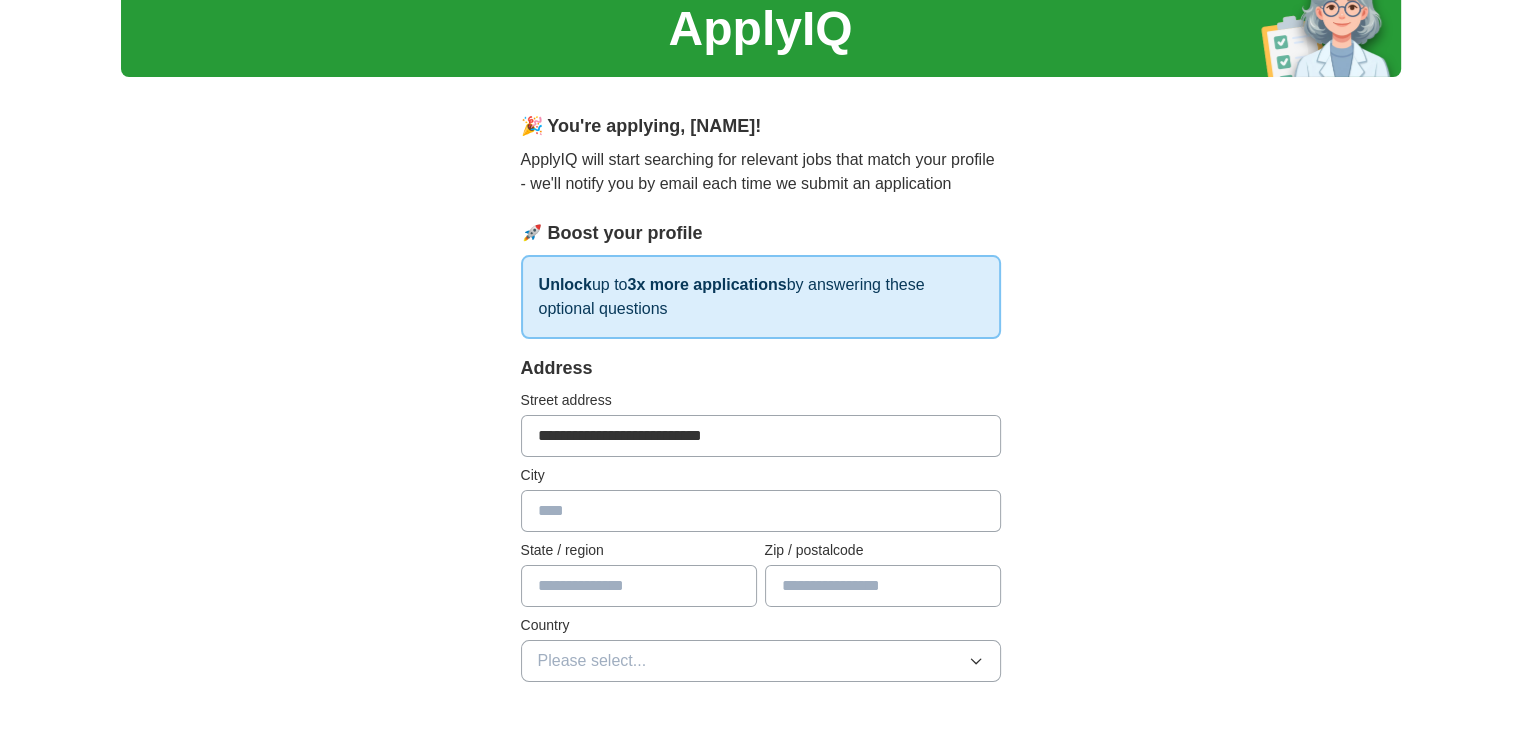 type on "******" 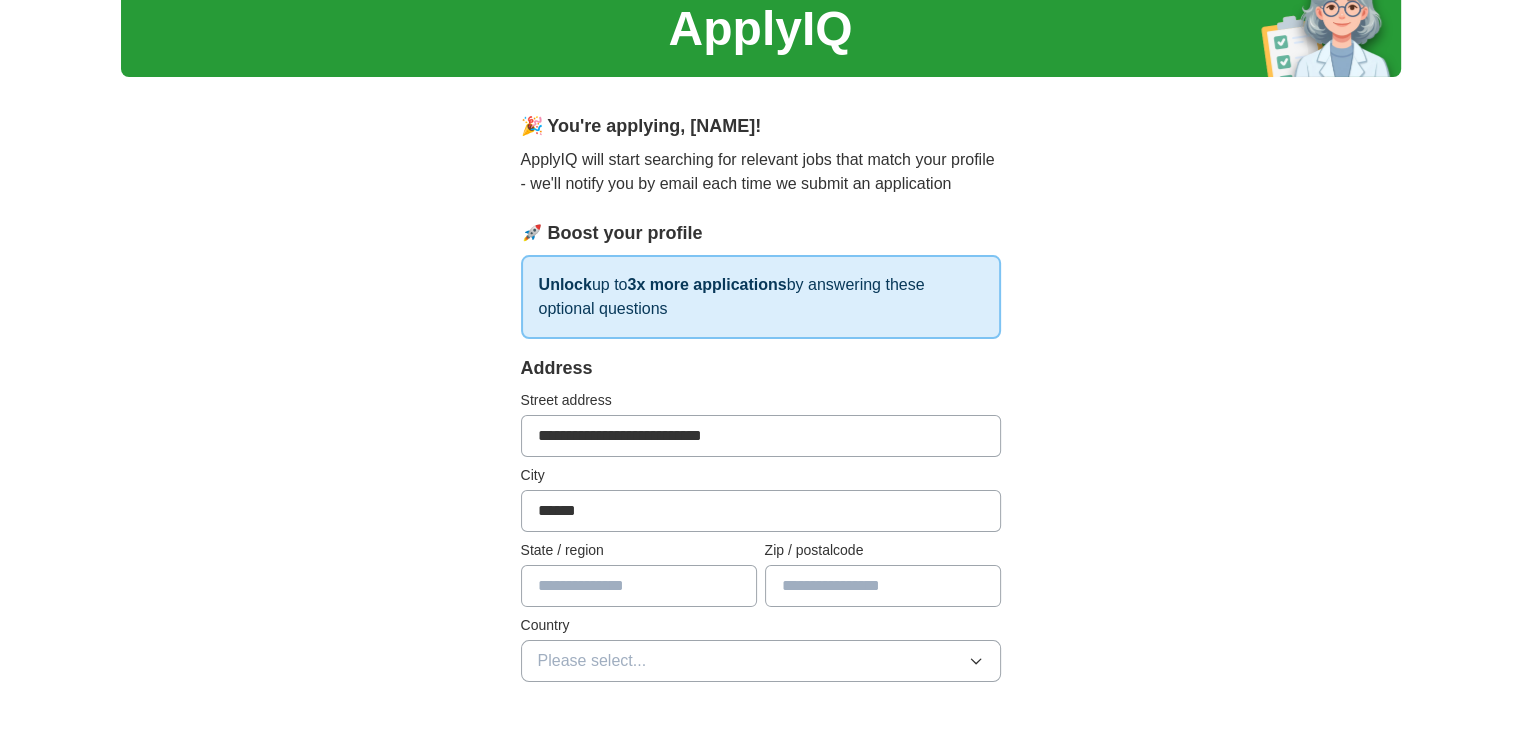 type on "******" 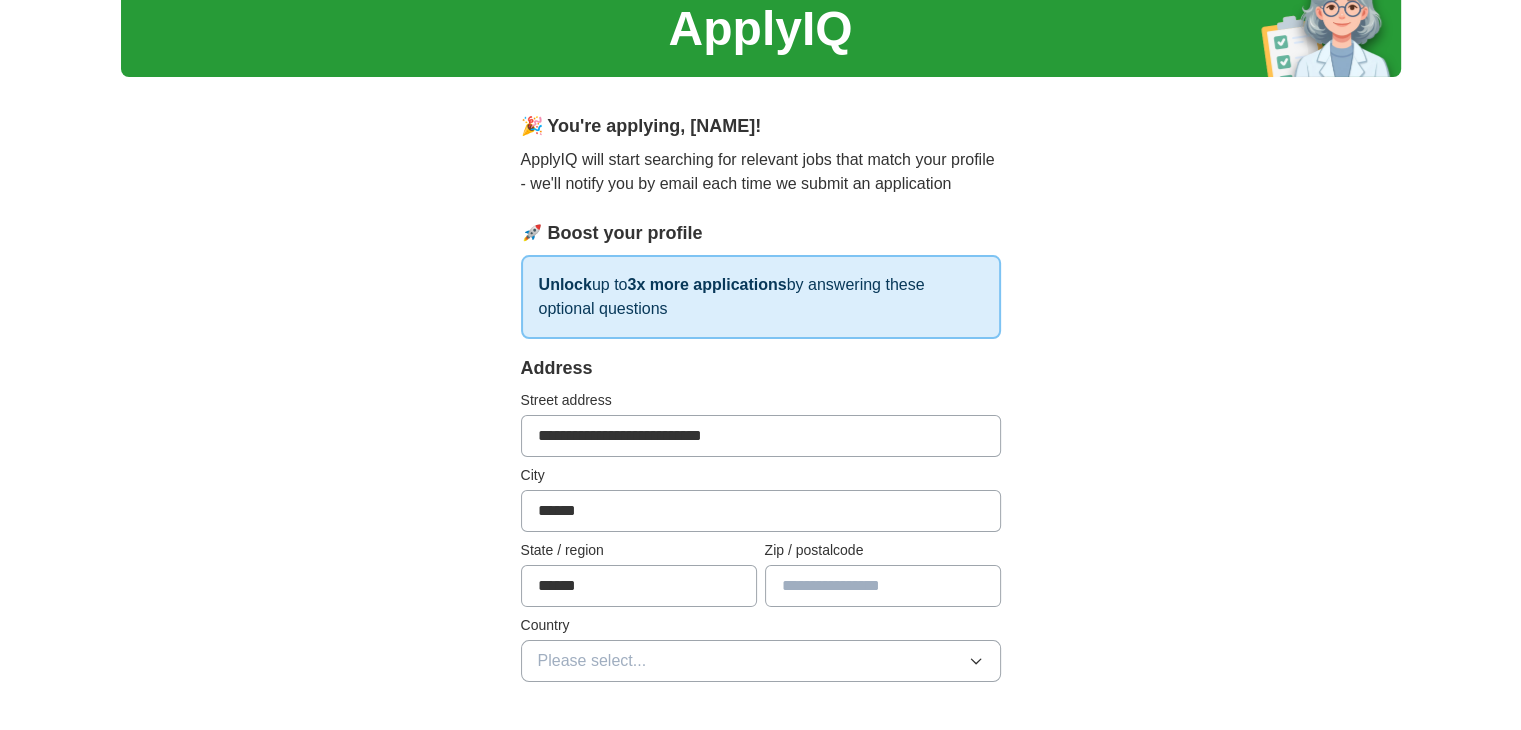 type on "*******" 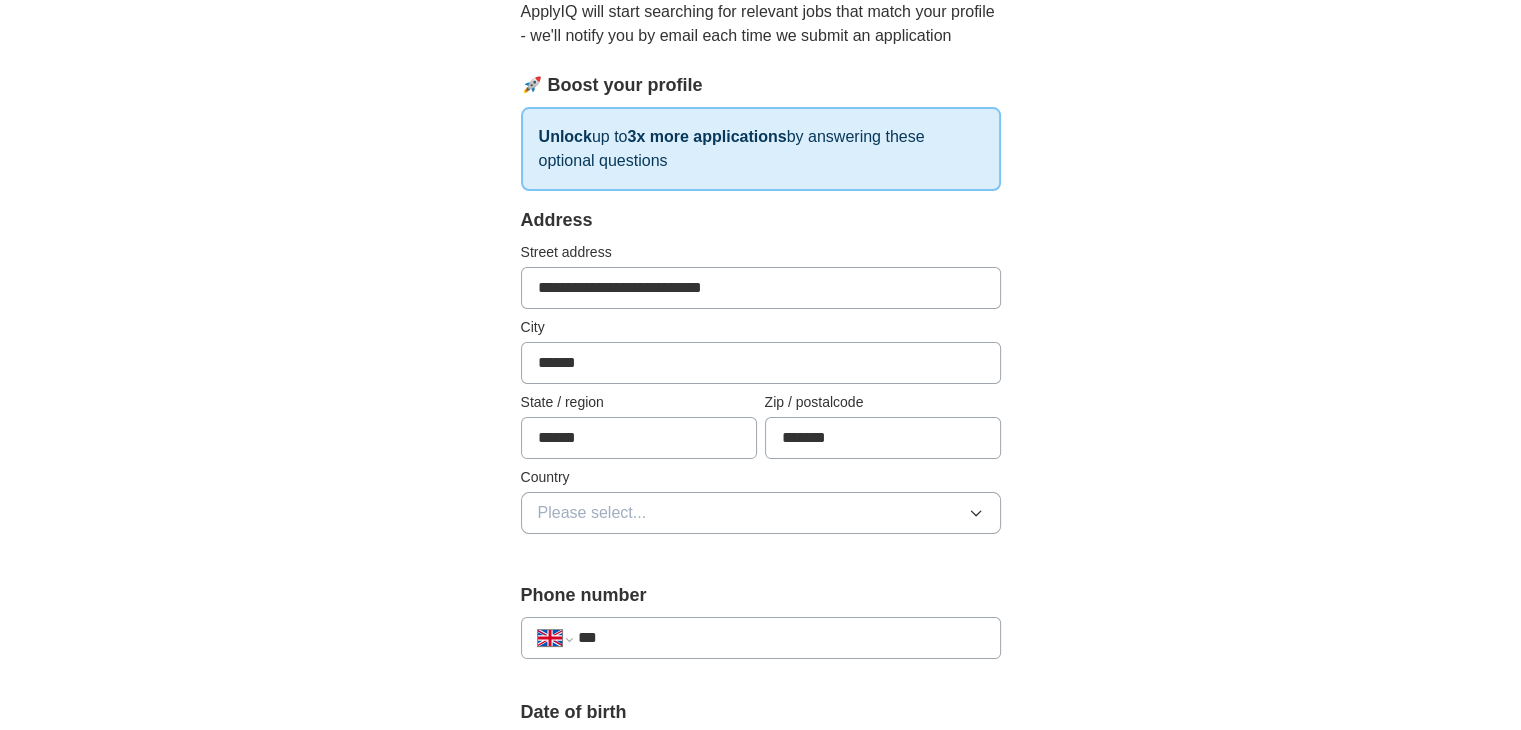 scroll, scrollTop: 231, scrollLeft: 0, axis: vertical 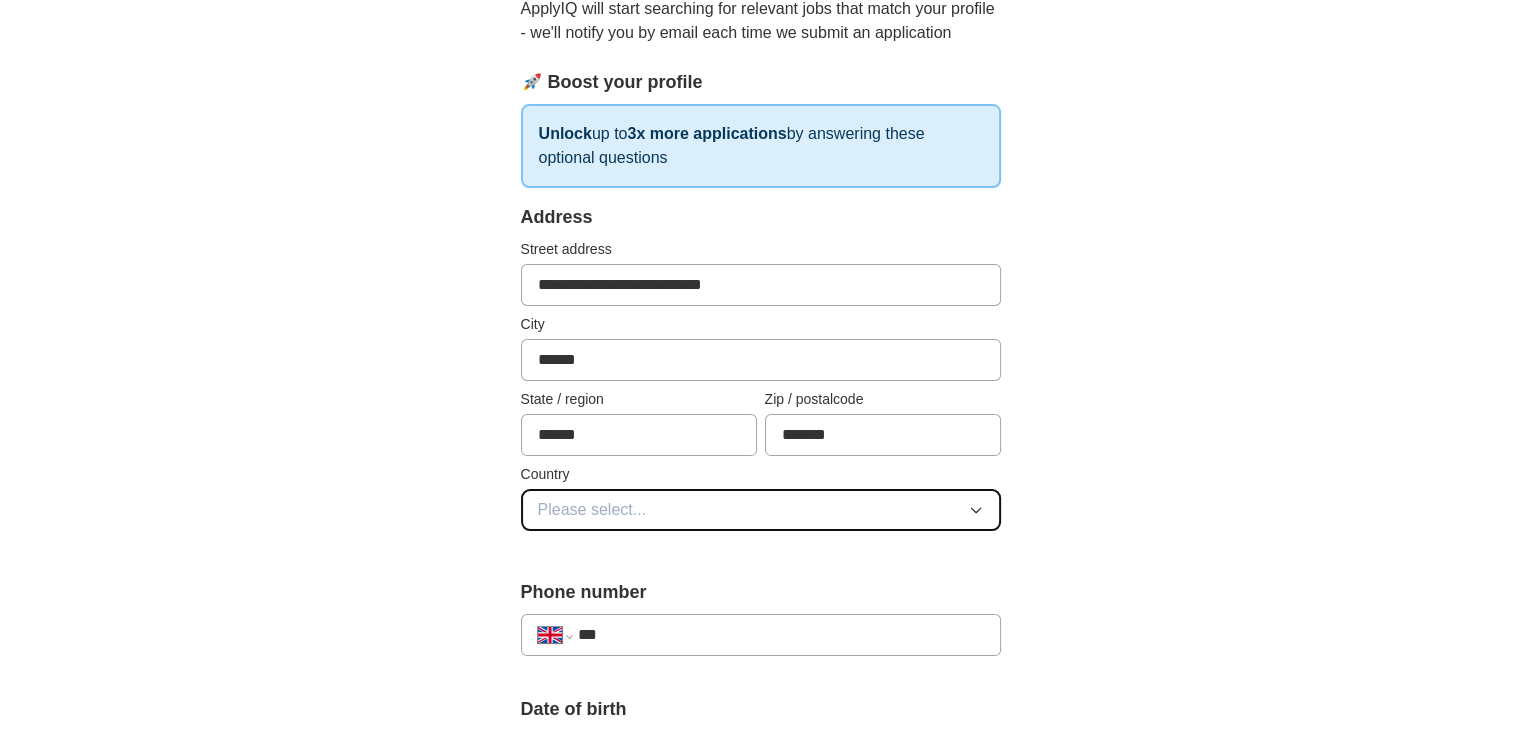 click on "Please select..." at bounding box center [761, 510] 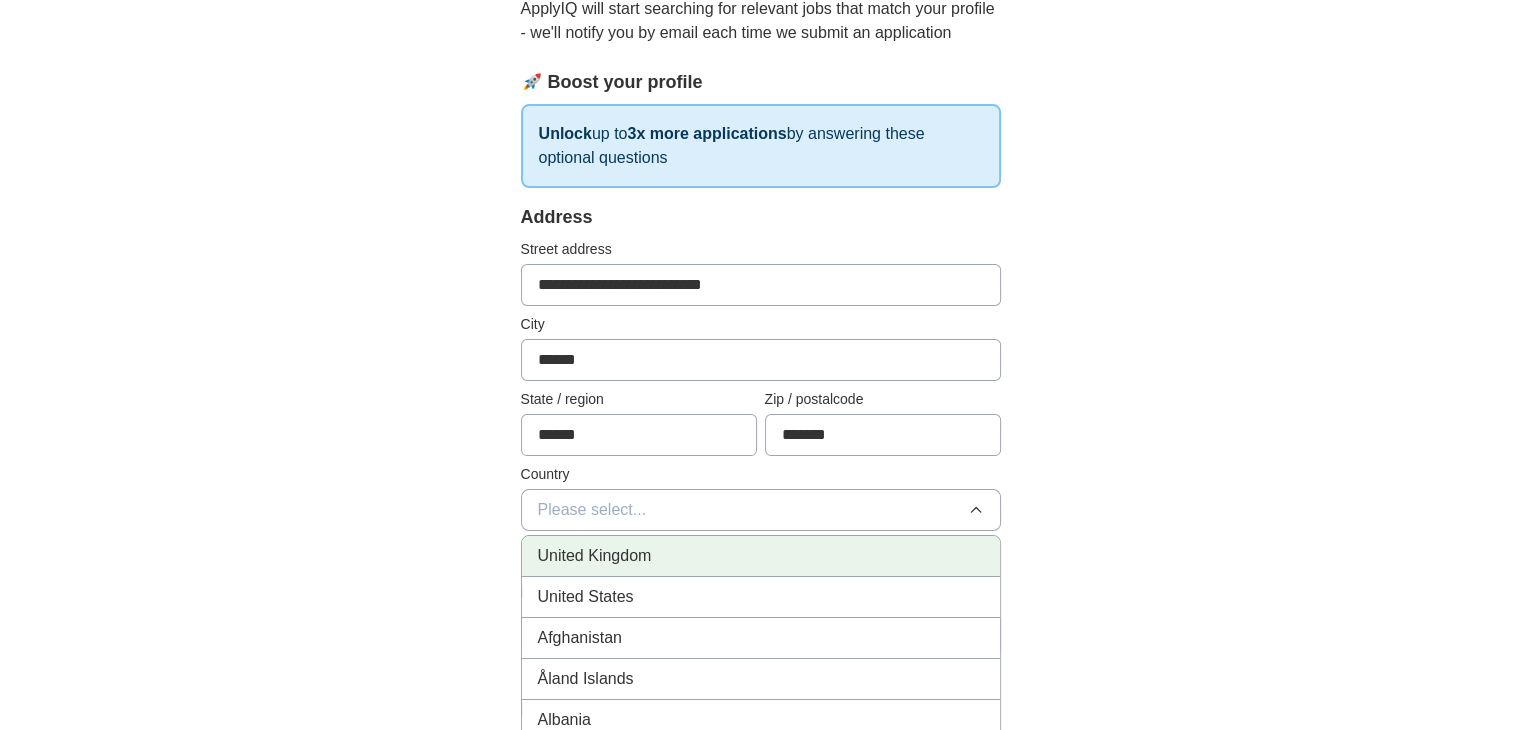 click on "United Kingdom" at bounding box center (761, 556) 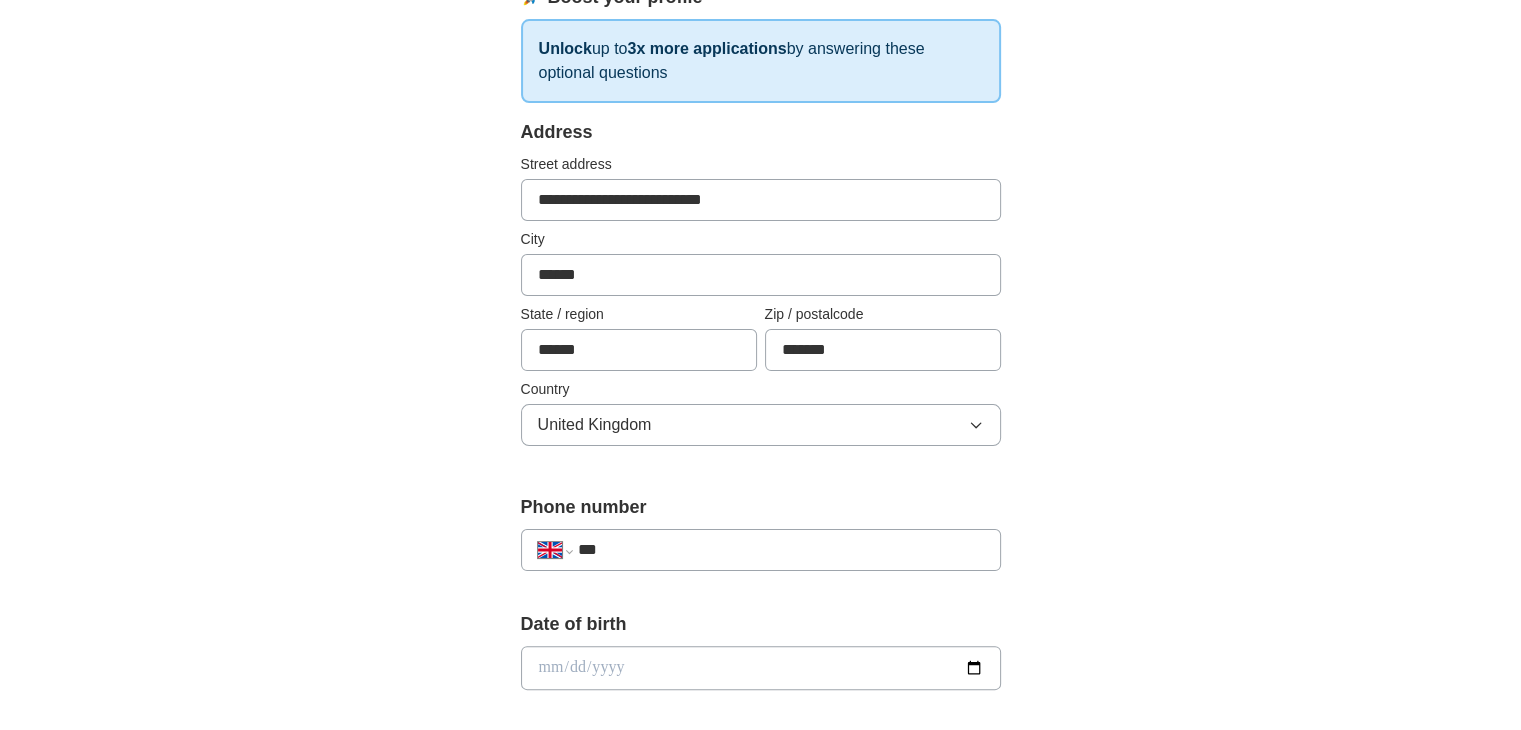 scroll, scrollTop: 318, scrollLeft: 0, axis: vertical 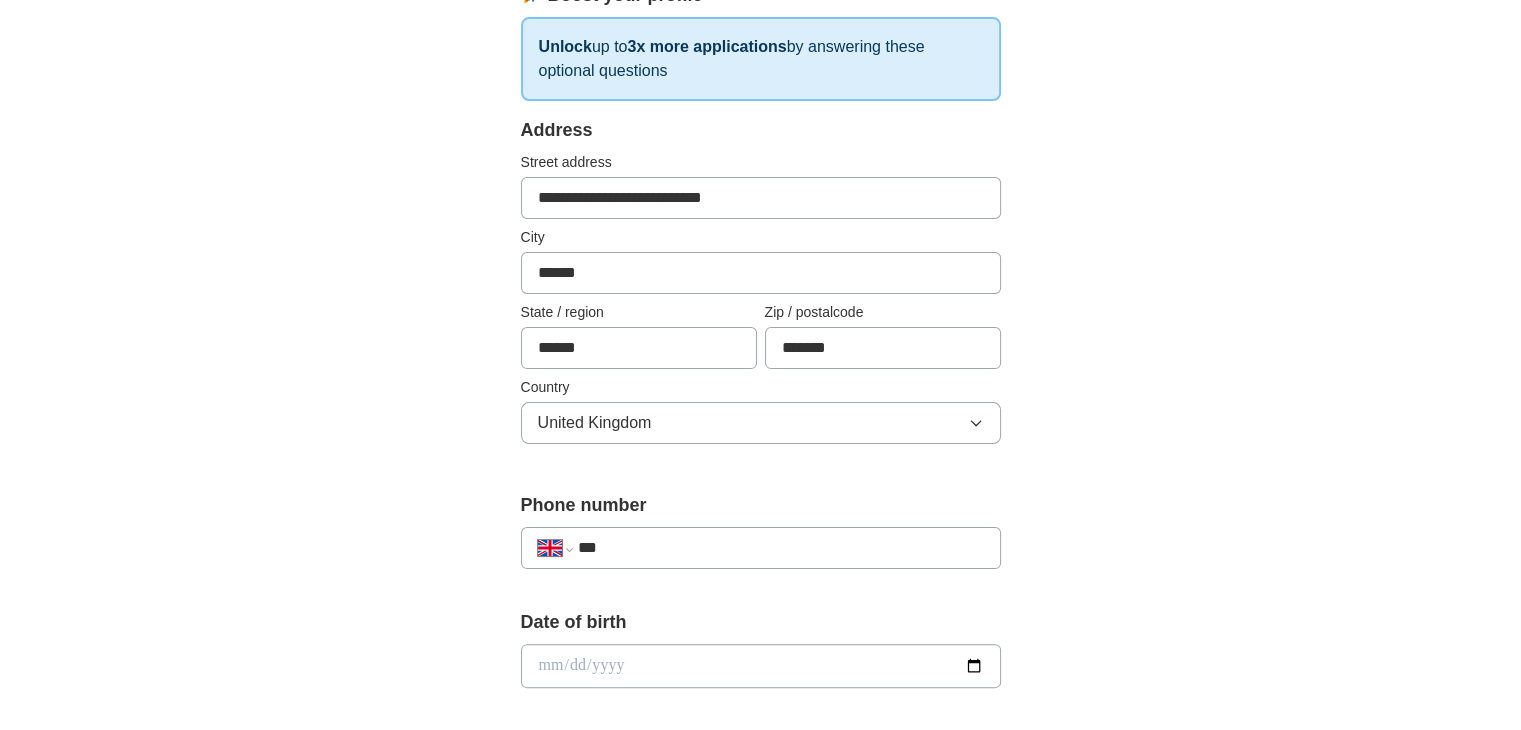 click on "***" at bounding box center (780, 548) 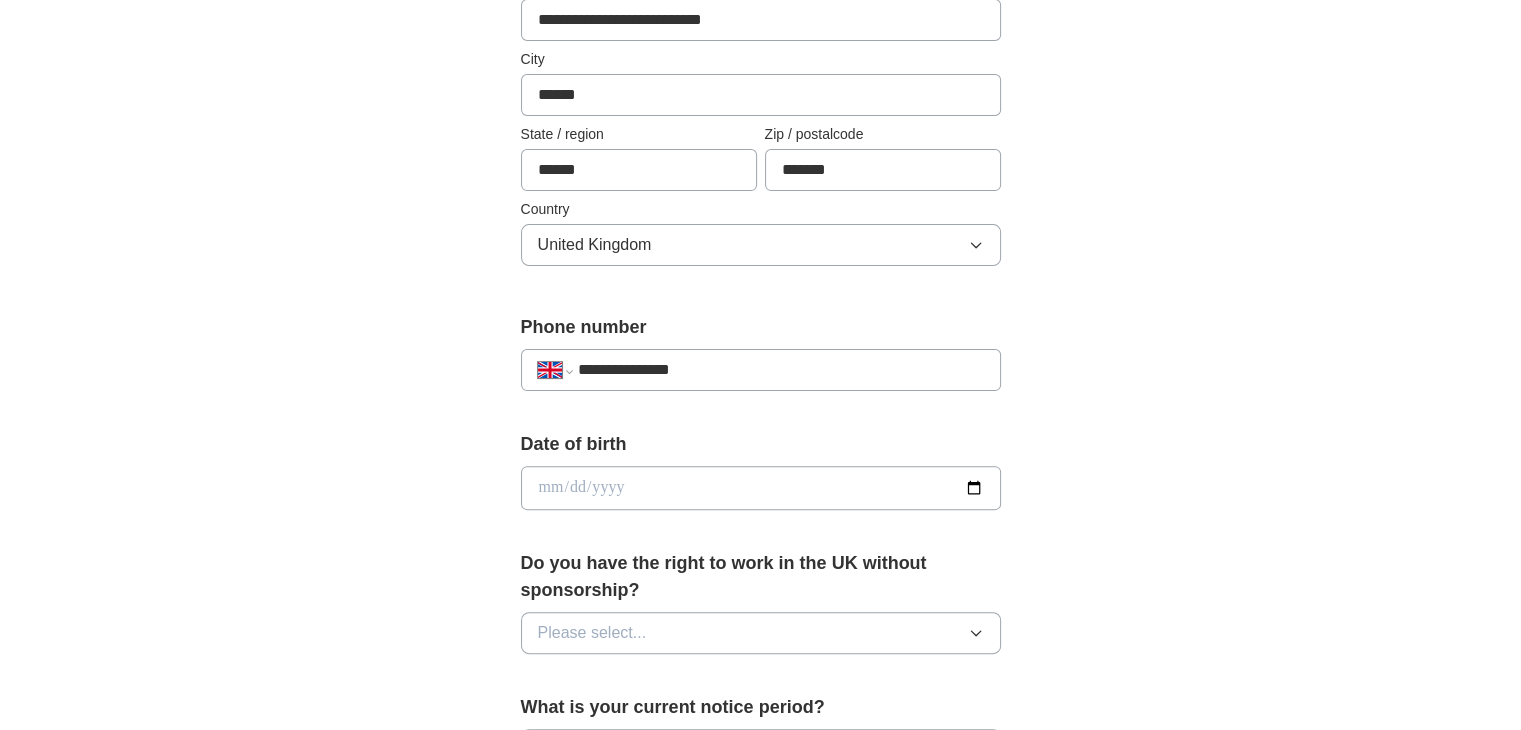 scroll, scrollTop: 538, scrollLeft: 0, axis: vertical 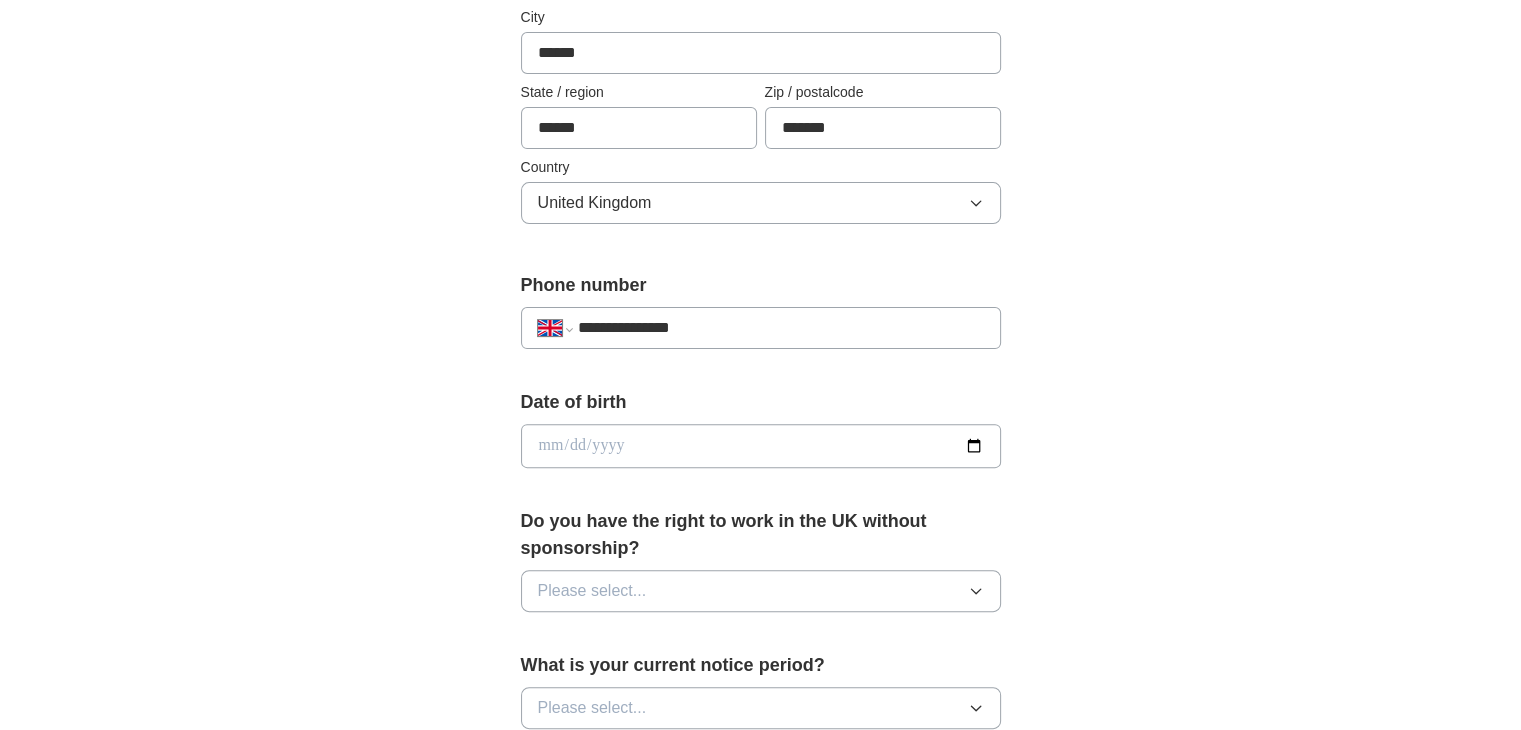 click at bounding box center [761, 446] 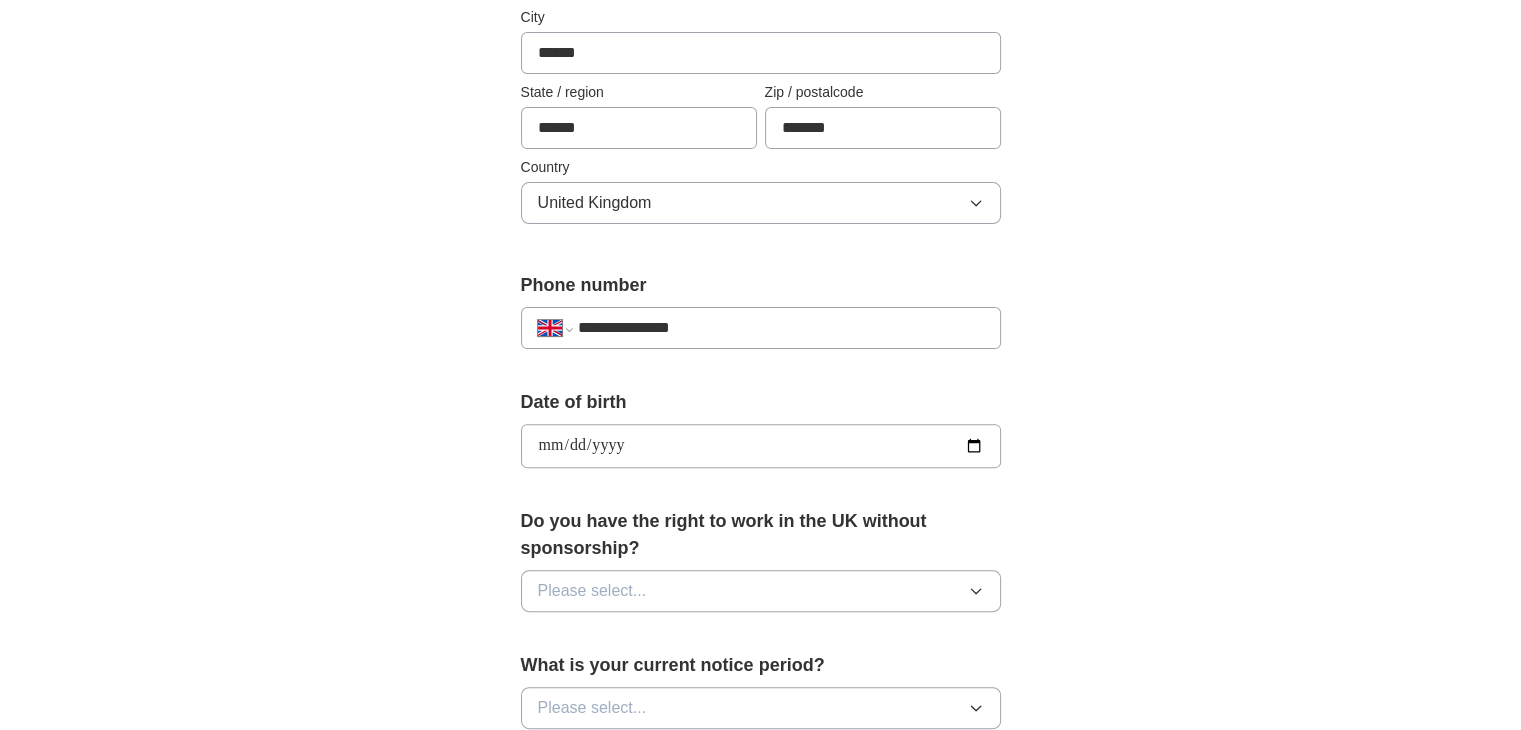 type on "**********" 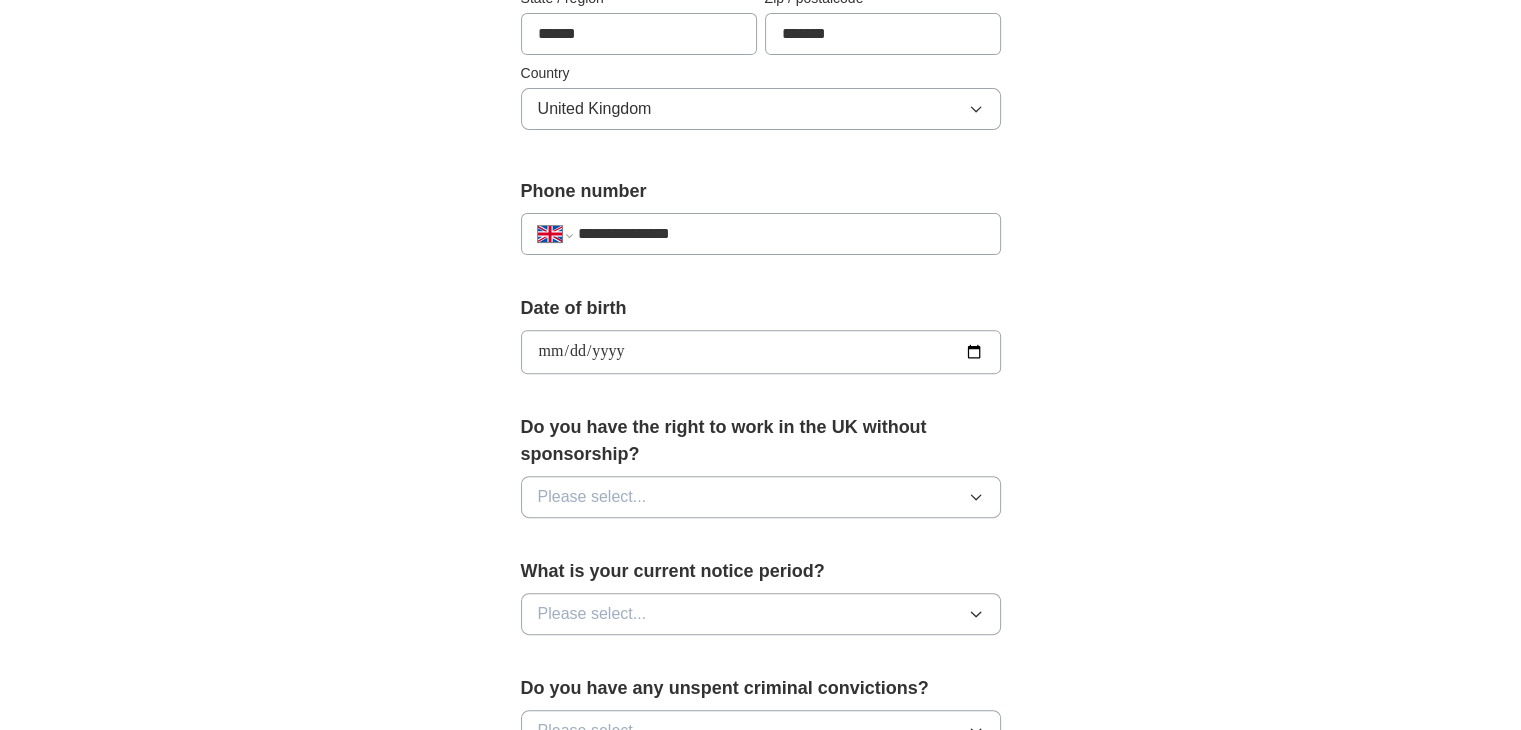 scroll, scrollTop: 636, scrollLeft: 0, axis: vertical 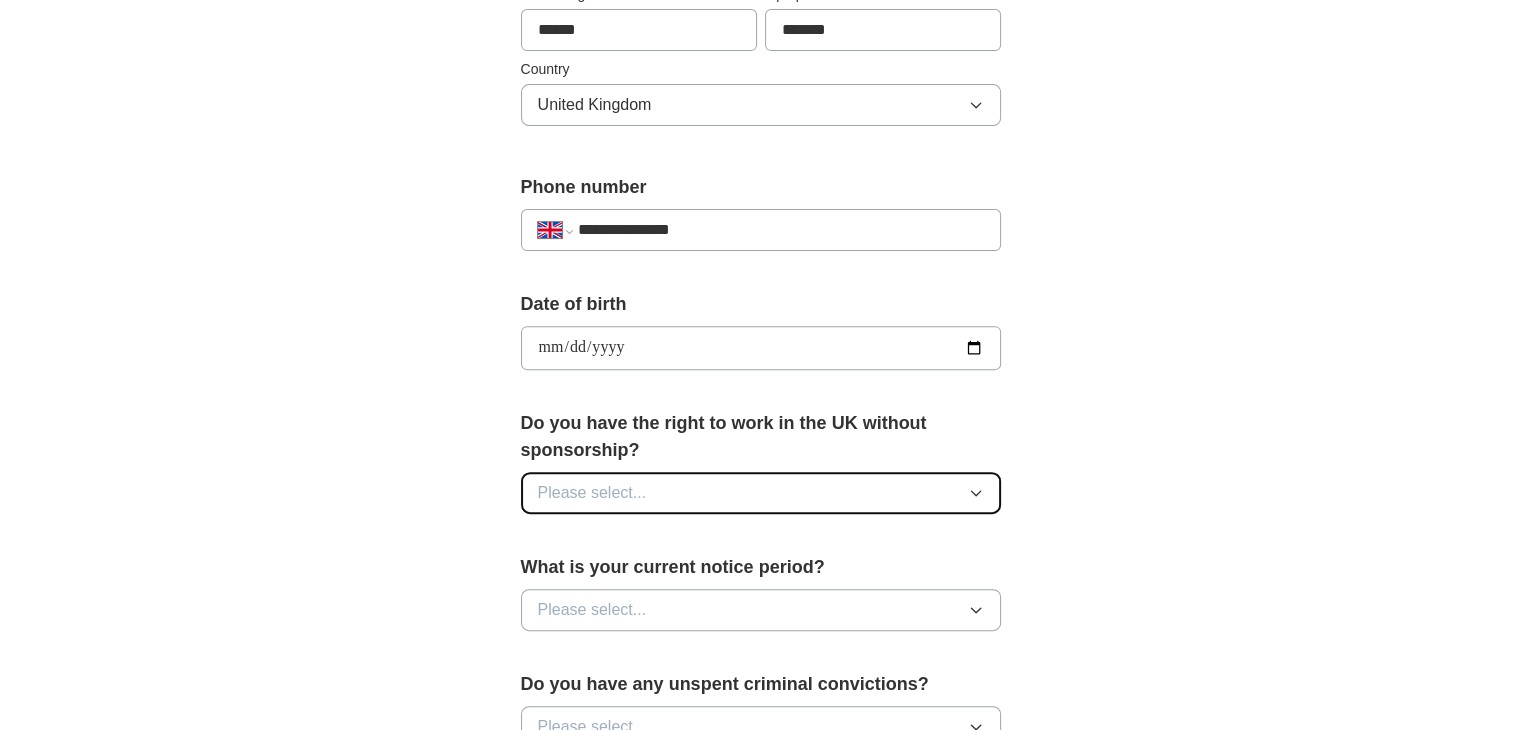 click on "Please select..." at bounding box center (761, 493) 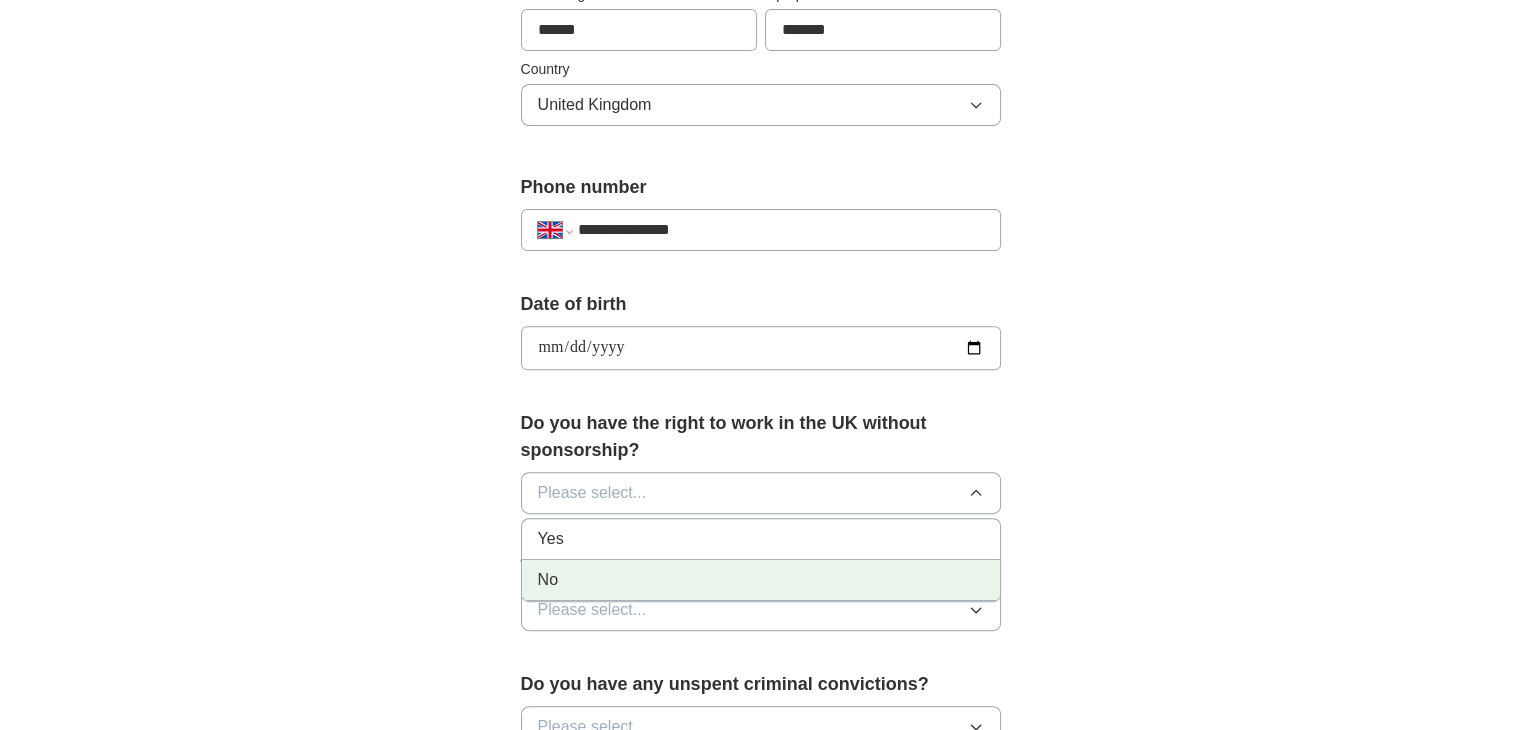 click on "No" at bounding box center [761, 580] 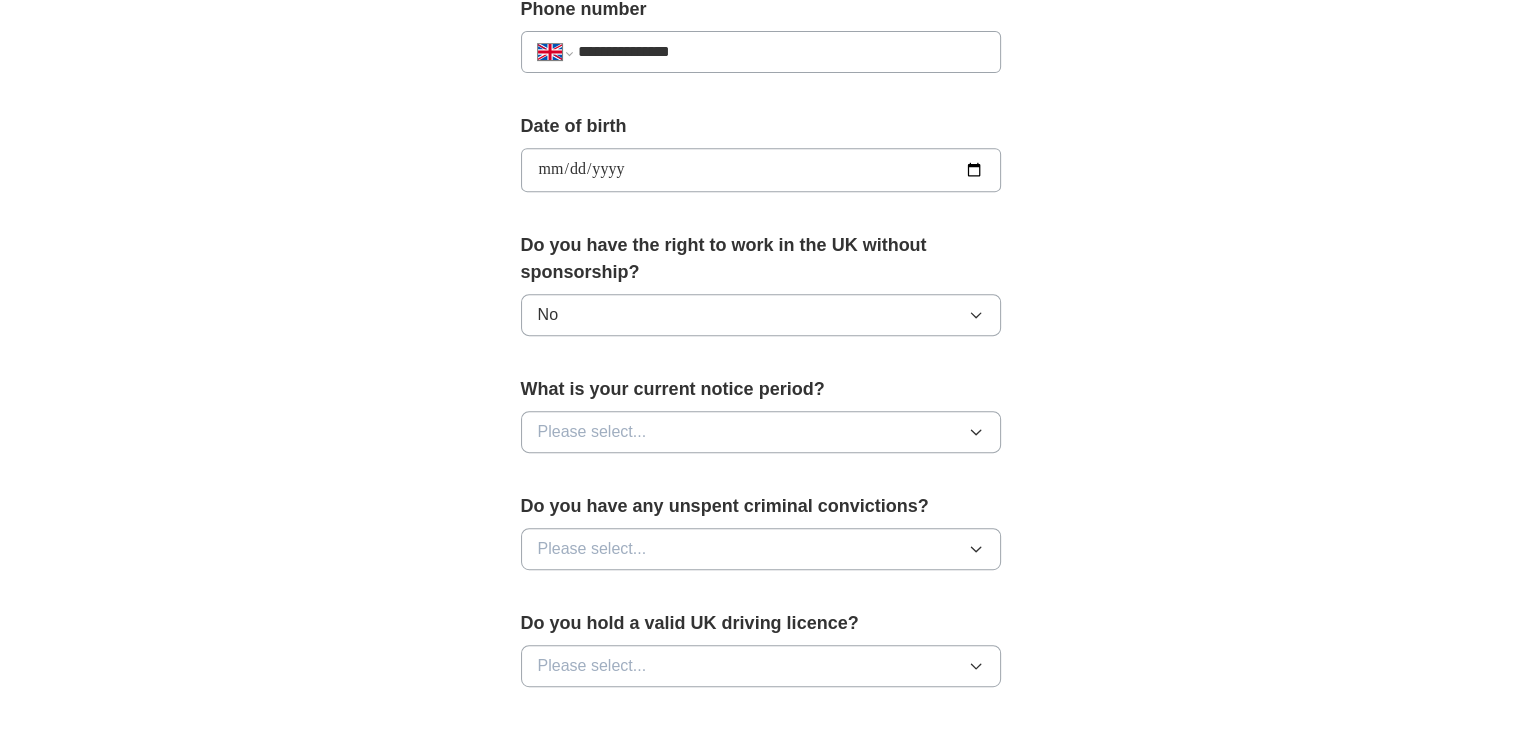 scroll, scrollTop: 815, scrollLeft: 0, axis: vertical 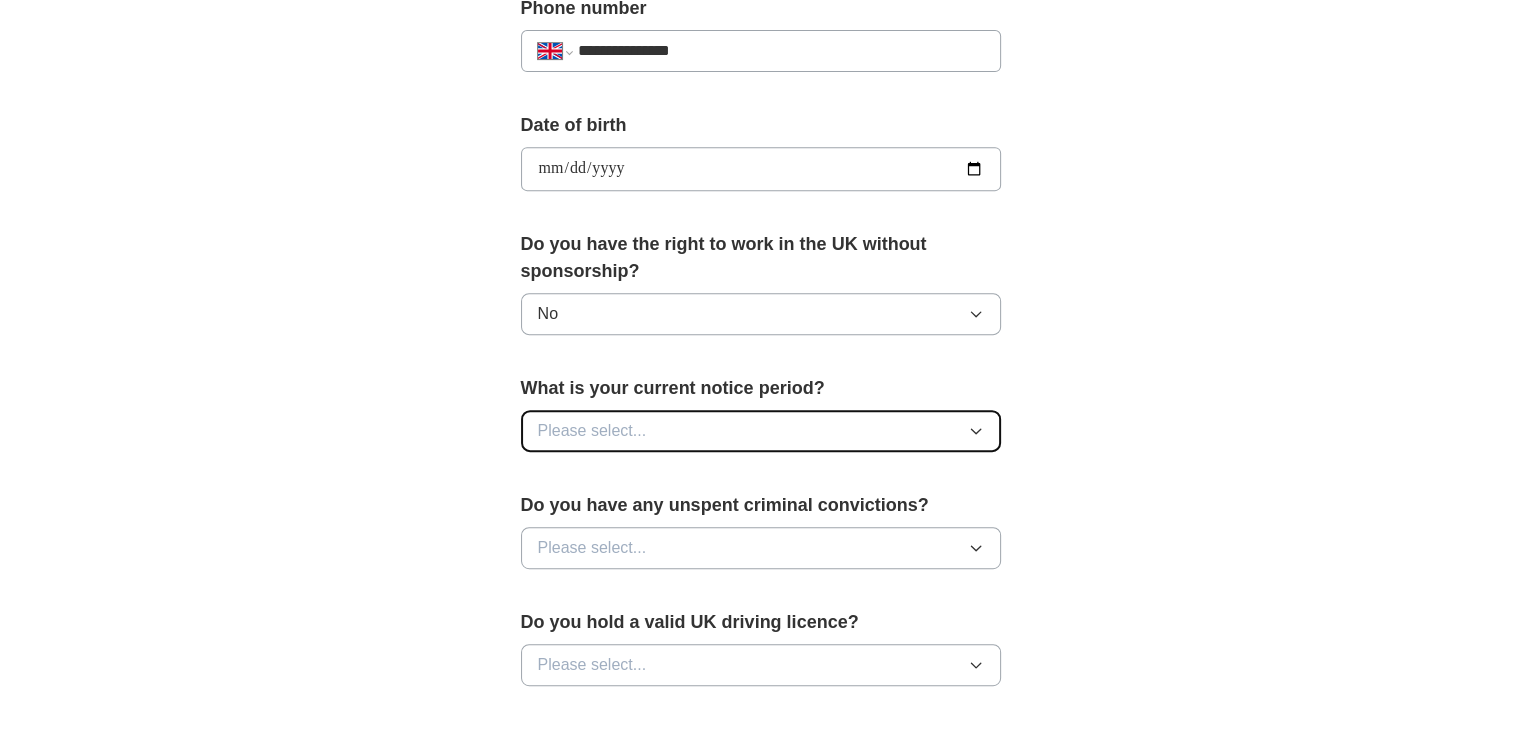 click on "Please select..." at bounding box center [761, 431] 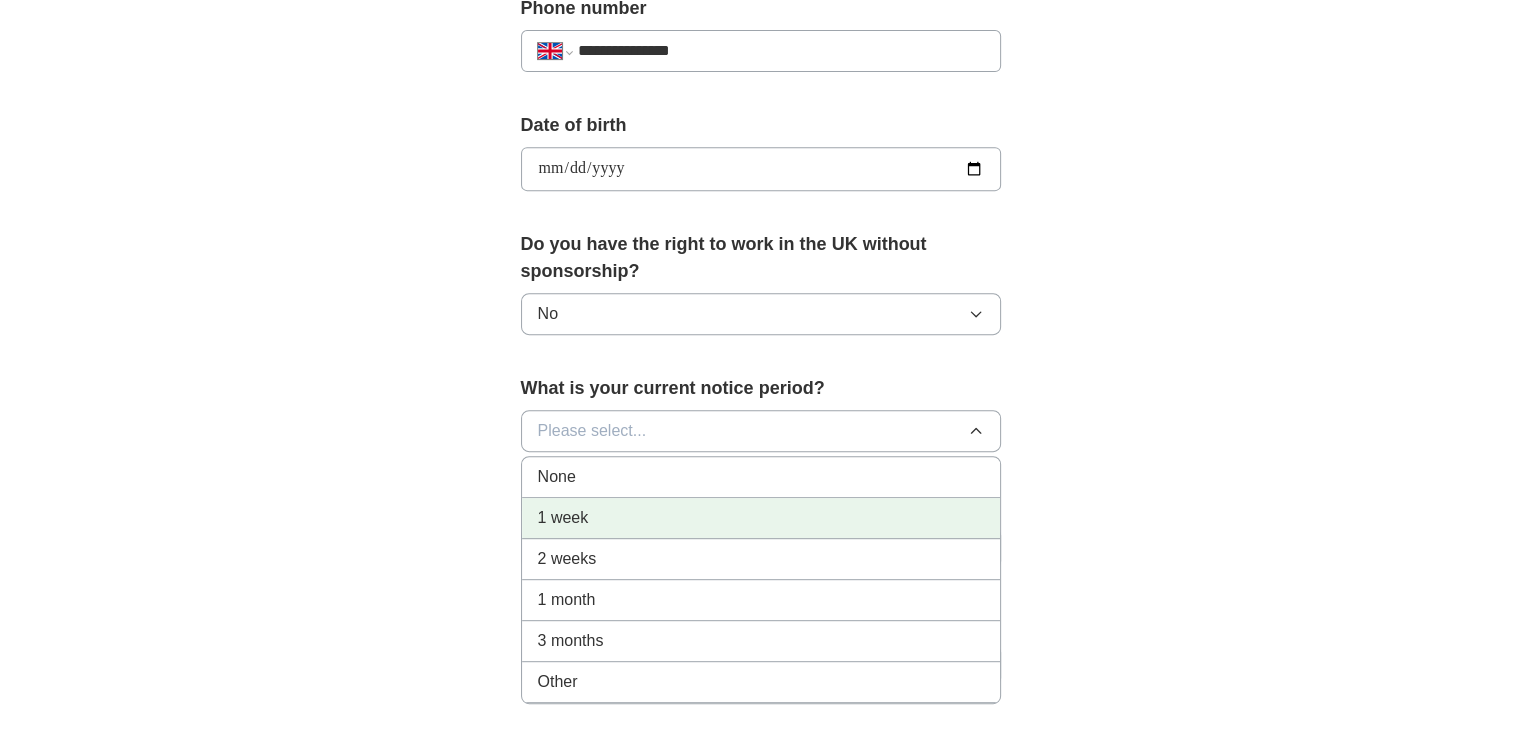 click on "1 week" at bounding box center [761, 518] 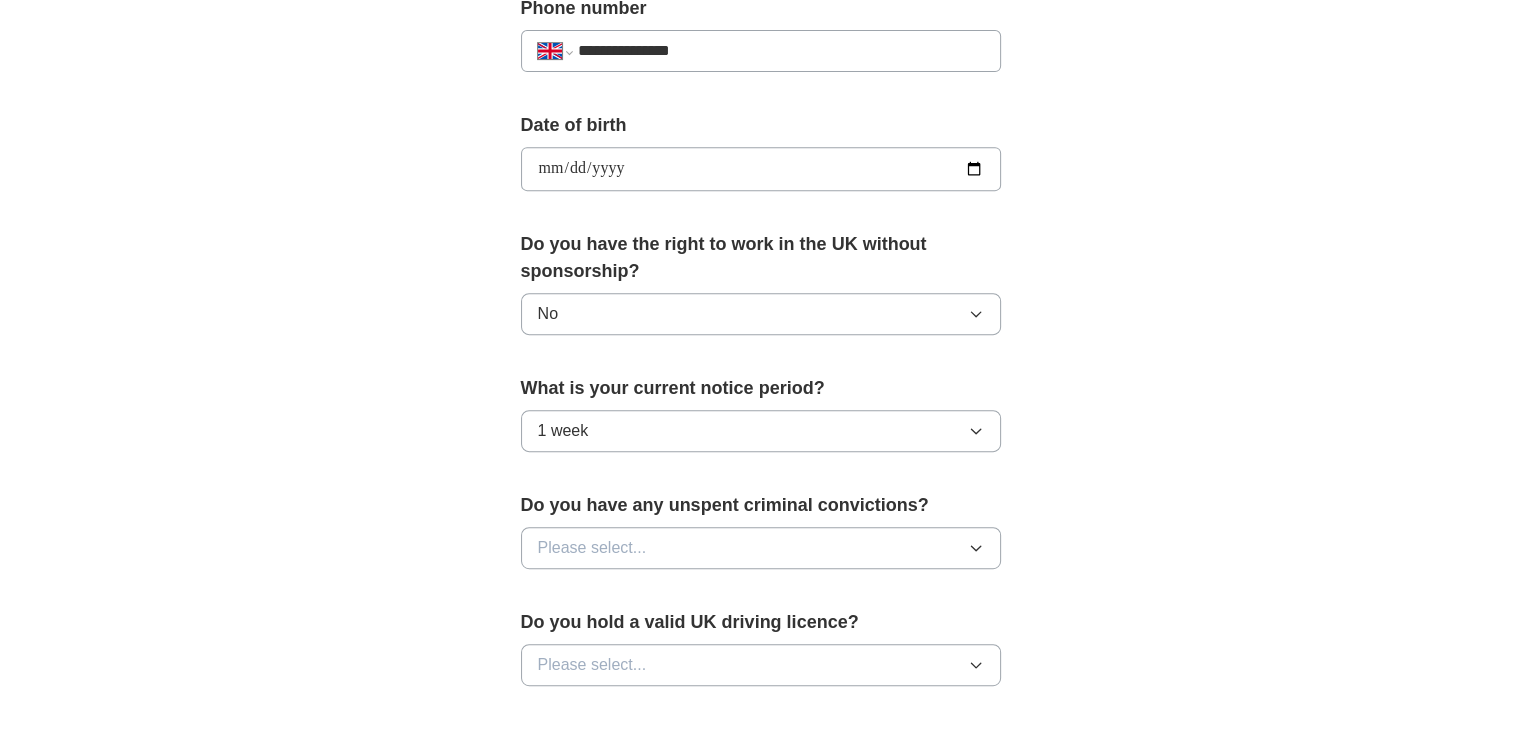 scroll, scrollTop: 859, scrollLeft: 0, axis: vertical 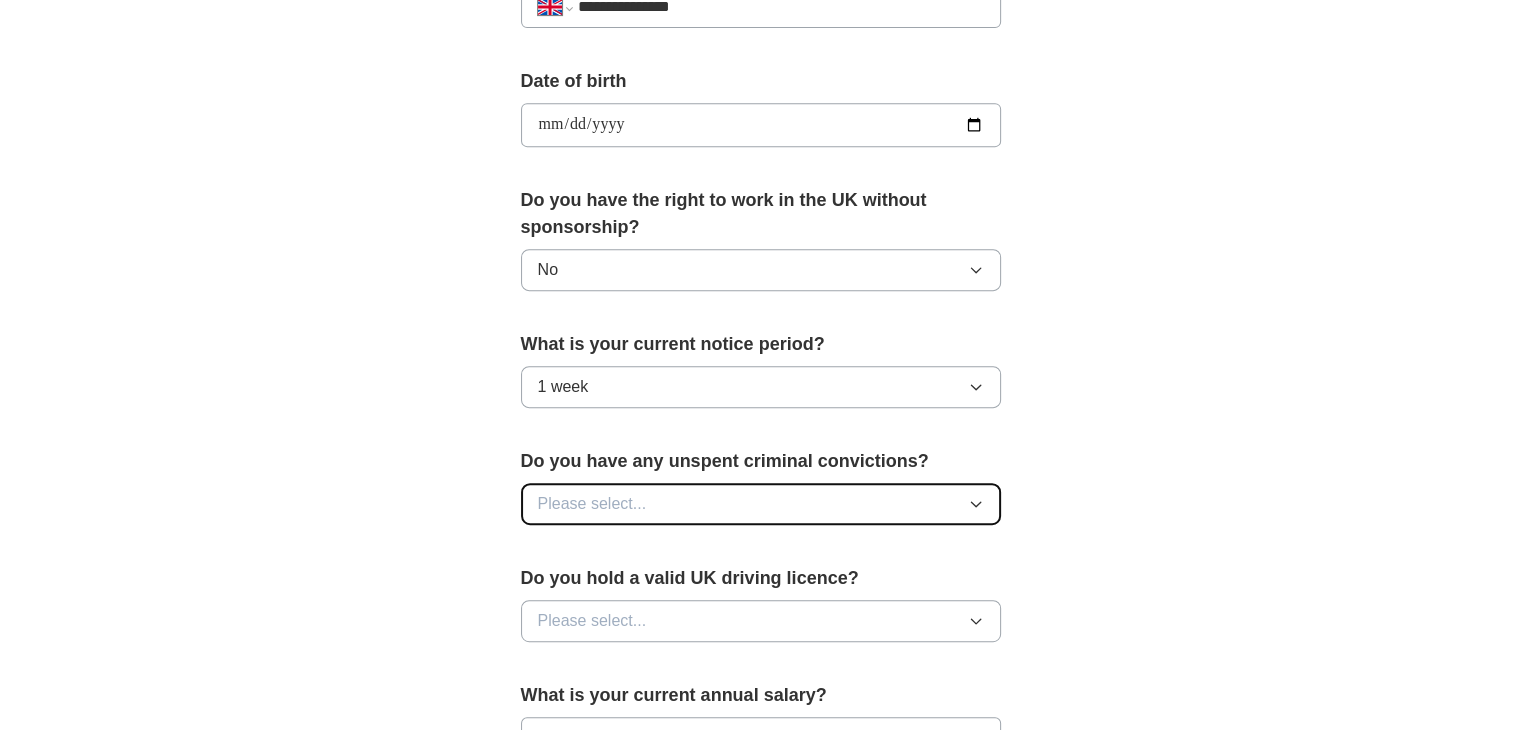 click on "Please select..." at bounding box center (761, 504) 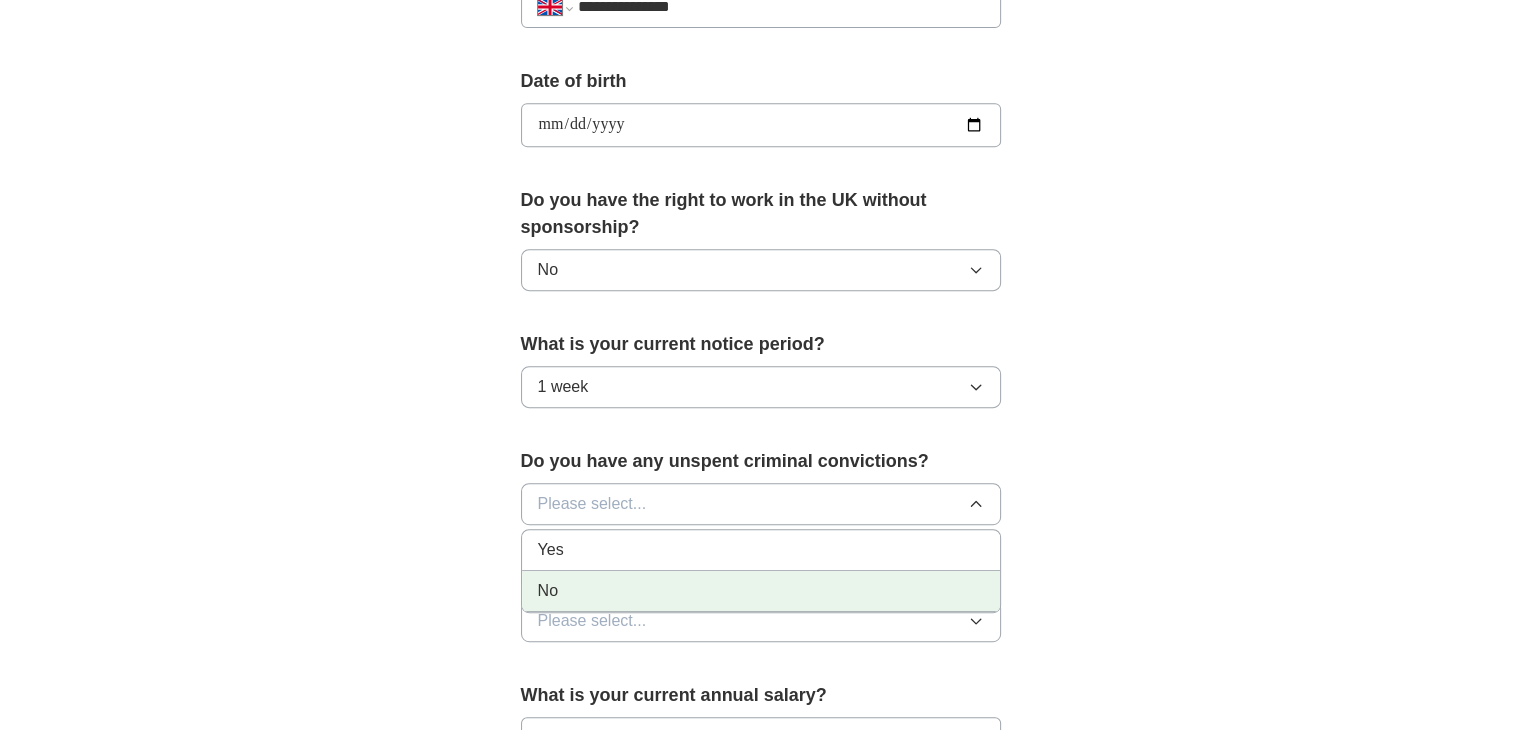 click on "No" at bounding box center (761, 591) 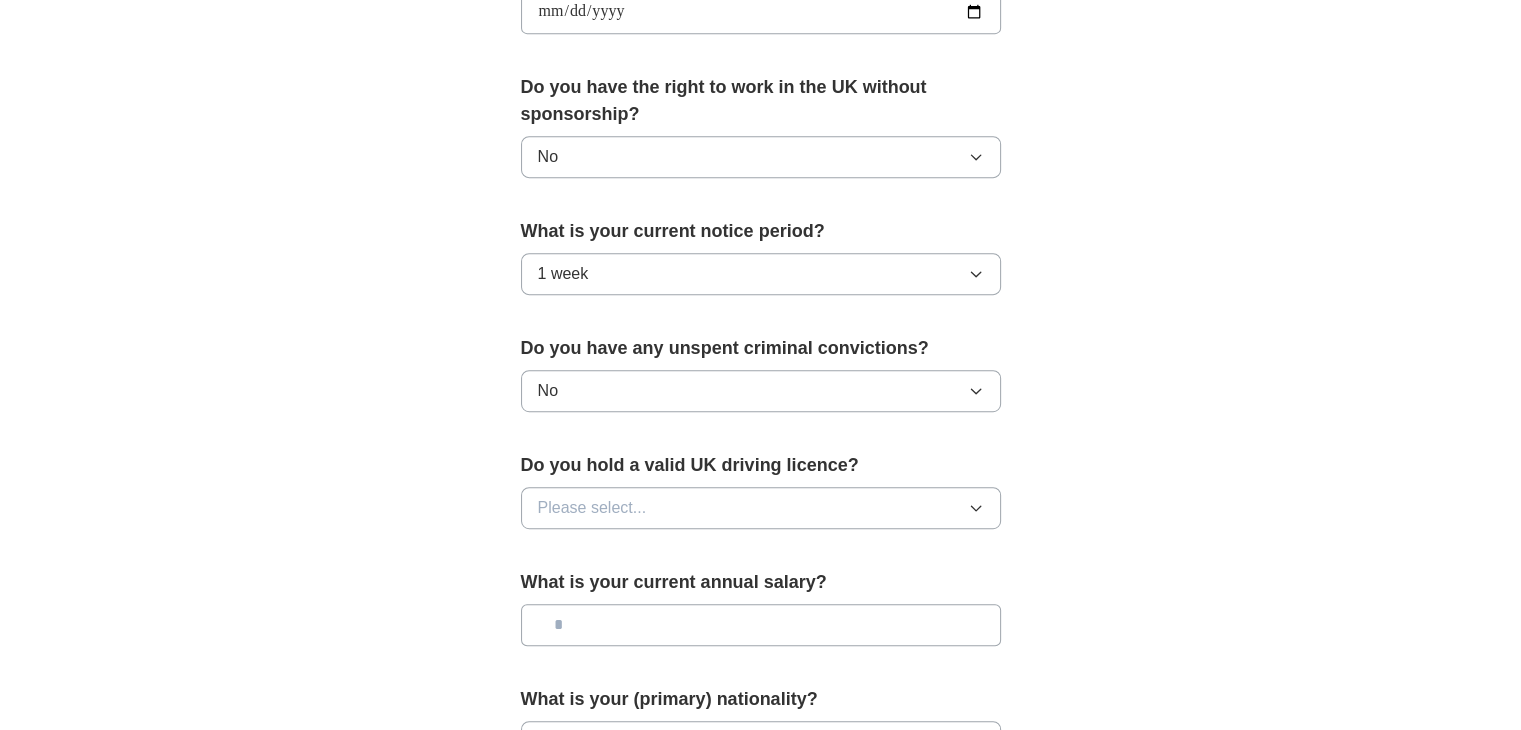 scroll, scrollTop: 972, scrollLeft: 0, axis: vertical 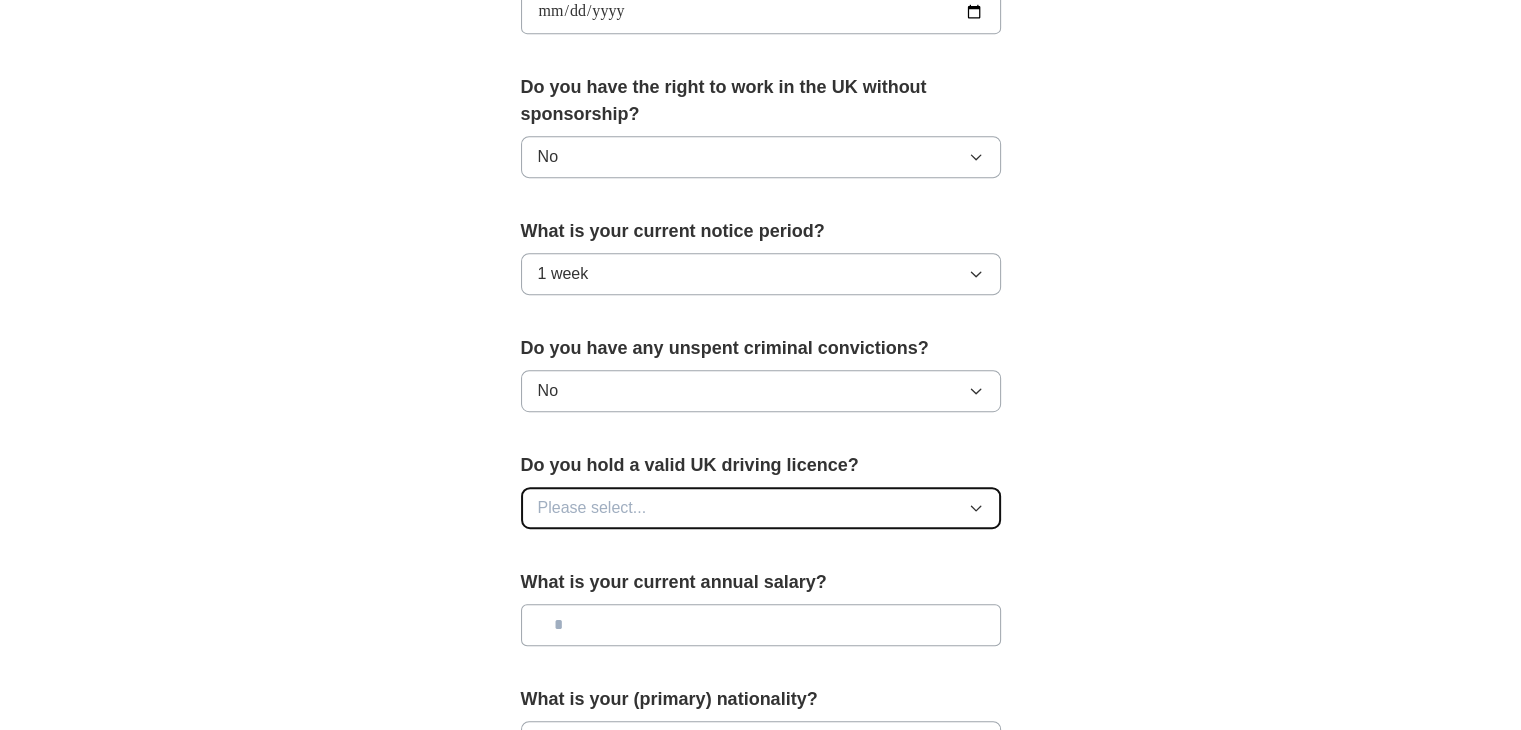 click on "Please select..." at bounding box center (761, 508) 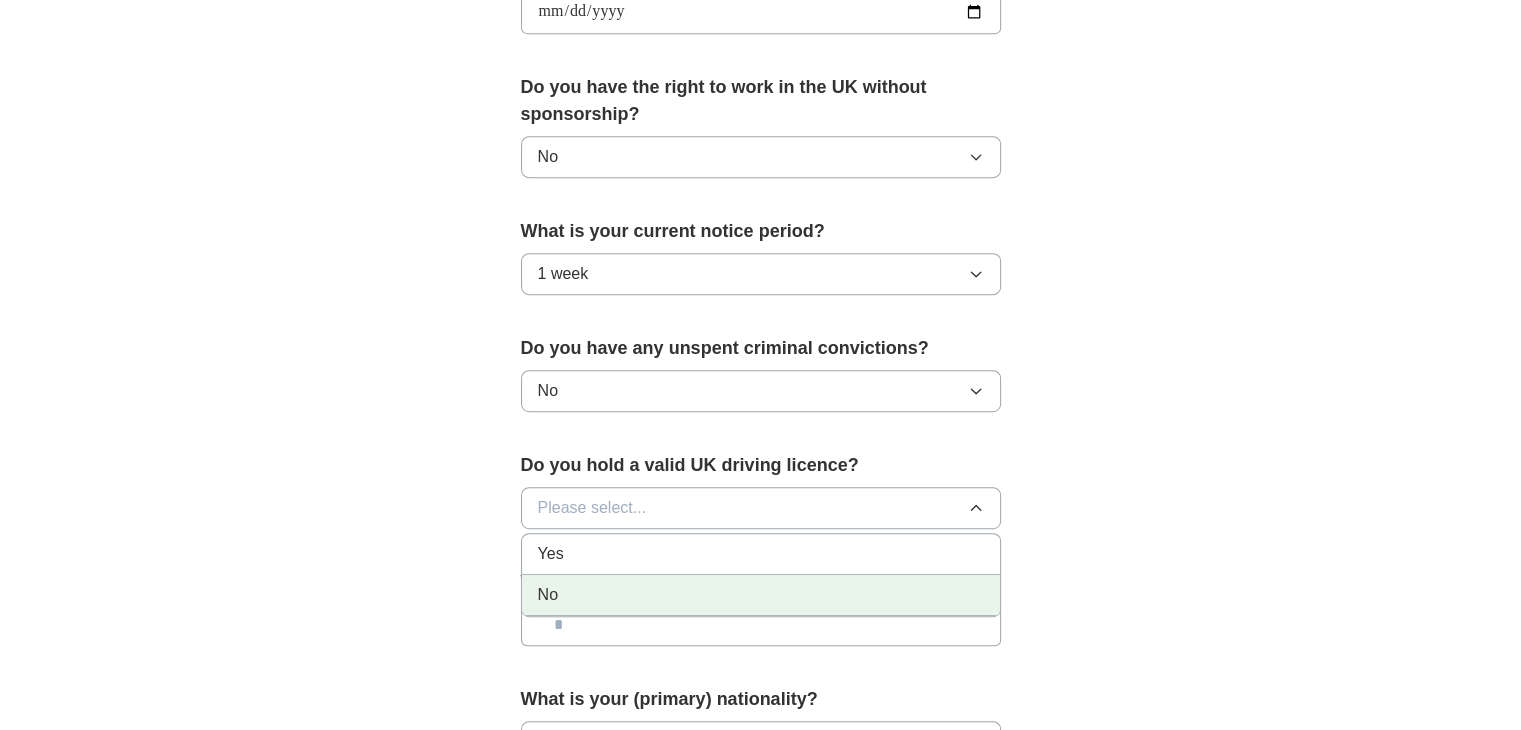 click on "No" at bounding box center (761, 595) 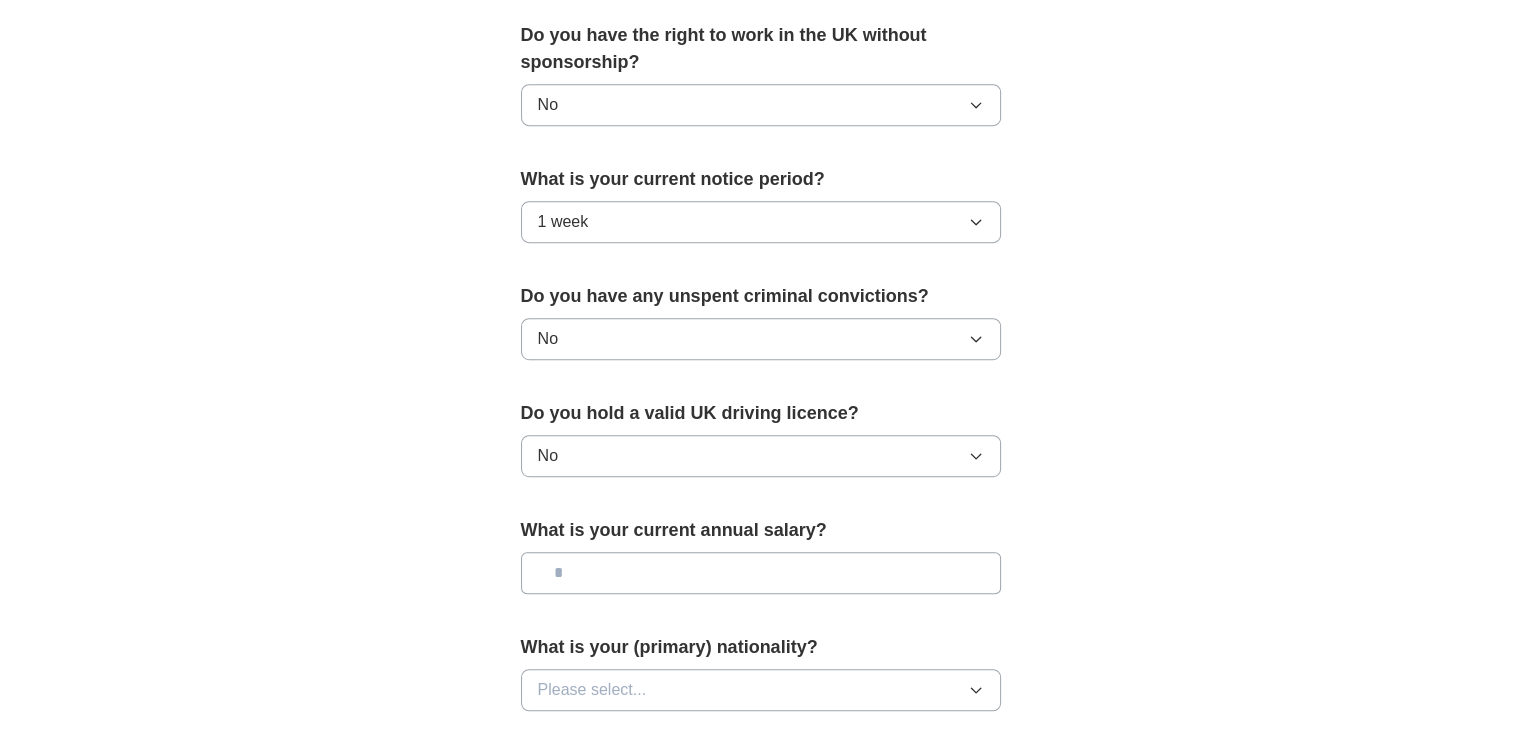 scroll, scrollTop: 1036, scrollLeft: 0, axis: vertical 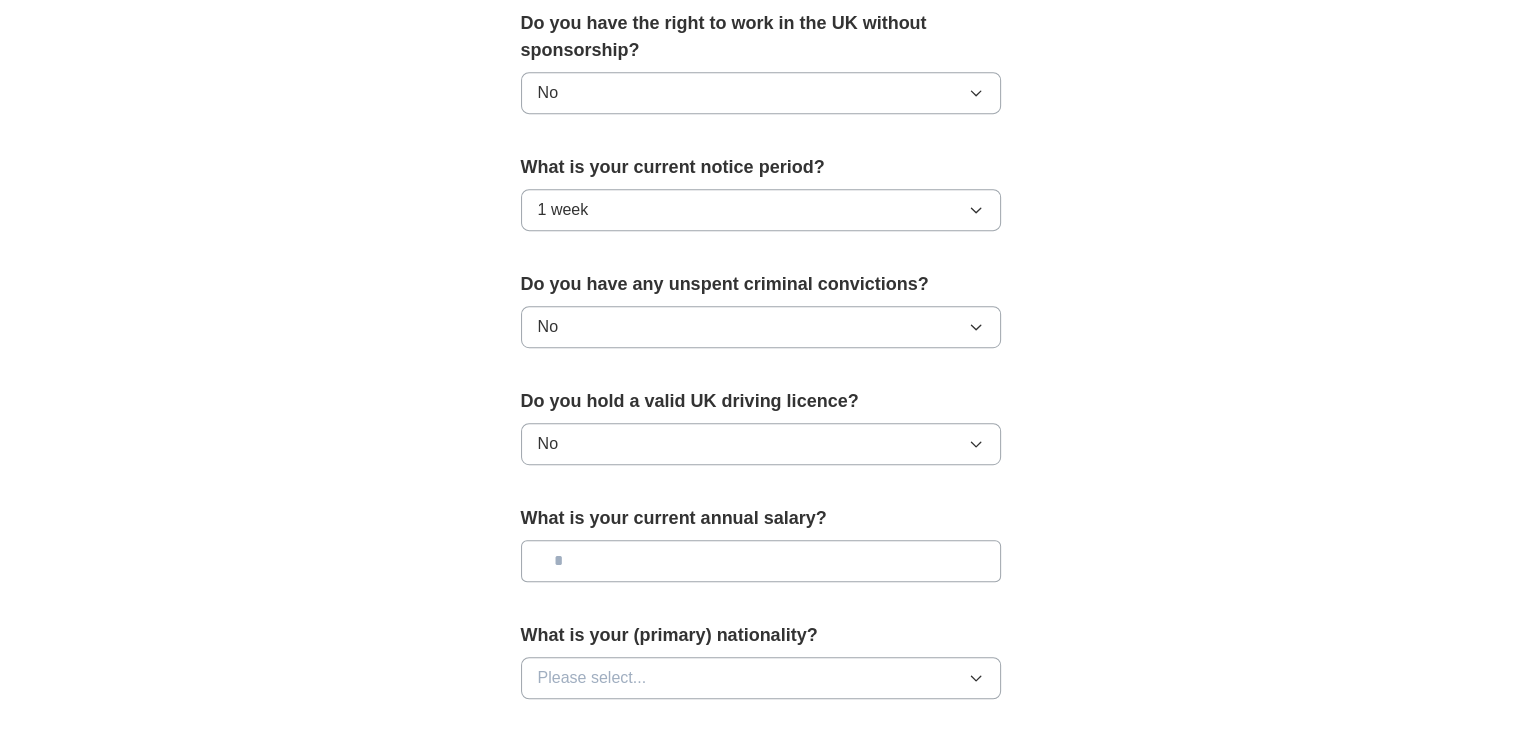 click at bounding box center (761, 561) 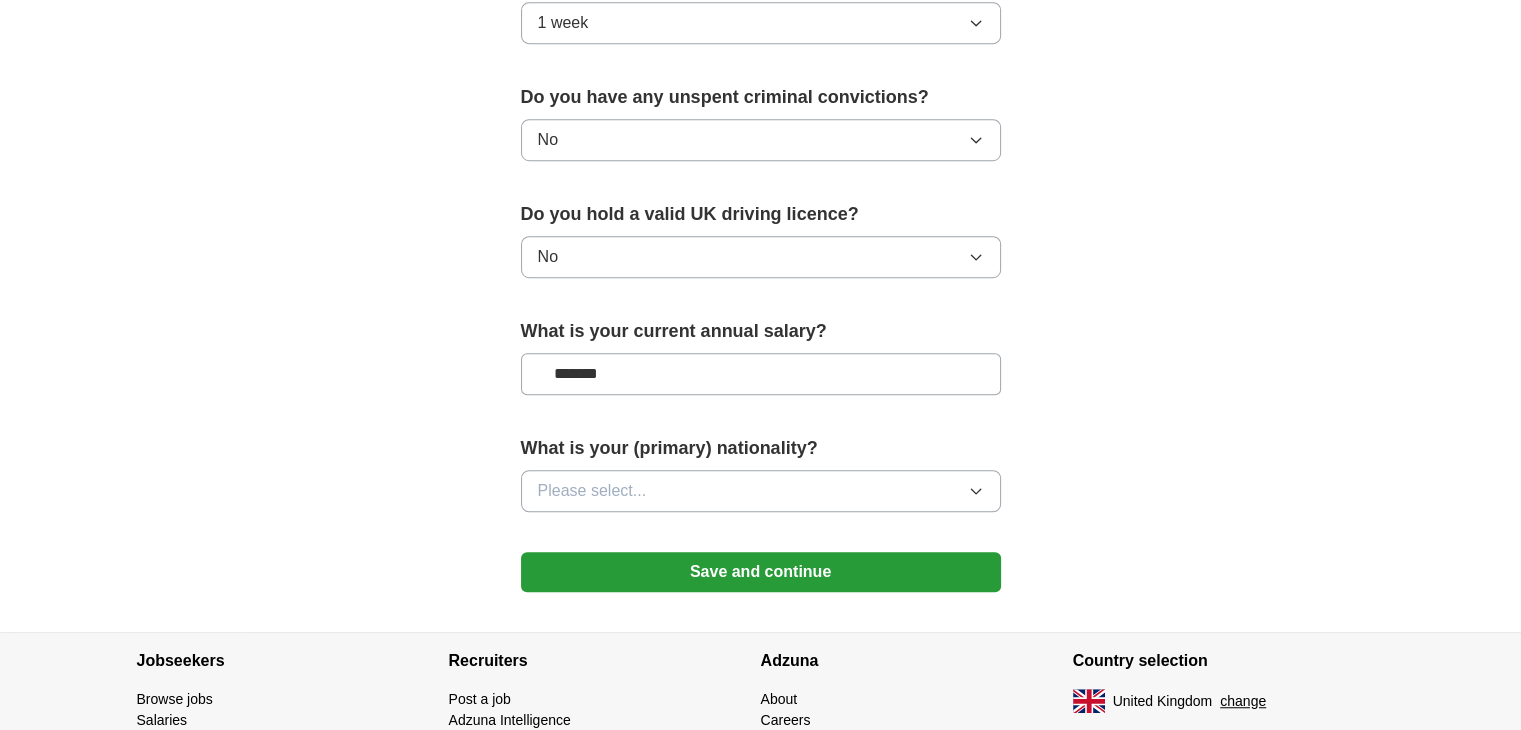 scroll, scrollTop: 1224, scrollLeft: 0, axis: vertical 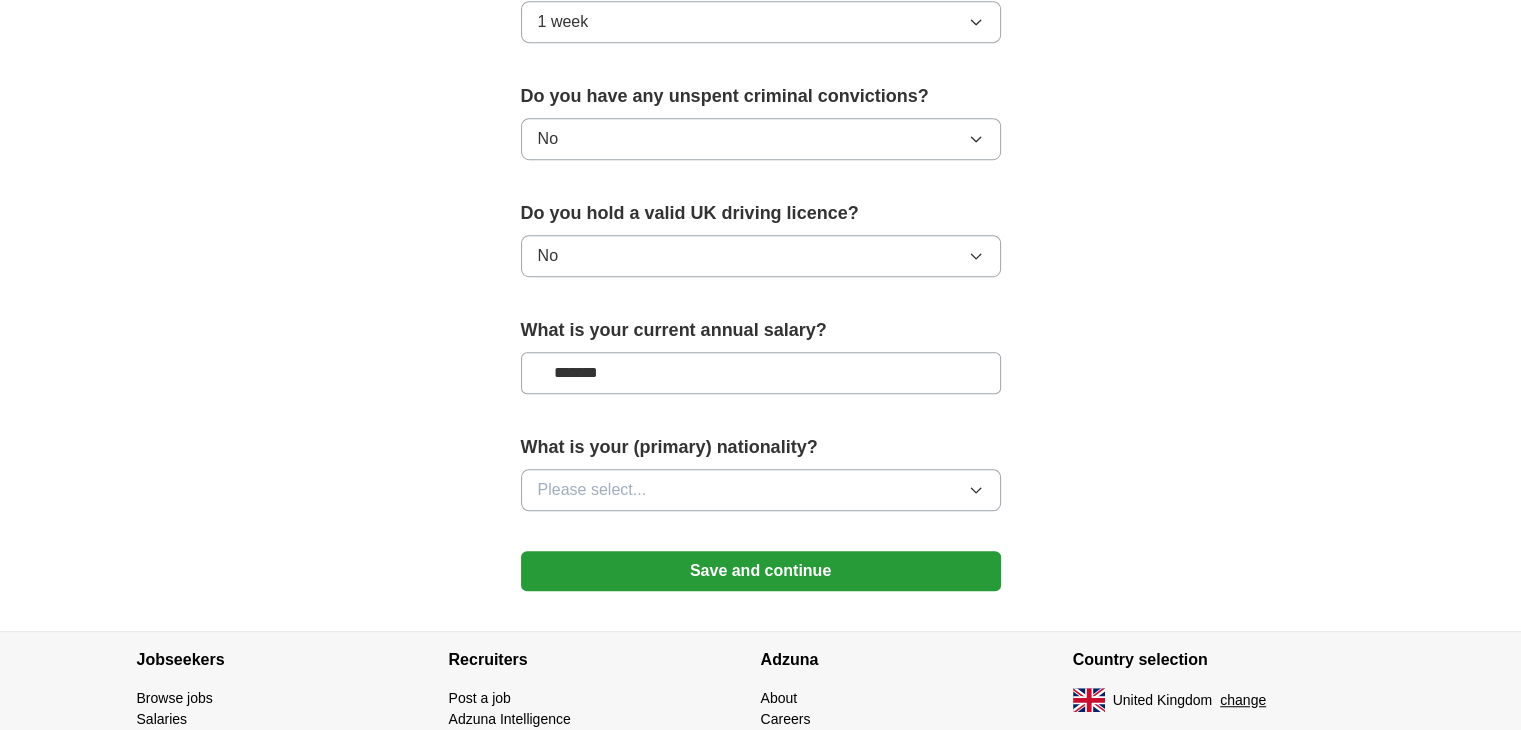 type on "*******" 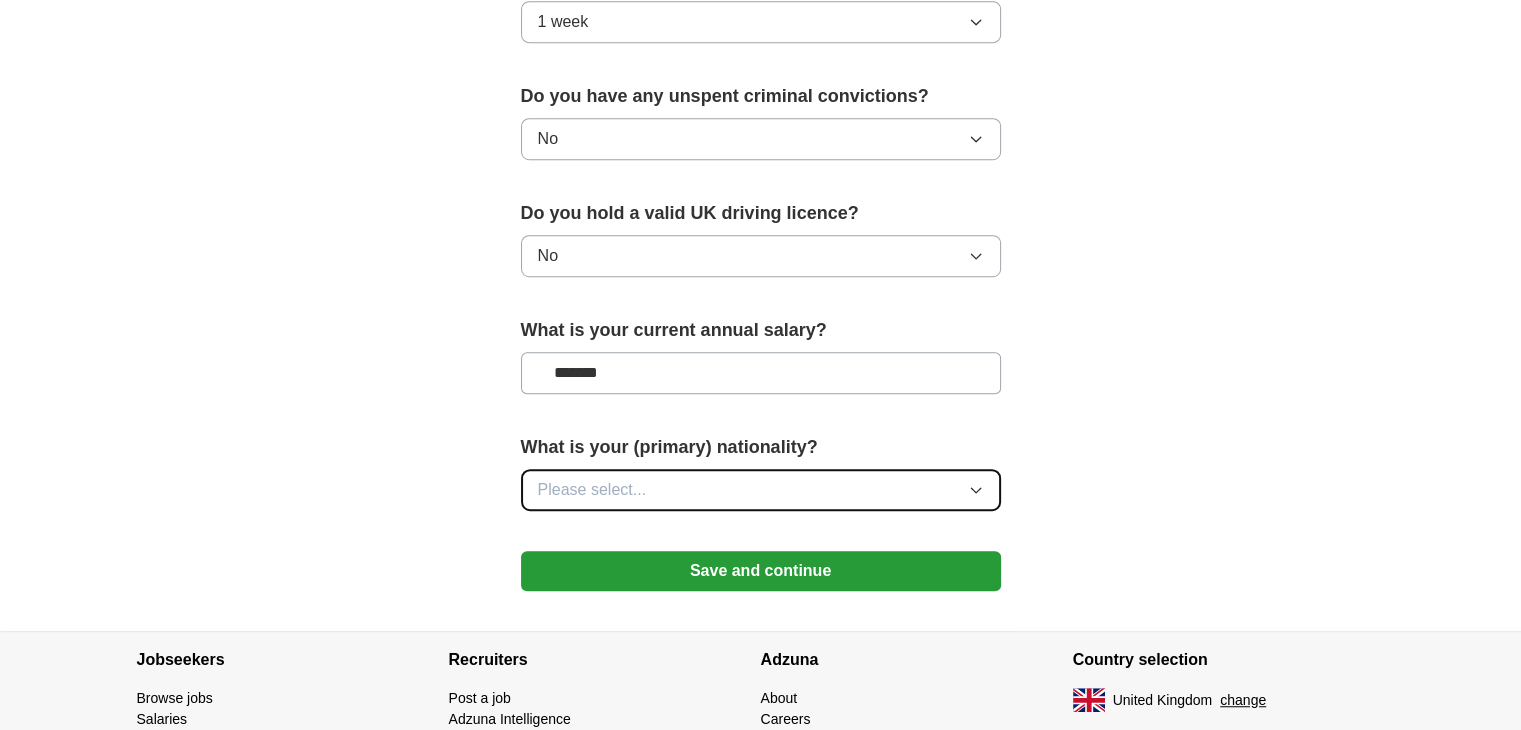 click on "Please select..." at bounding box center [592, 490] 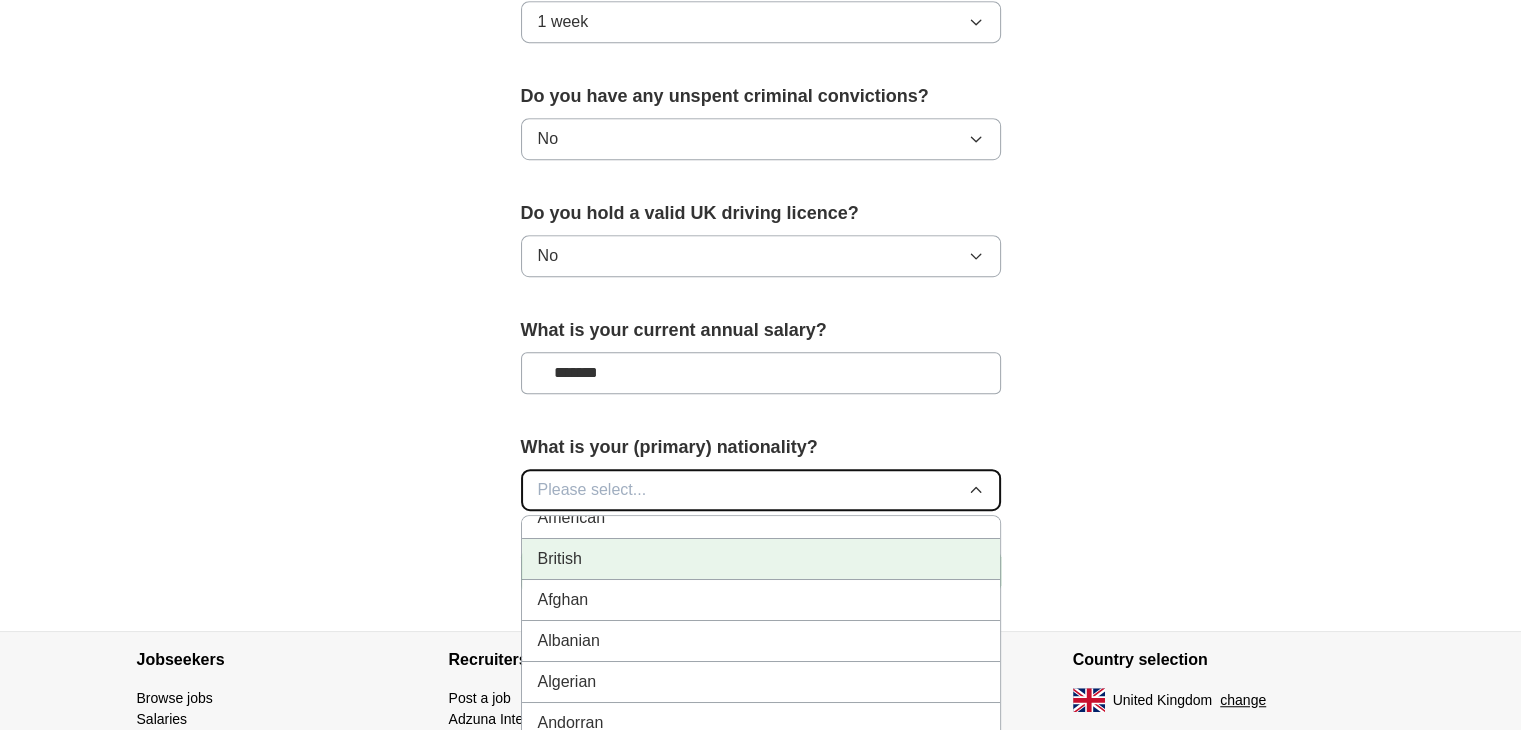 scroll, scrollTop: 12, scrollLeft: 0, axis: vertical 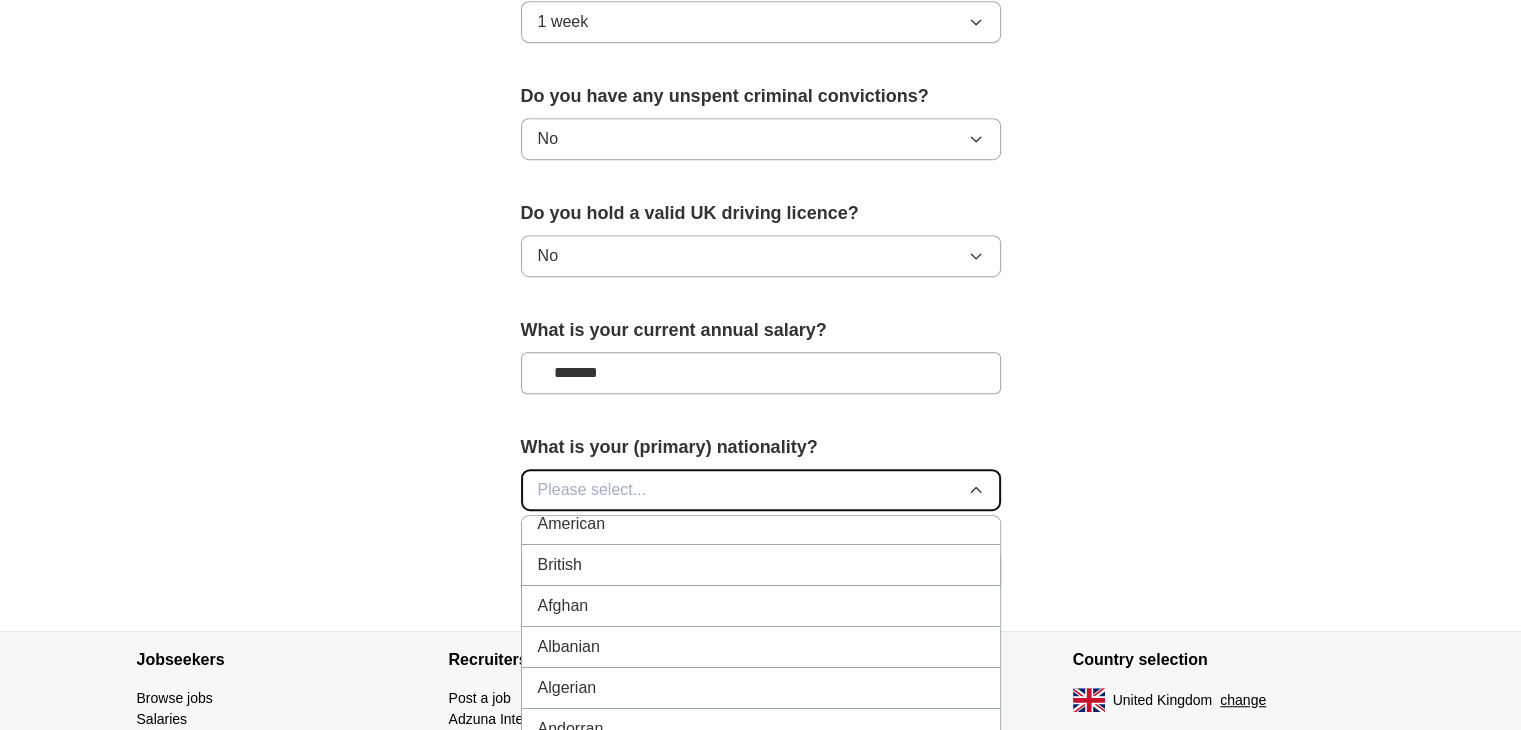 click on "Please select..." at bounding box center [592, 490] 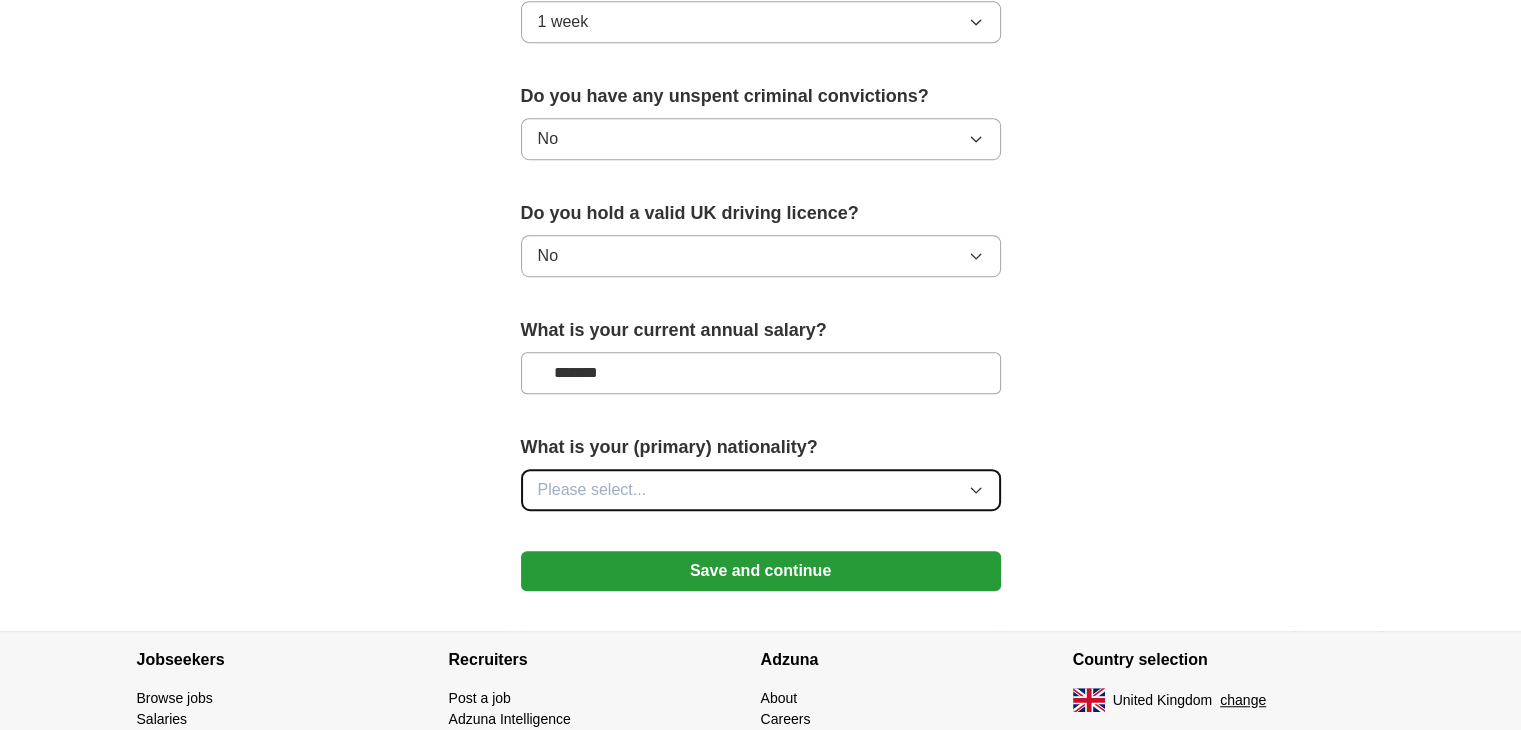 type 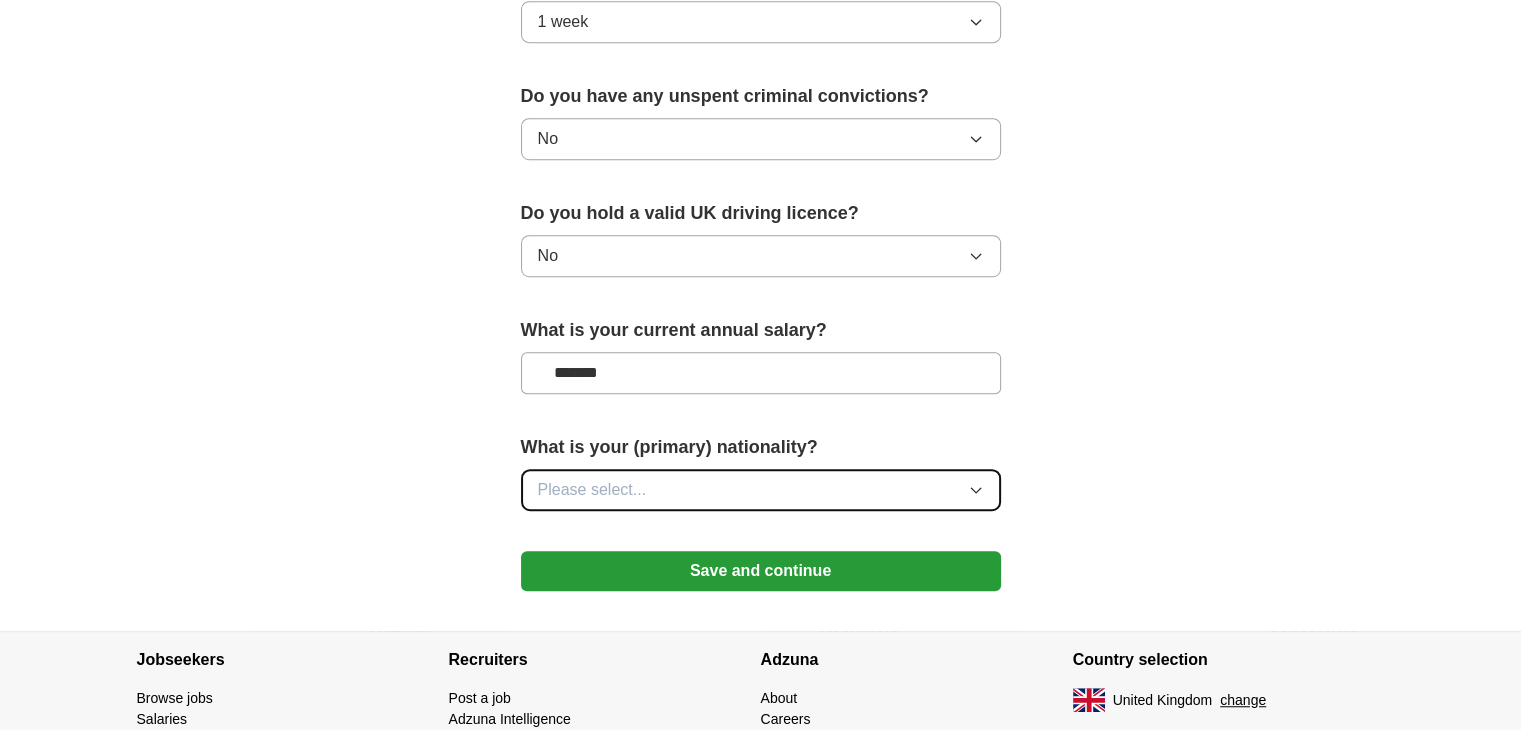 click on "Please select..." at bounding box center (592, 490) 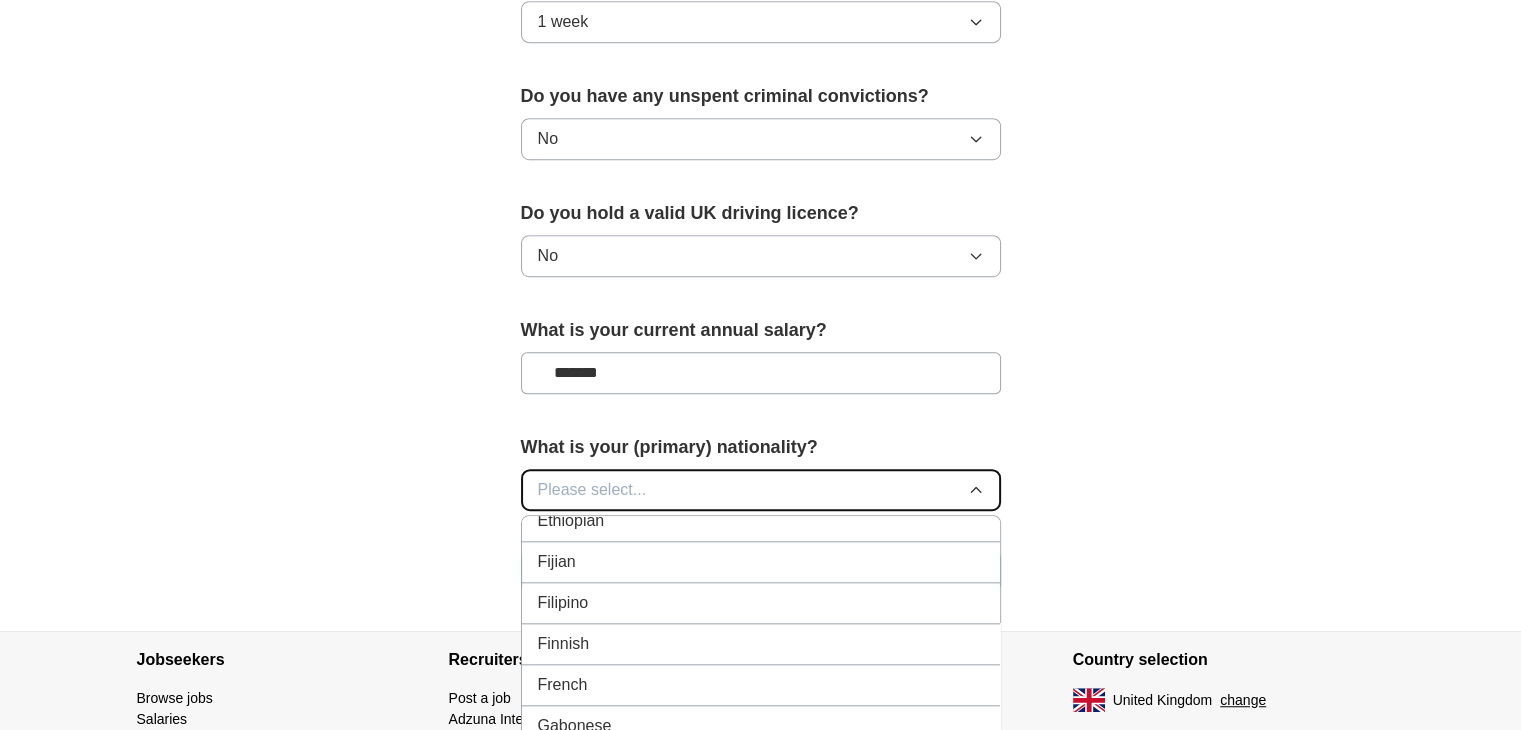 scroll, scrollTop: 2435, scrollLeft: 0, axis: vertical 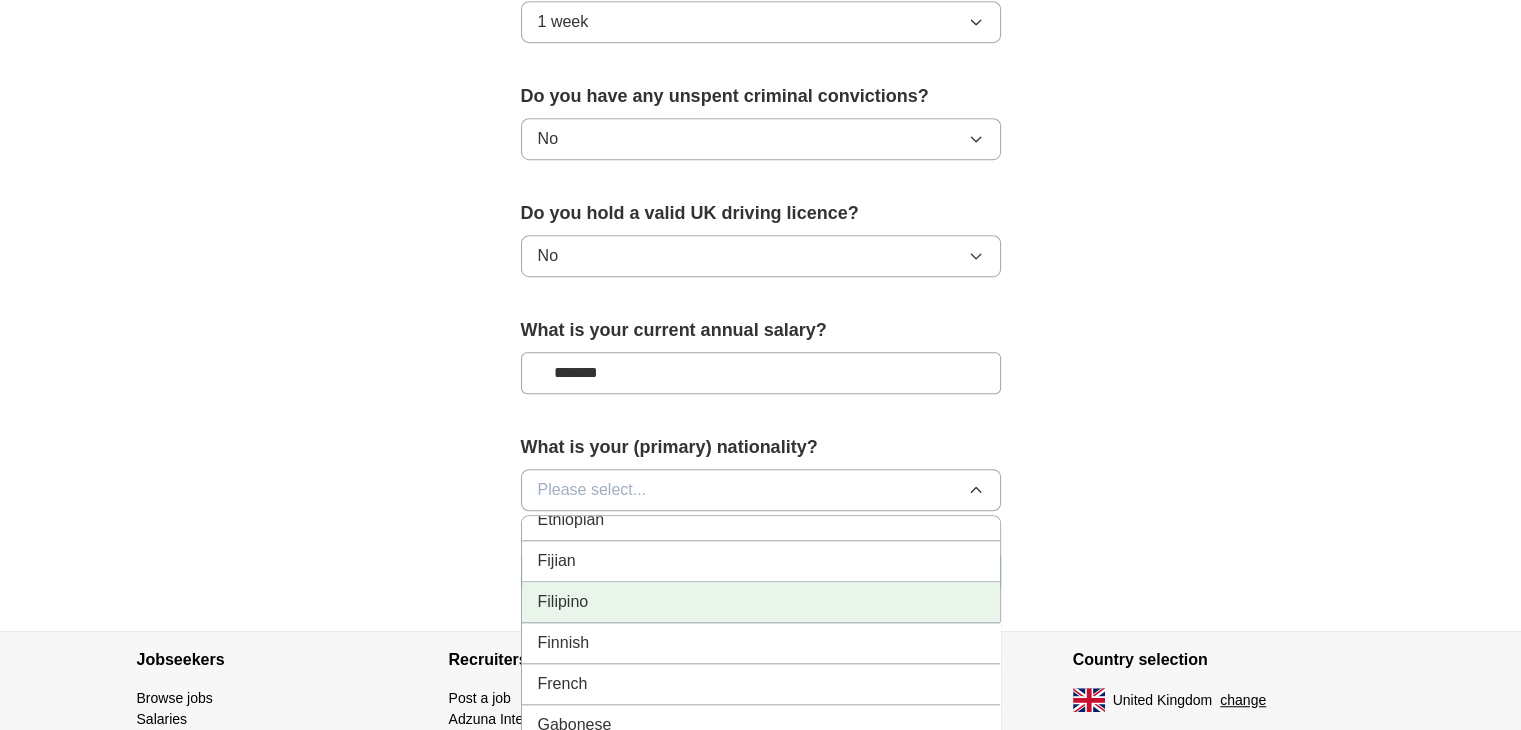 click on "Filipino" at bounding box center [761, 602] 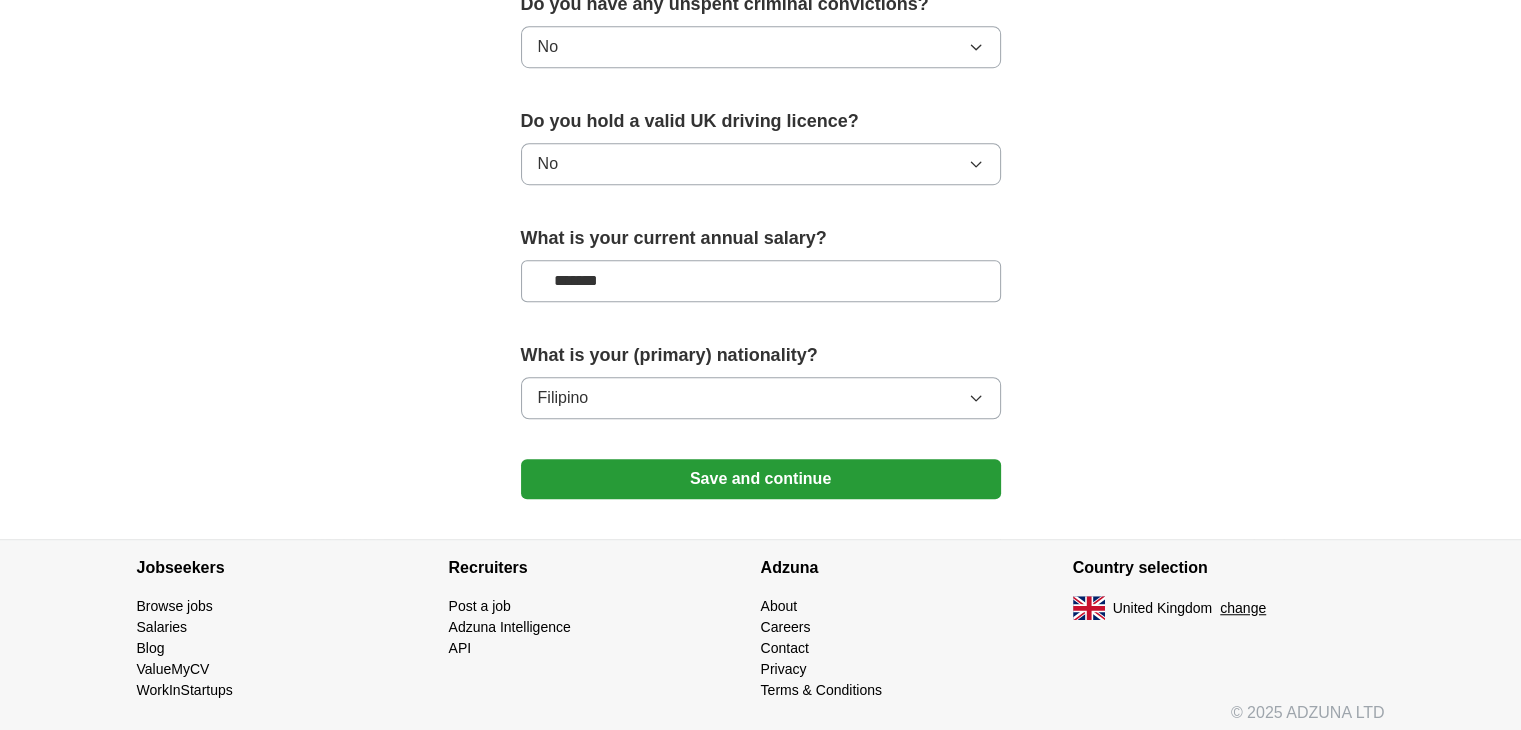 scroll, scrollTop: 1320, scrollLeft: 0, axis: vertical 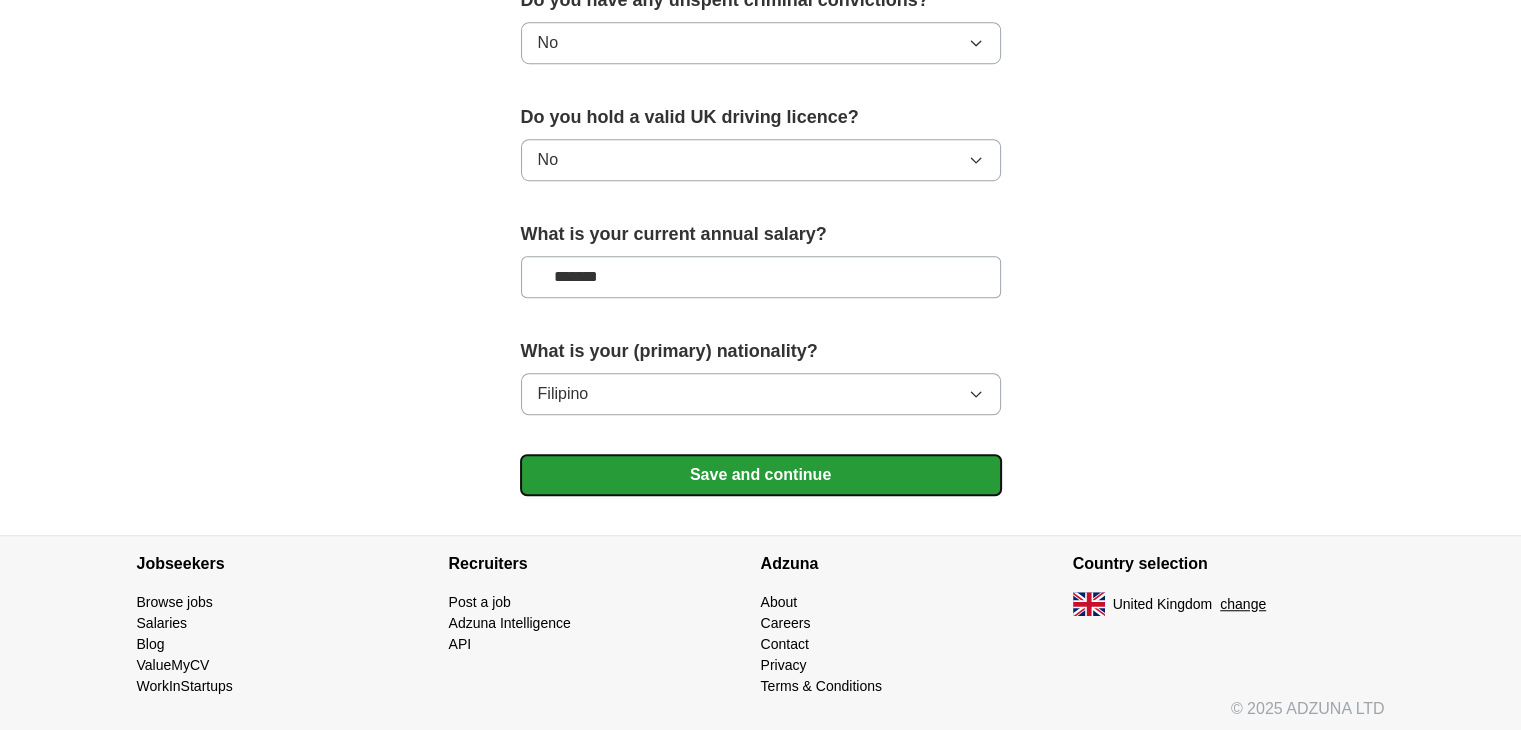 click on "Save and continue" at bounding box center (761, 475) 